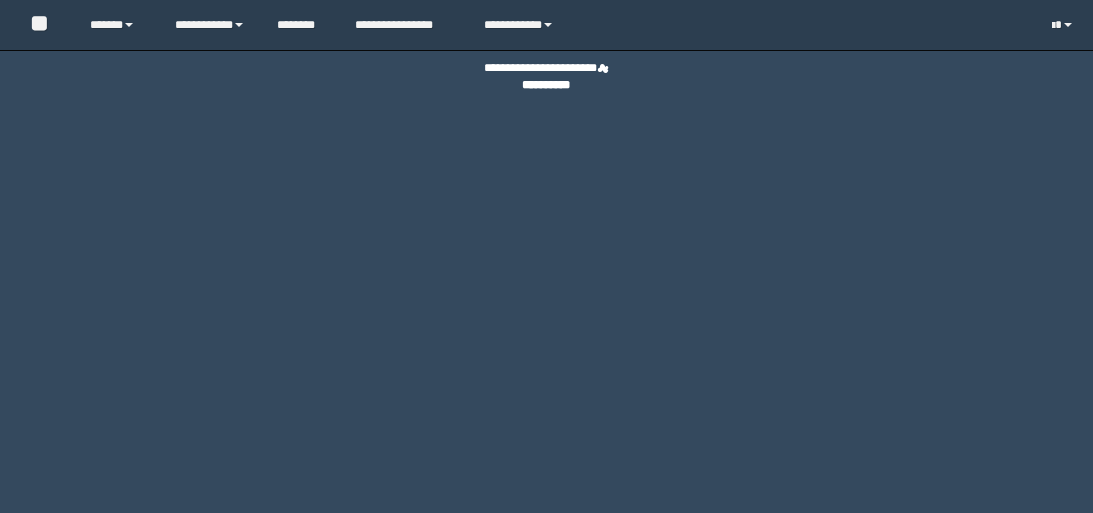 scroll, scrollTop: 0, scrollLeft: 0, axis: both 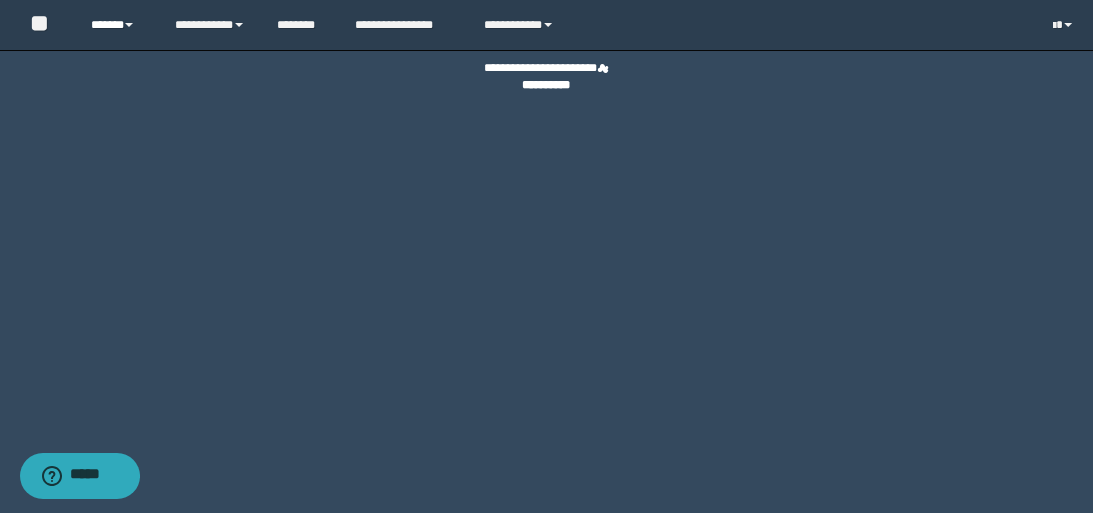 click on "******" at bounding box center (117, 25) 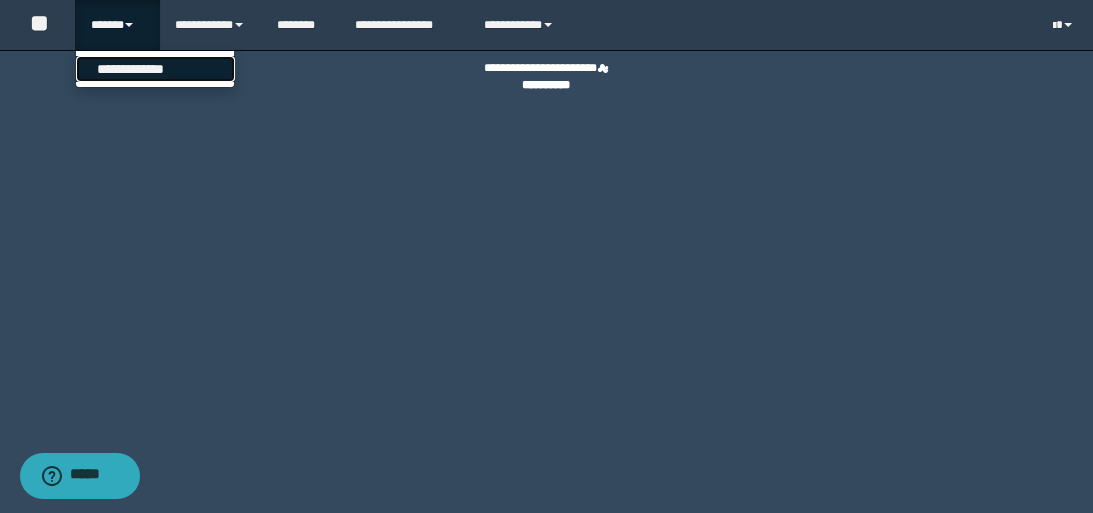 click on "**********" at bounding box center (155, 69) 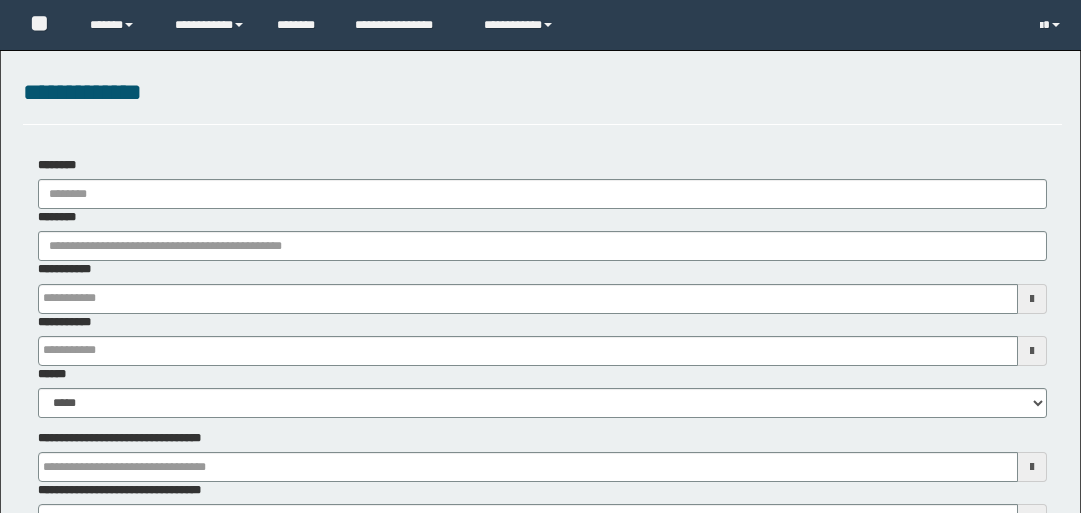 scroll, scrollTop: 0, scrollLeft: 0, axis: both 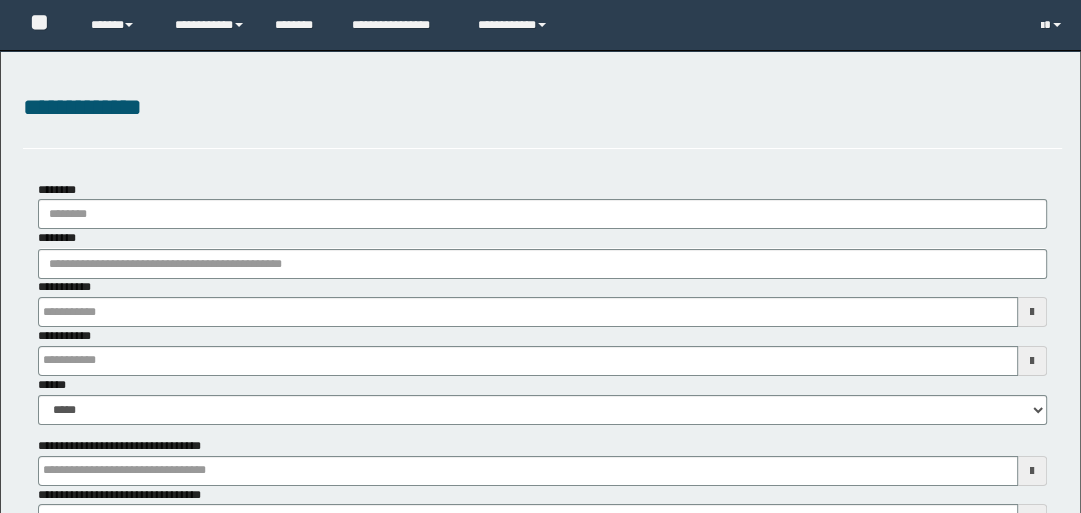 type on "**********" 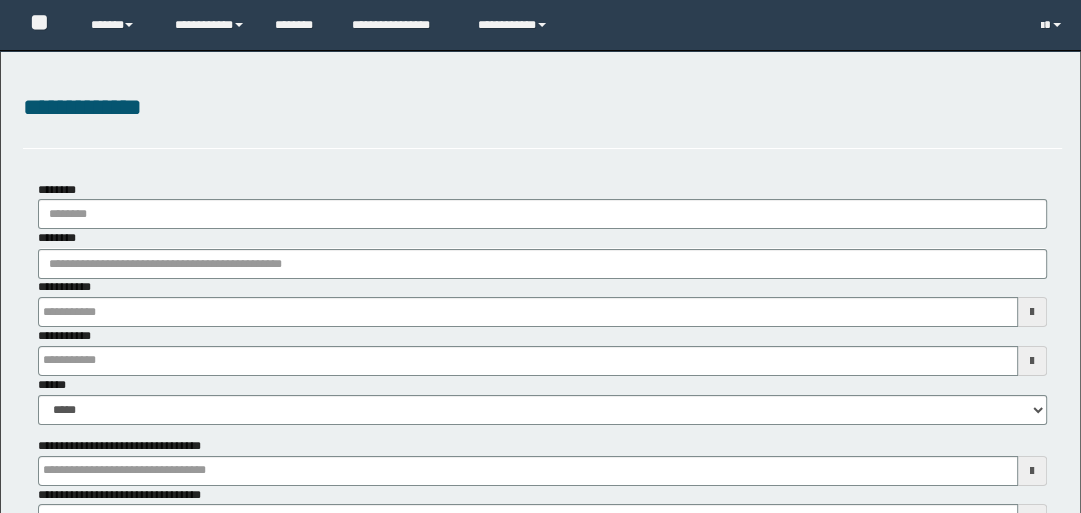 type on "**********" 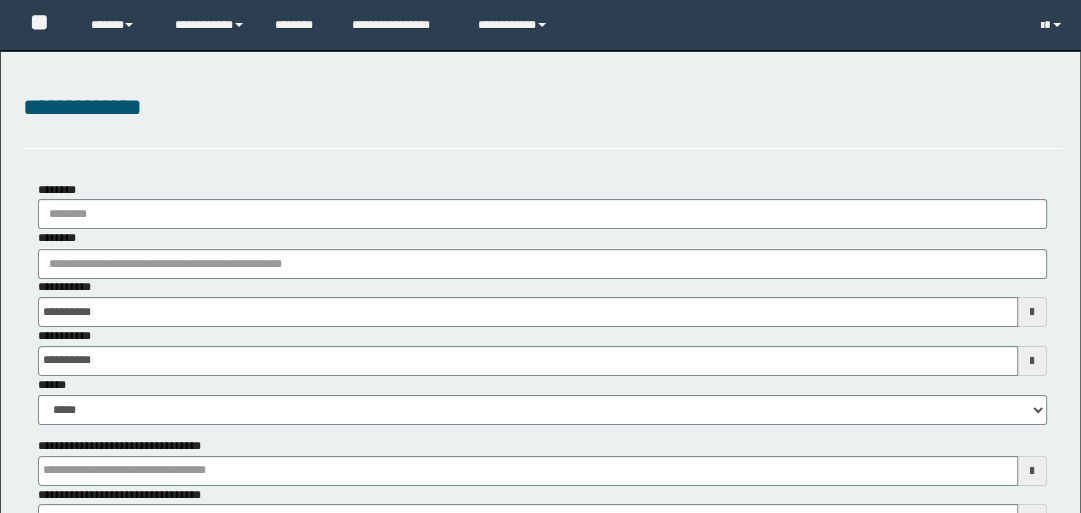 type 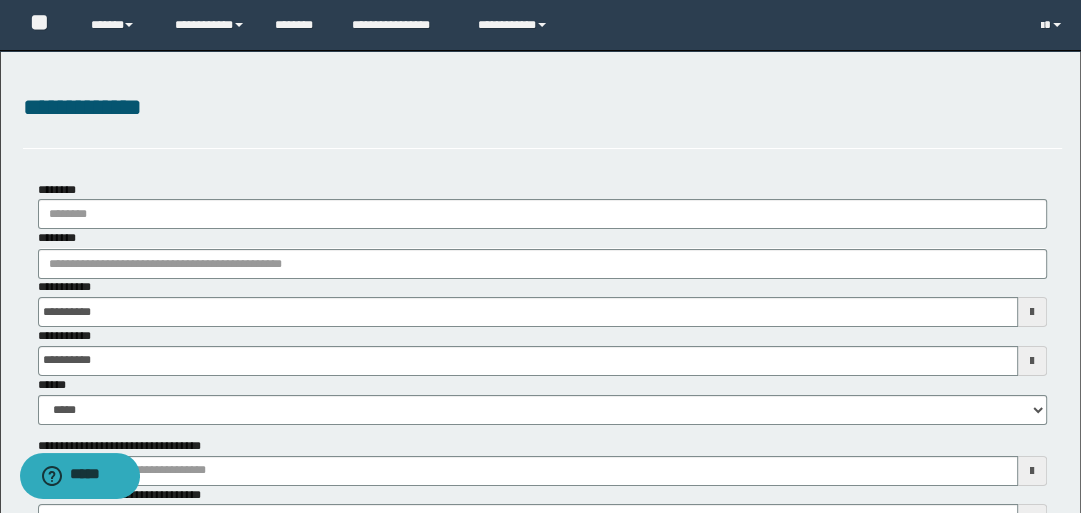 scroll, scrollTop: 0, scrollLeft: 0, axis: both 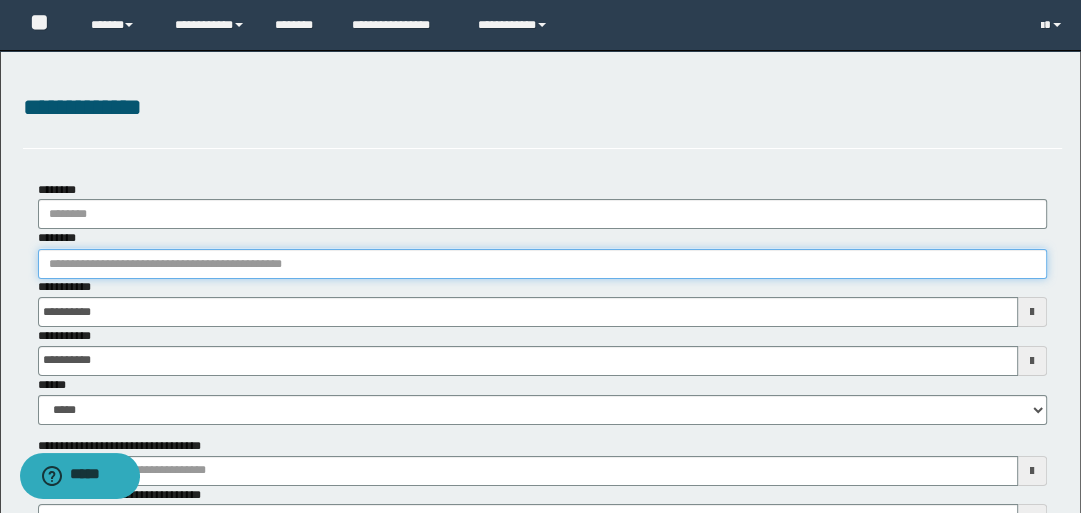 click on "********" at bounding box center [543, 264] 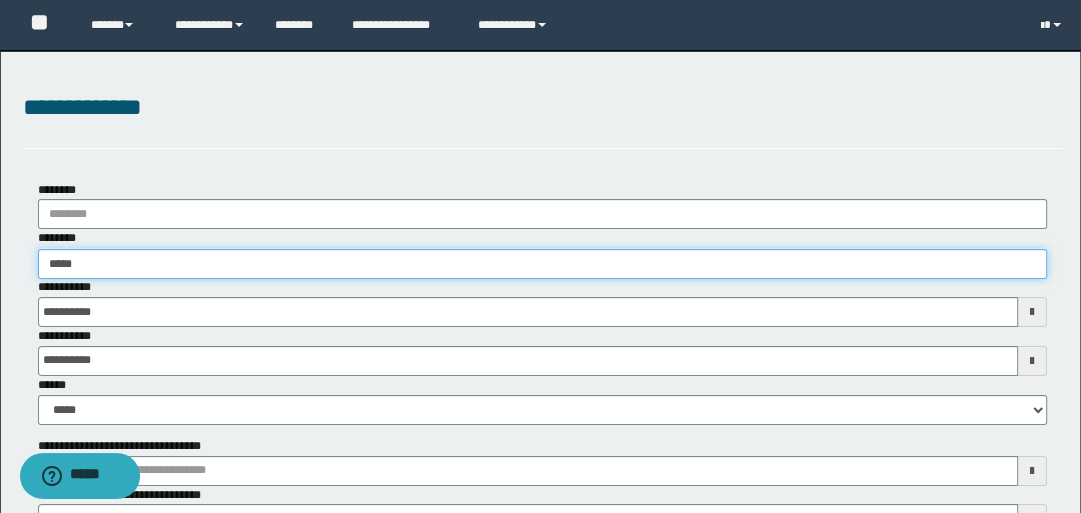 type on "******" 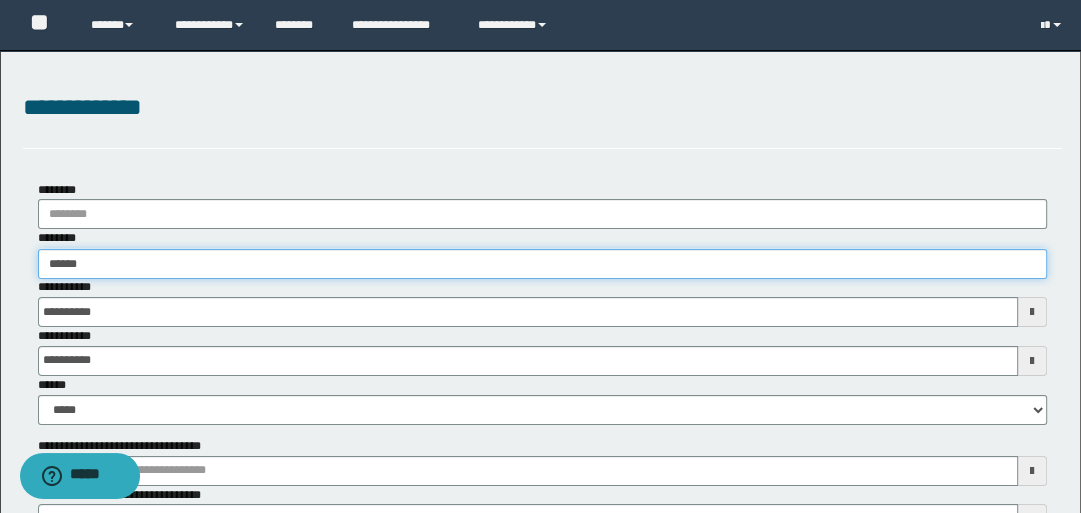 type on "******" 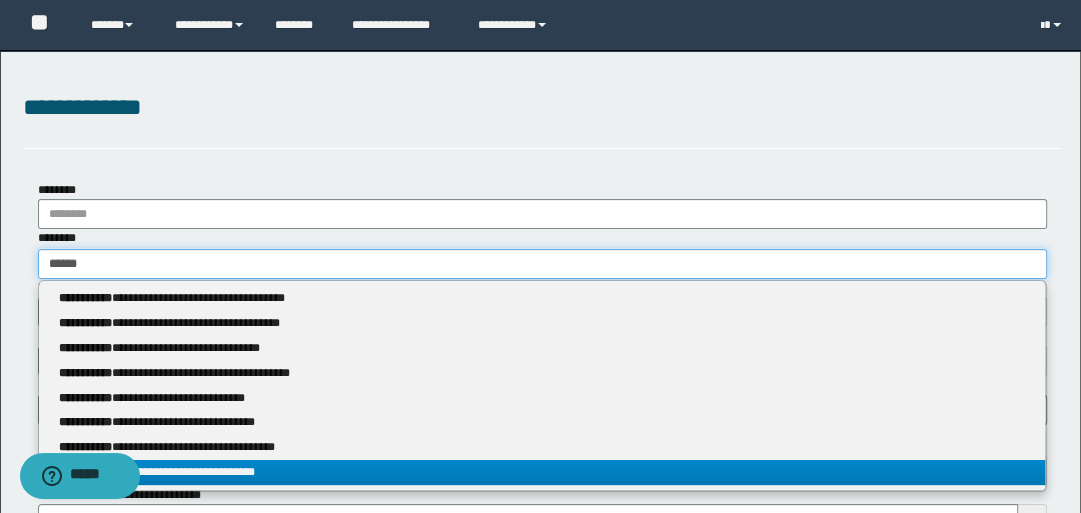 type on "******" 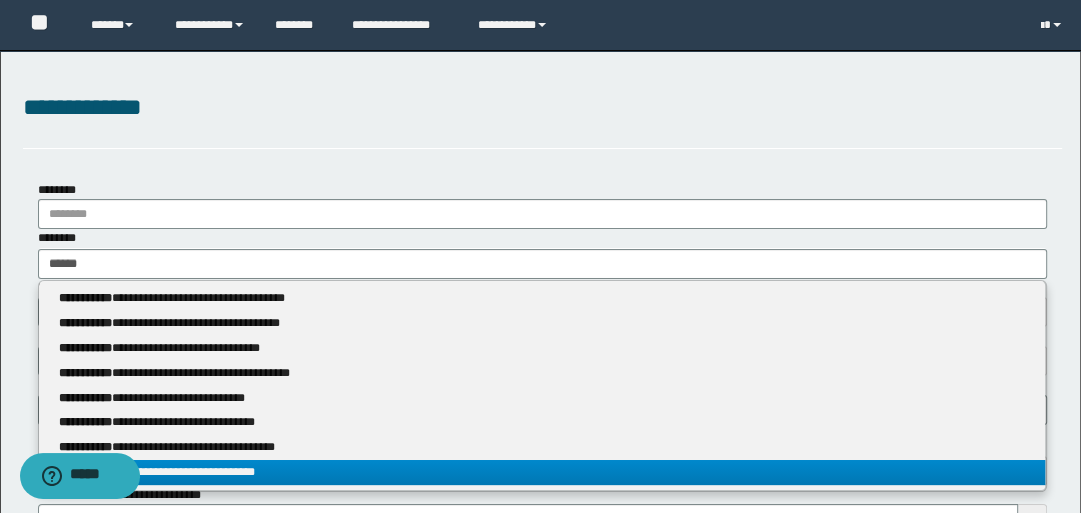 click on "**********" at bounding box center [542, 472] 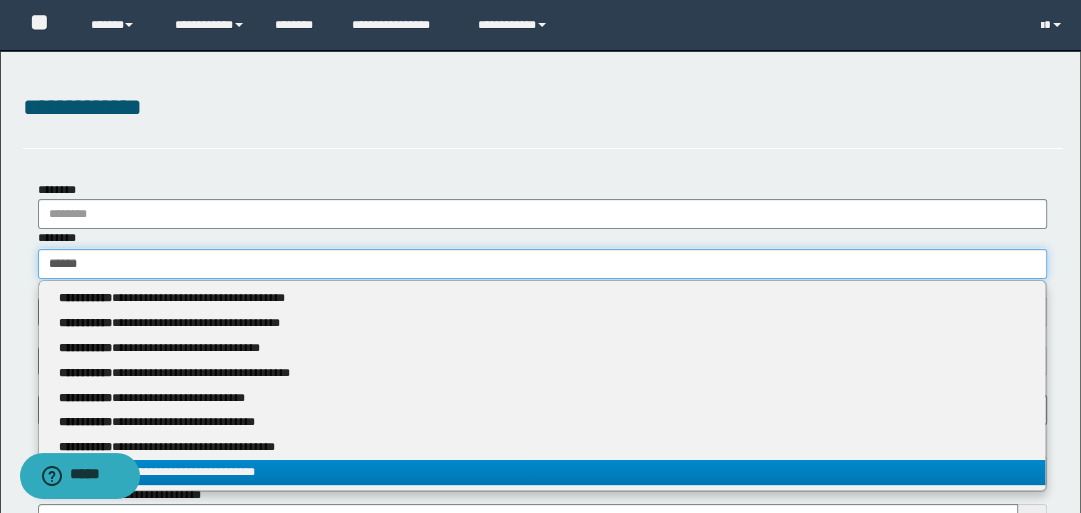 type 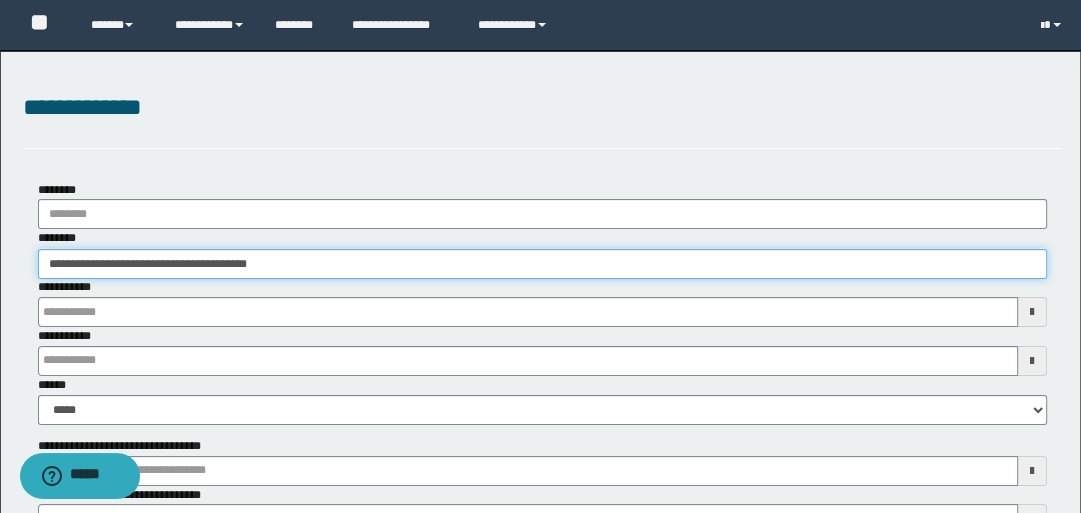 type 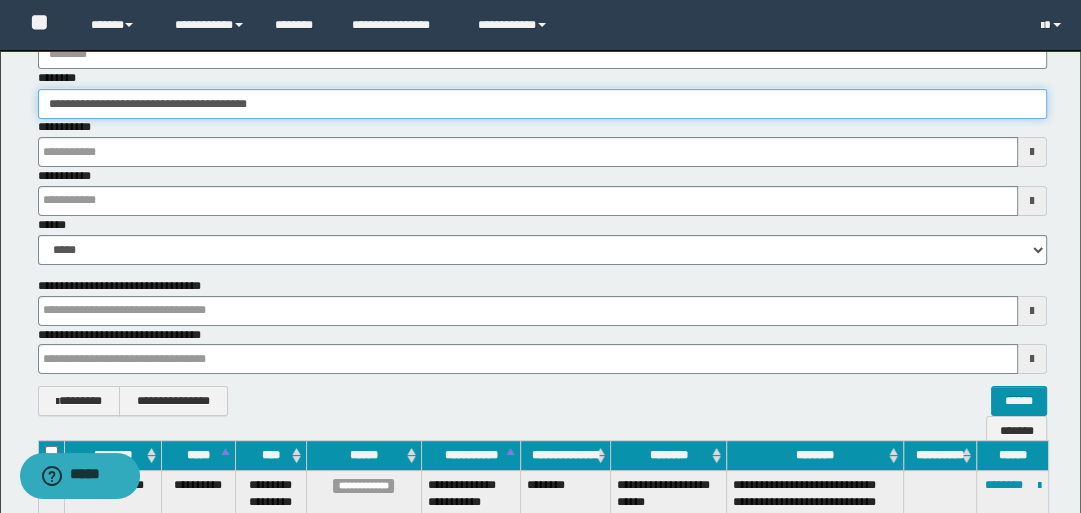 type 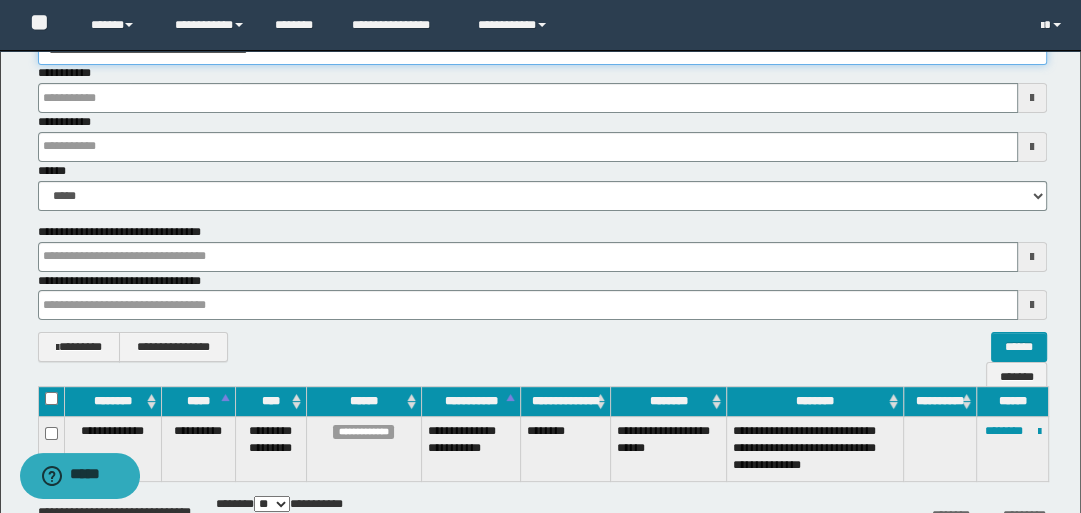 scroll, scrollTop: 240, scrollLeft: 0, axis: vertical 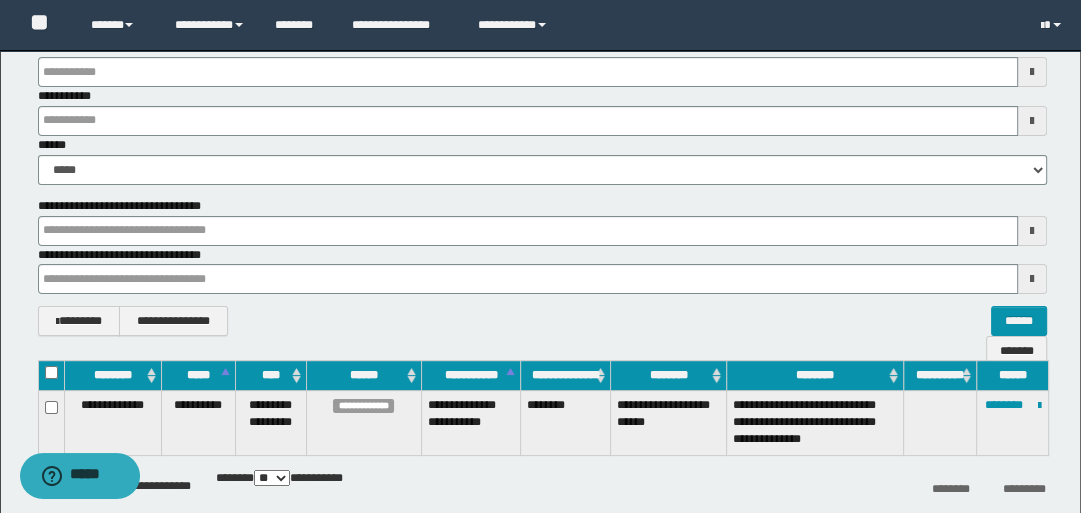 type 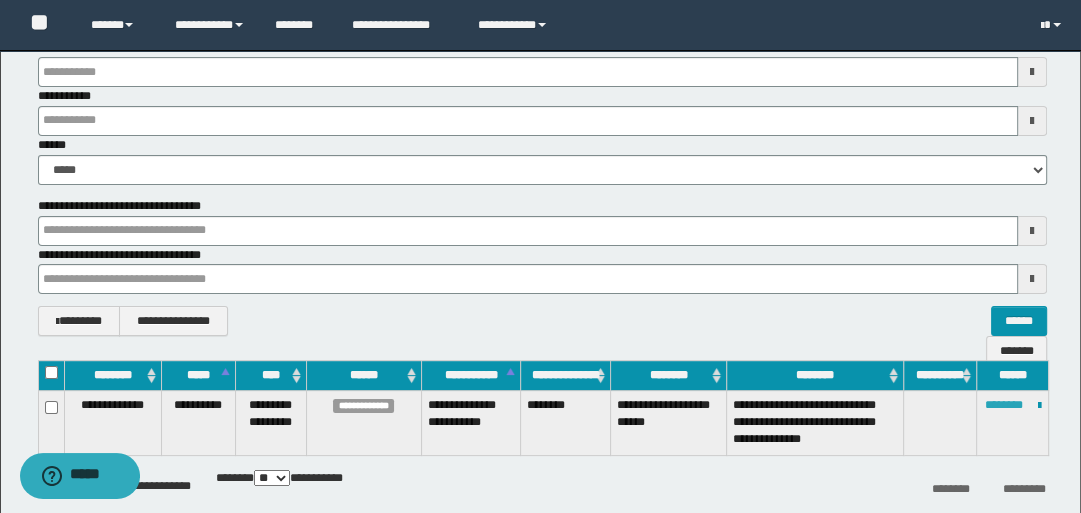 click on "********" at bounding box center (1003, 405) 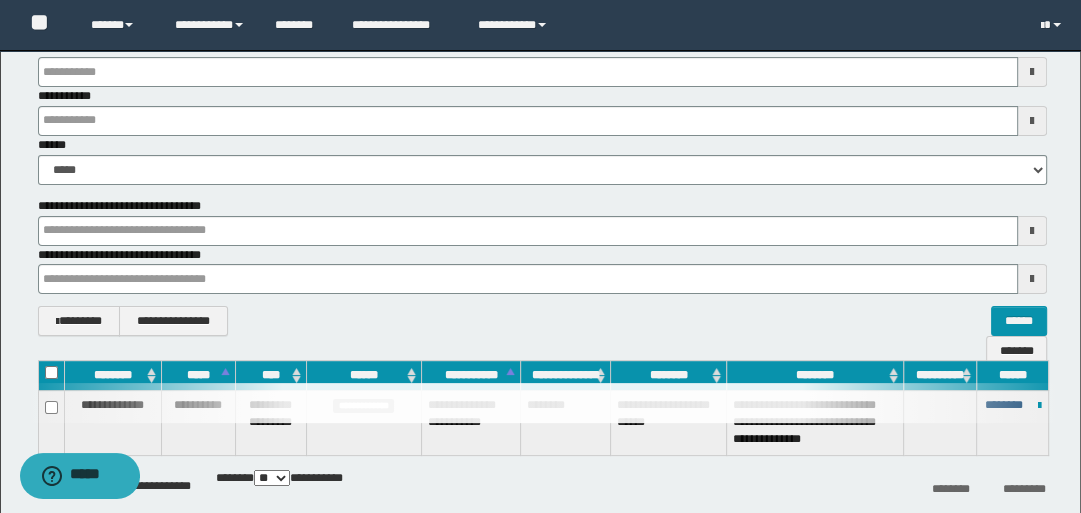 type 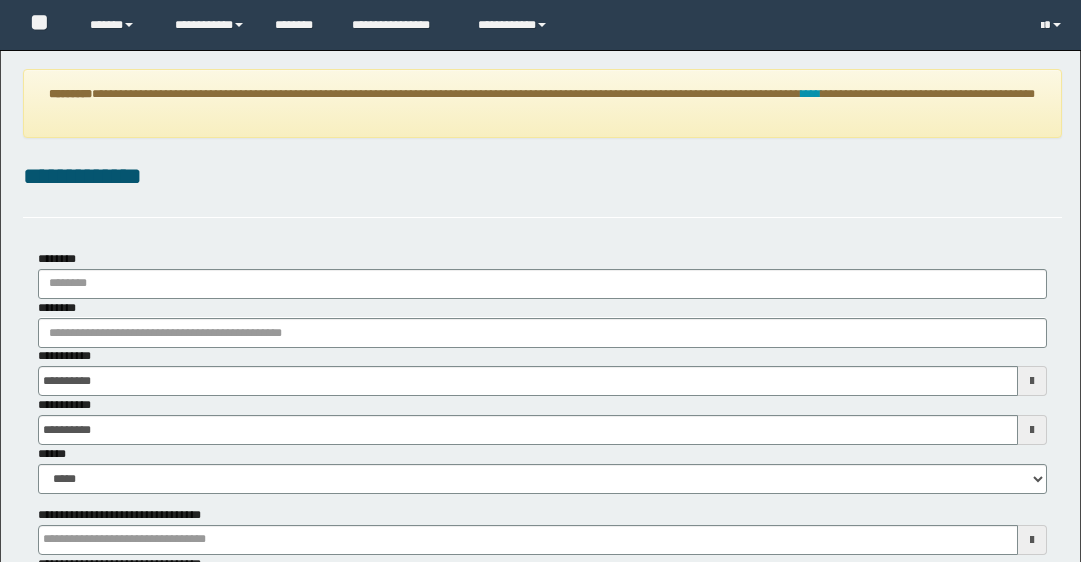 scroll, scrollTop: 0, scrollLeft: 0, axis: both 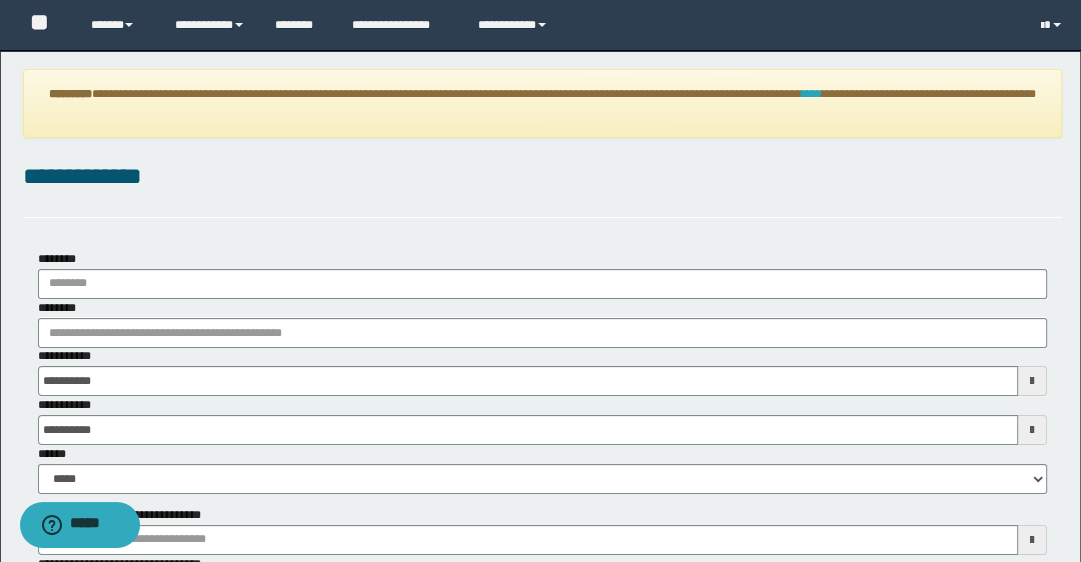 click on "****" at bounding box center (811, 94) 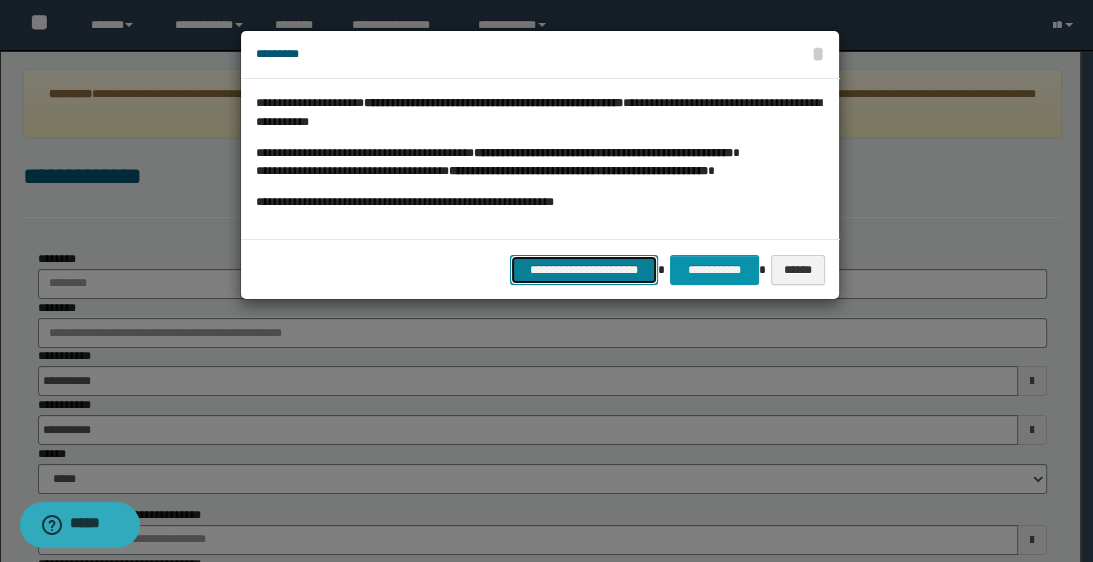 click on "**********" at bounding box center [584, 270] 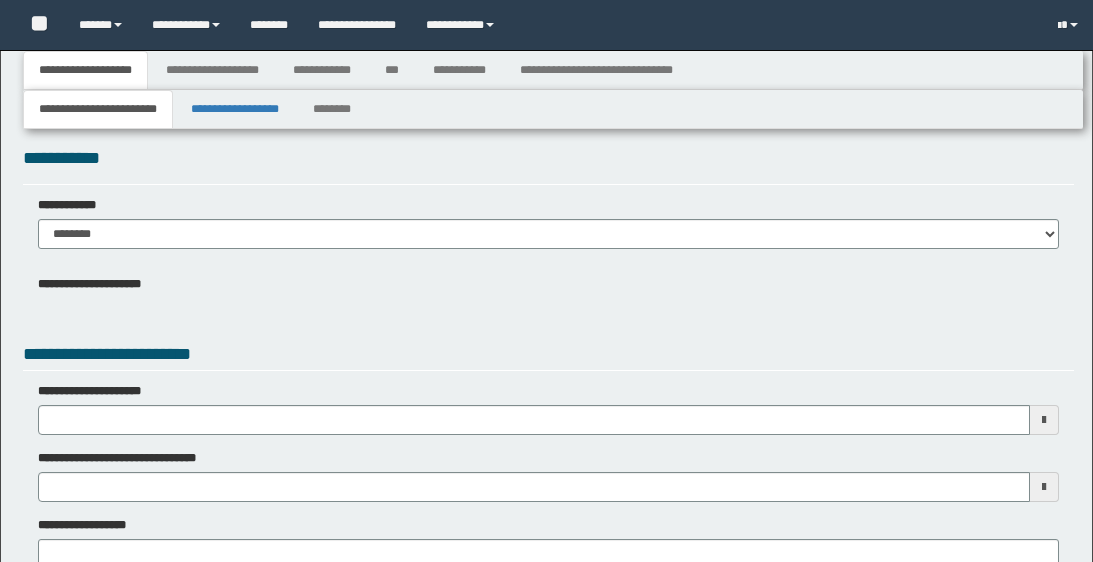 click on "**********" at bounding box center (548, 613) 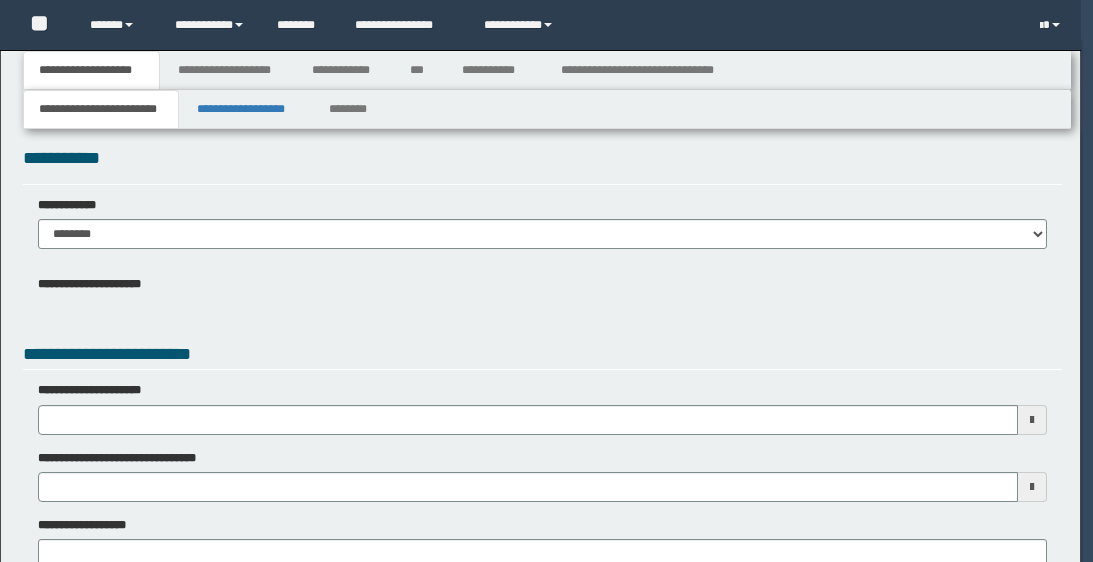 scroll, scrollTop: 0, scrollLeft: 0, axis: both 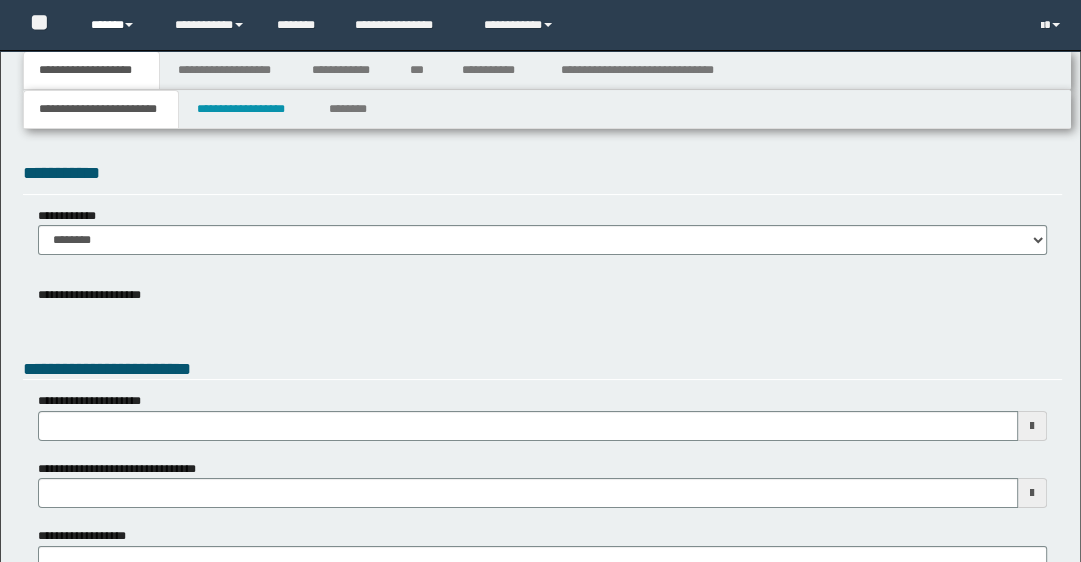 type 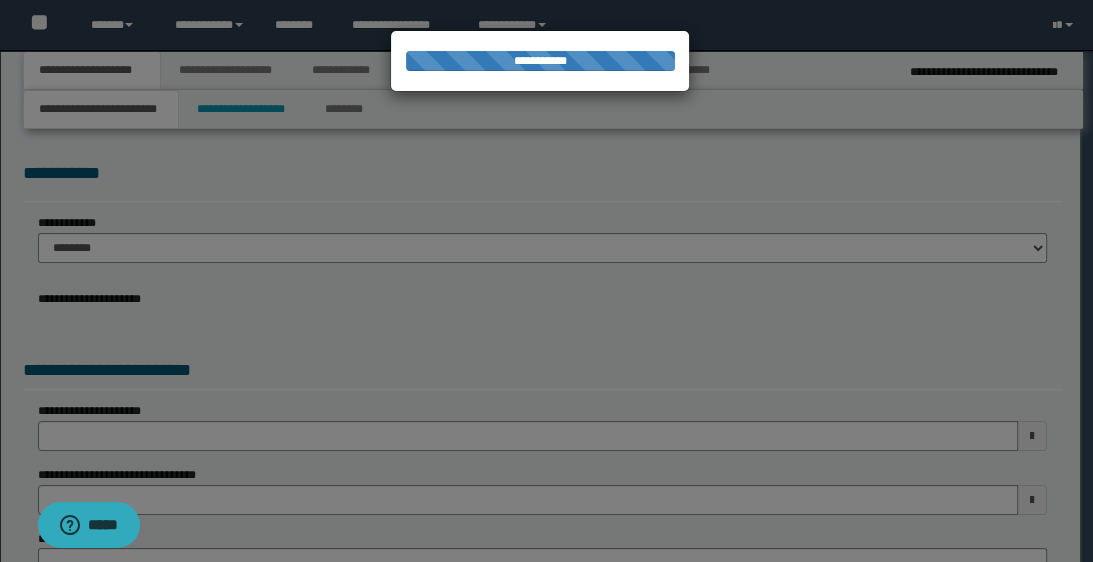 select on "*" 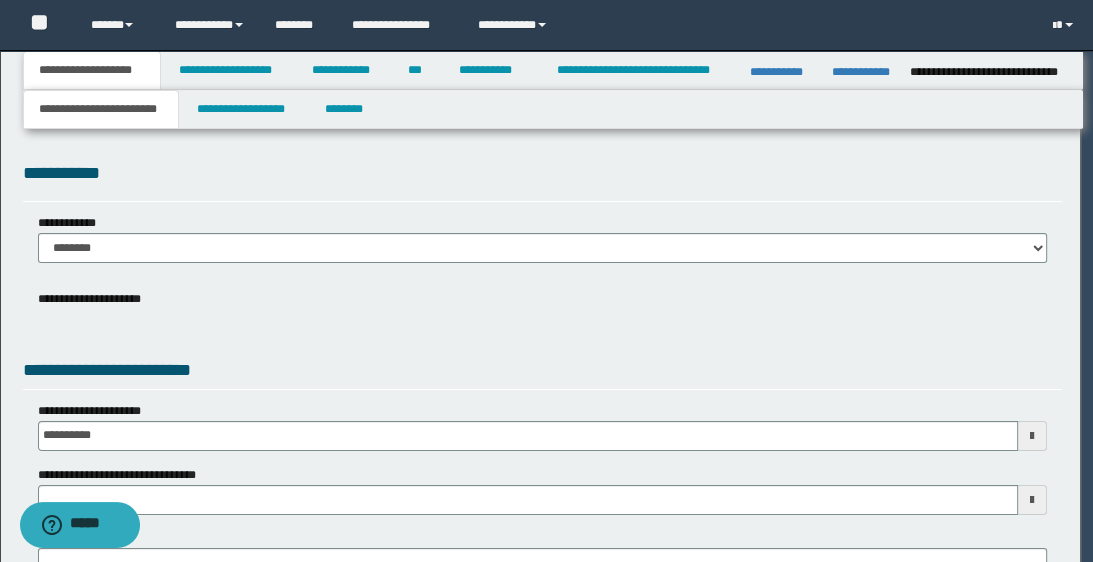 scroll, scrollTop: 0, scrollLeft: 0, axis: both 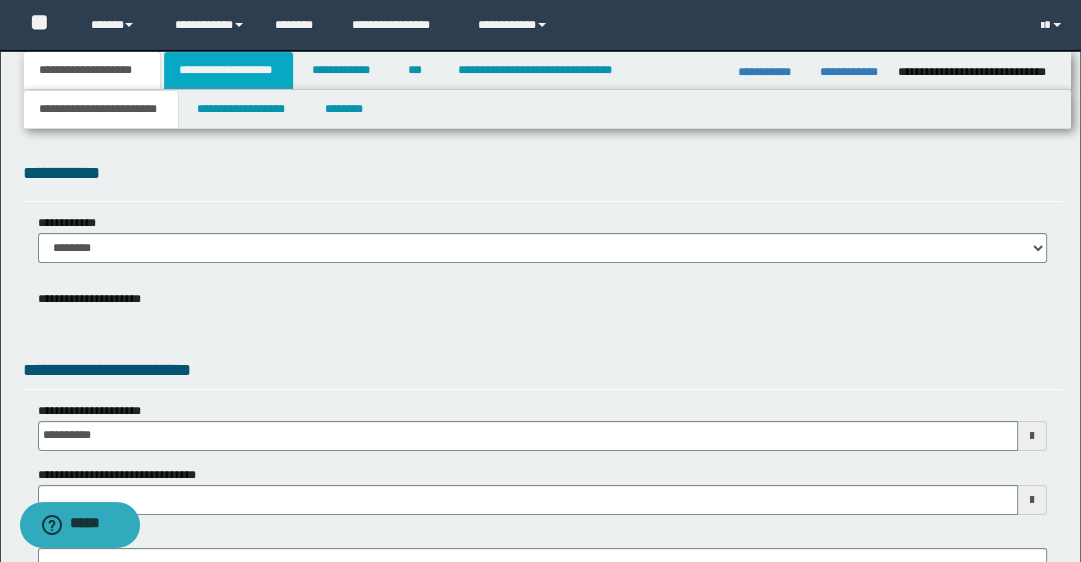 click on "**********" at bounding box center (228, 70) 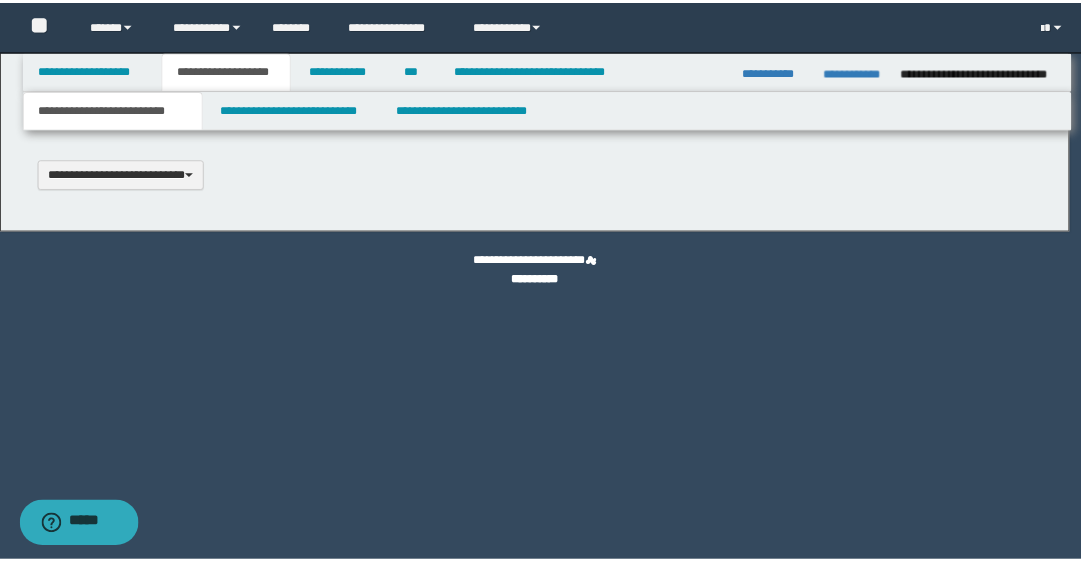 scroll, scrollTop: 0, scrollLeft: 0, axis: both 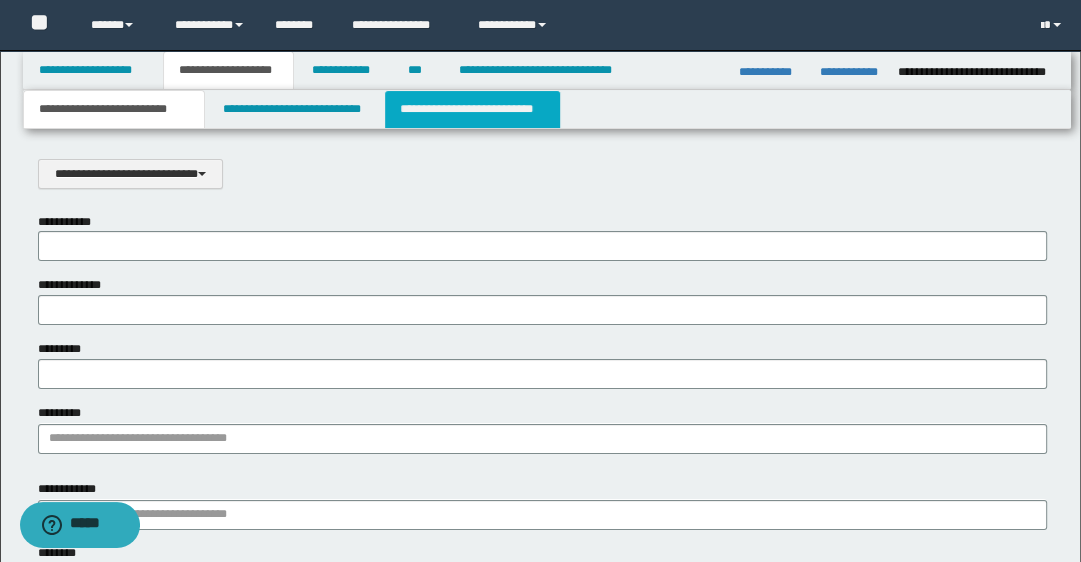 click on "**********" at bounding box center (472, 109) 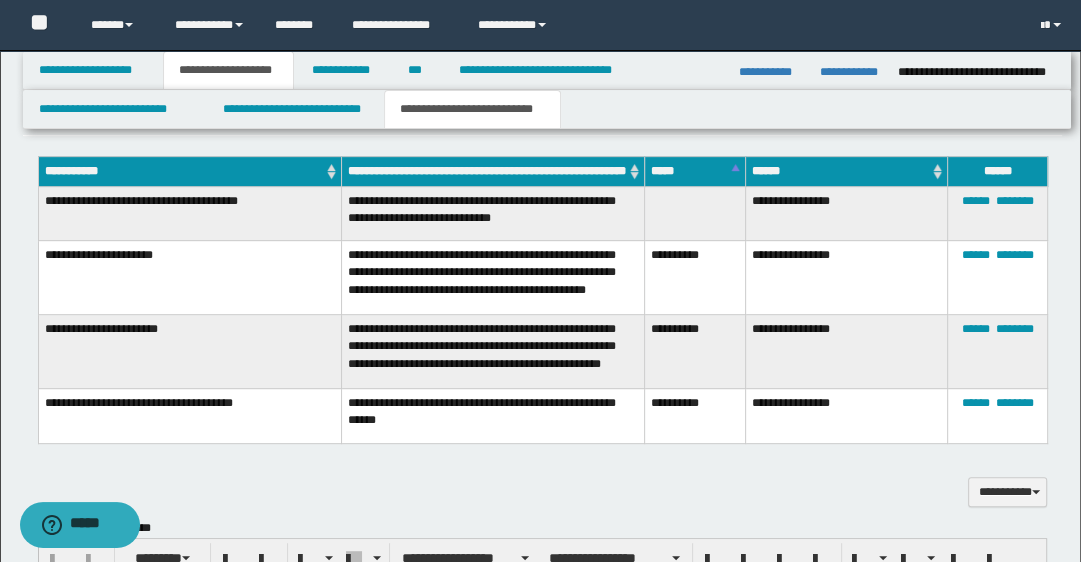 scroll, scrollTop: 480, scrollLeft: 0, axis: vertical 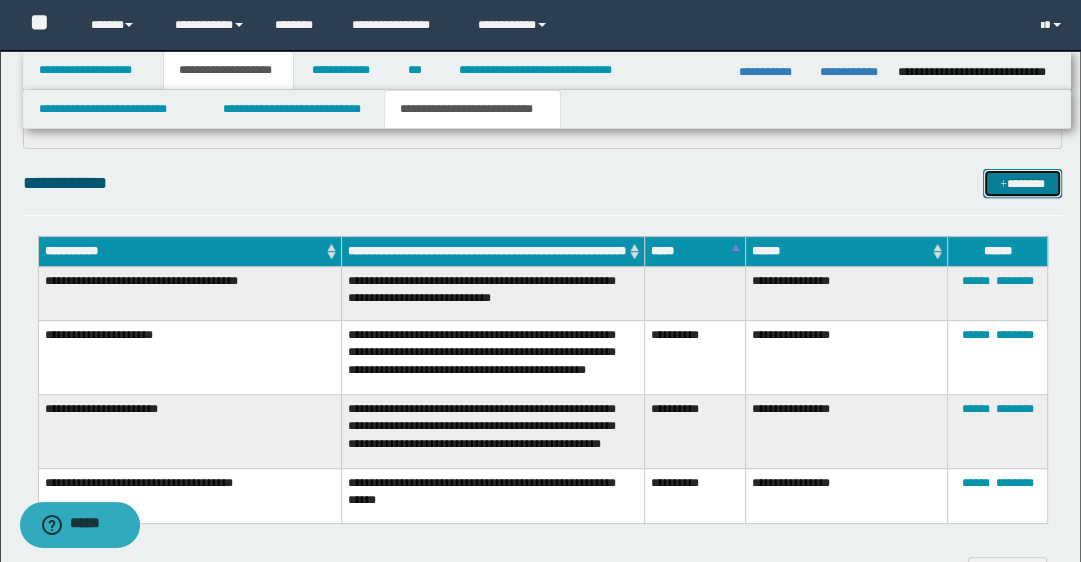 click at bounding box center (1003, 185) 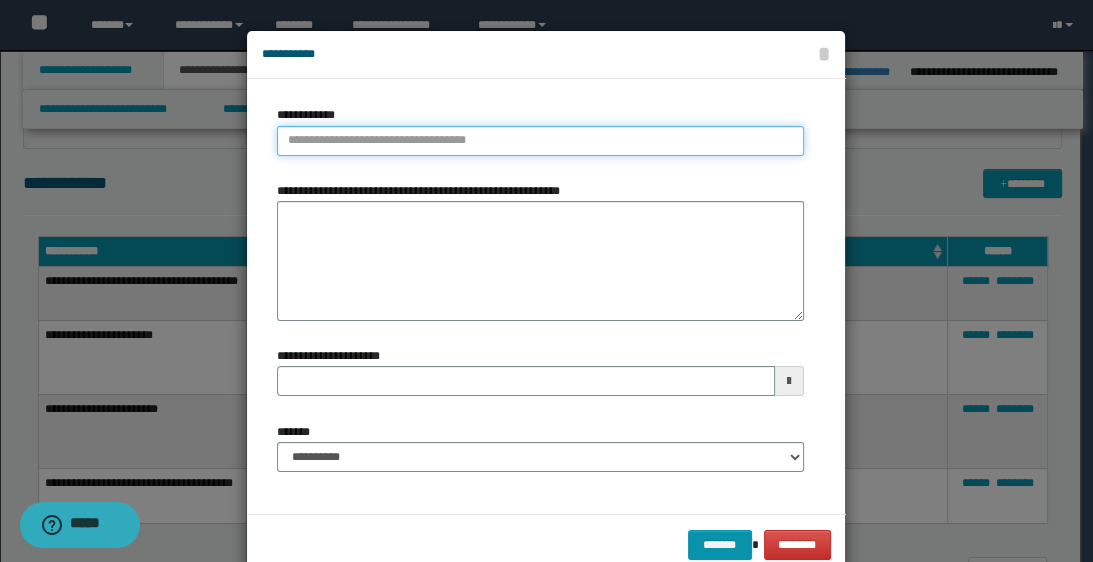 click on "**********" at bounding box center (540, 141) 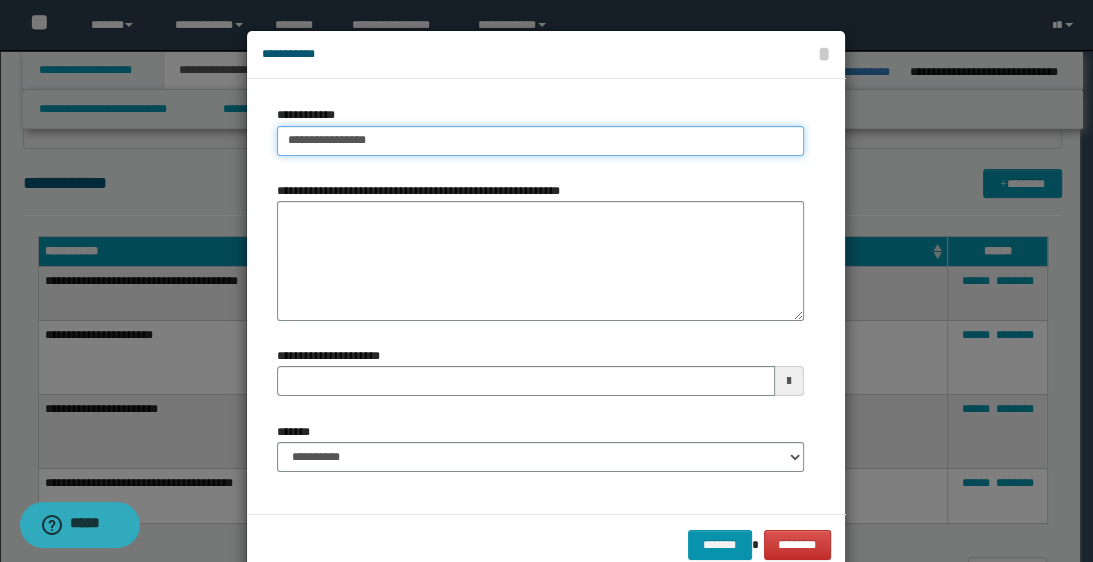 type on "**********" 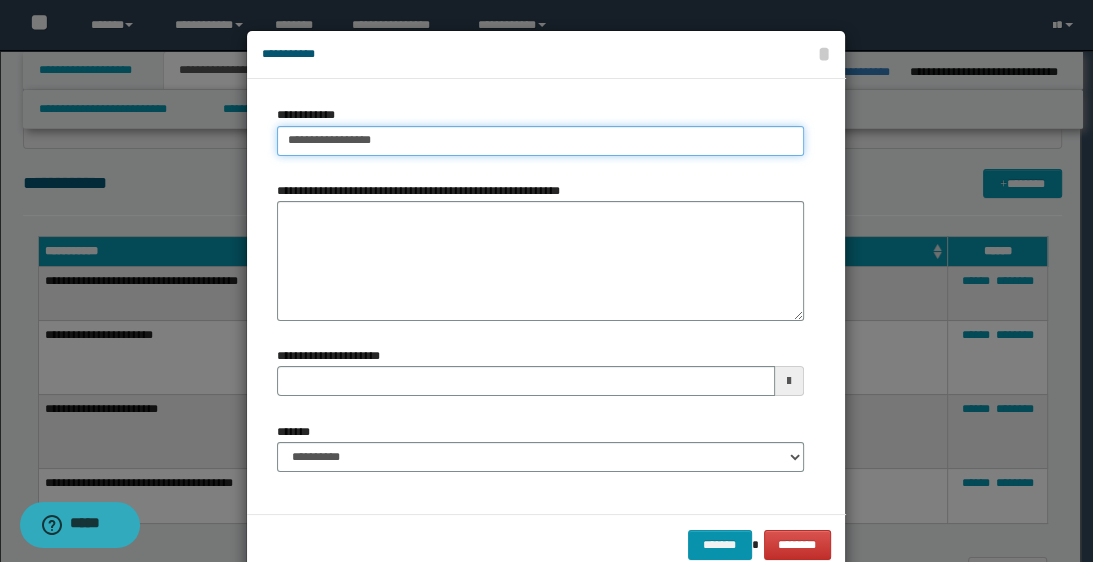 type on "**********" 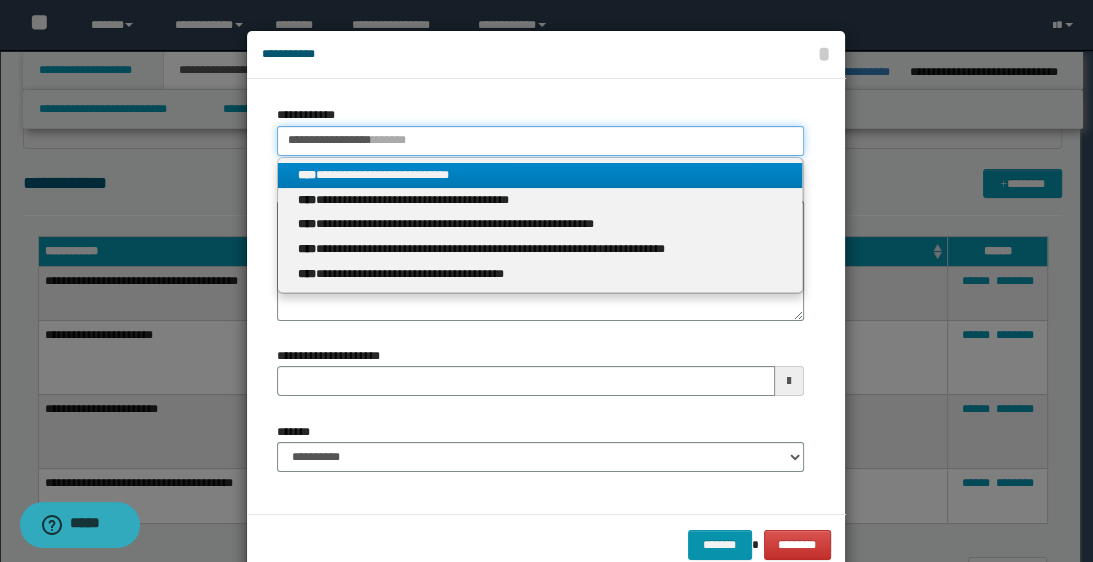type on "**********" 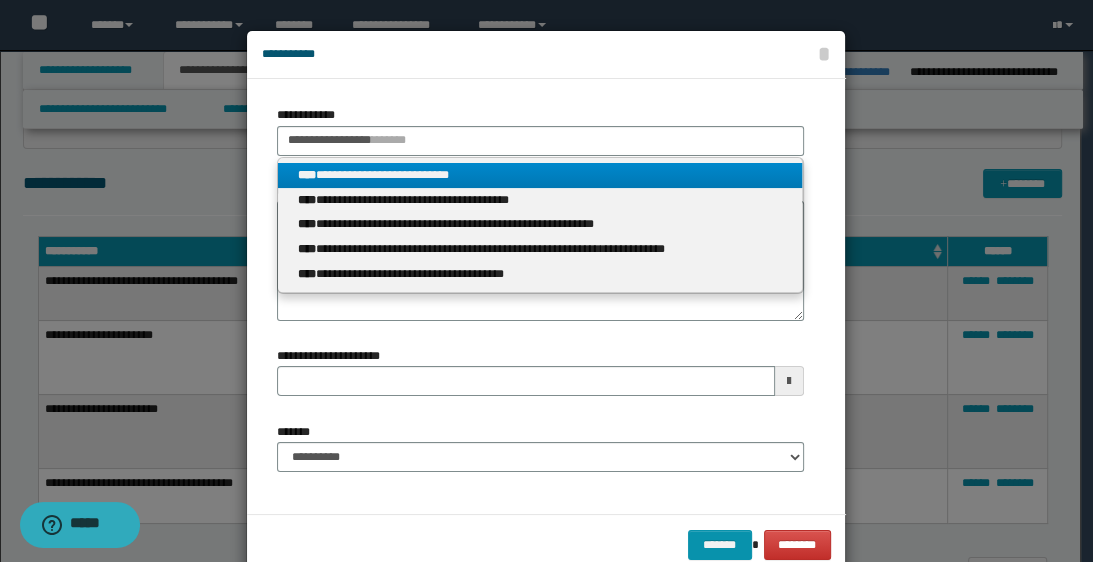 click on "**********" at bounding box center (540, 175) 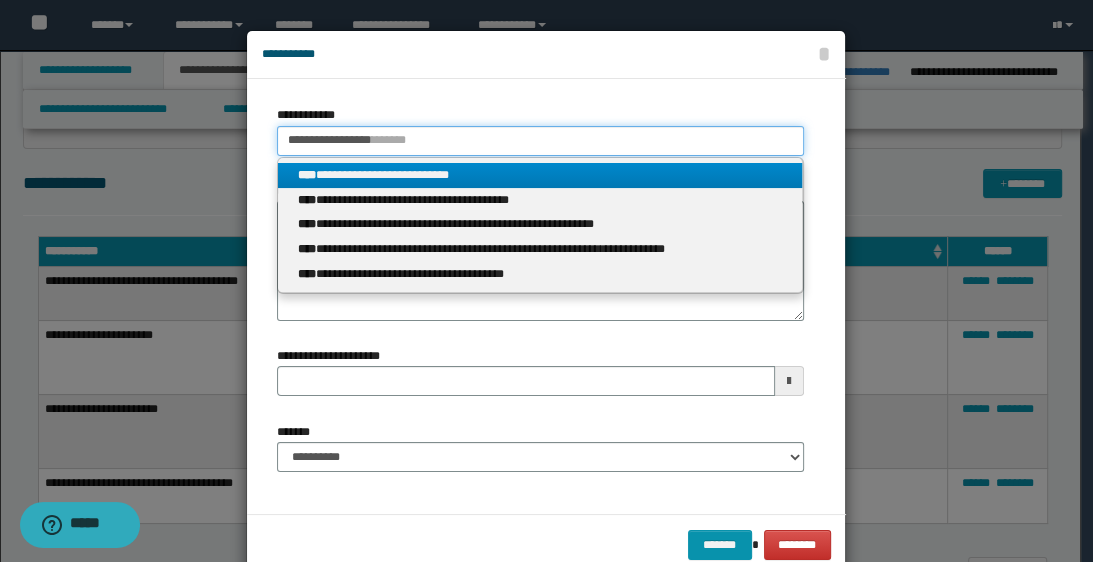 type 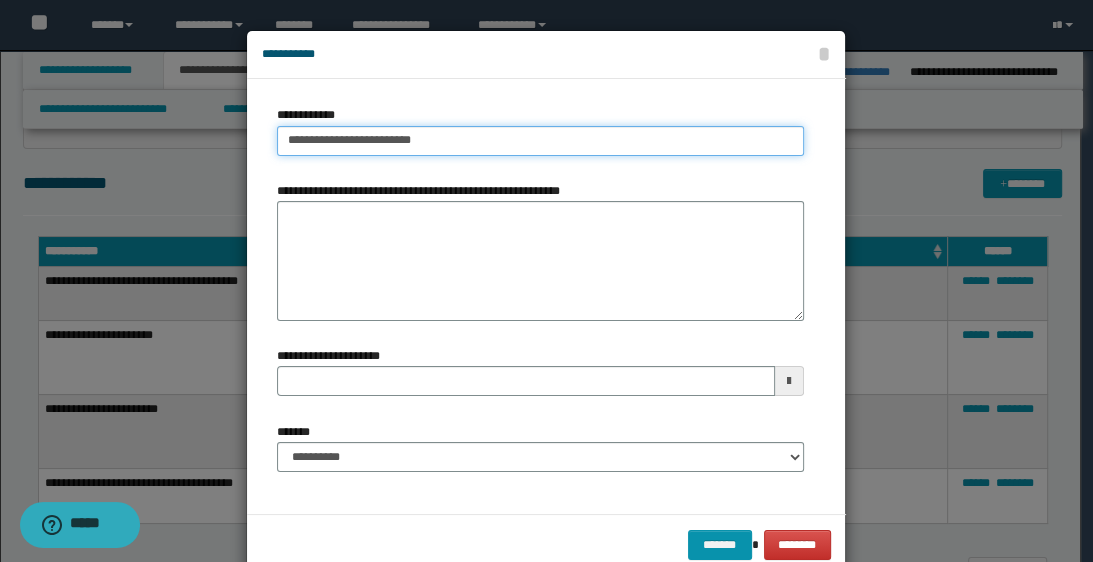drag, startPoint x: 278, startPoint y: 138, endPoint x: 410, endPoint y: 141, distance: 132.03409 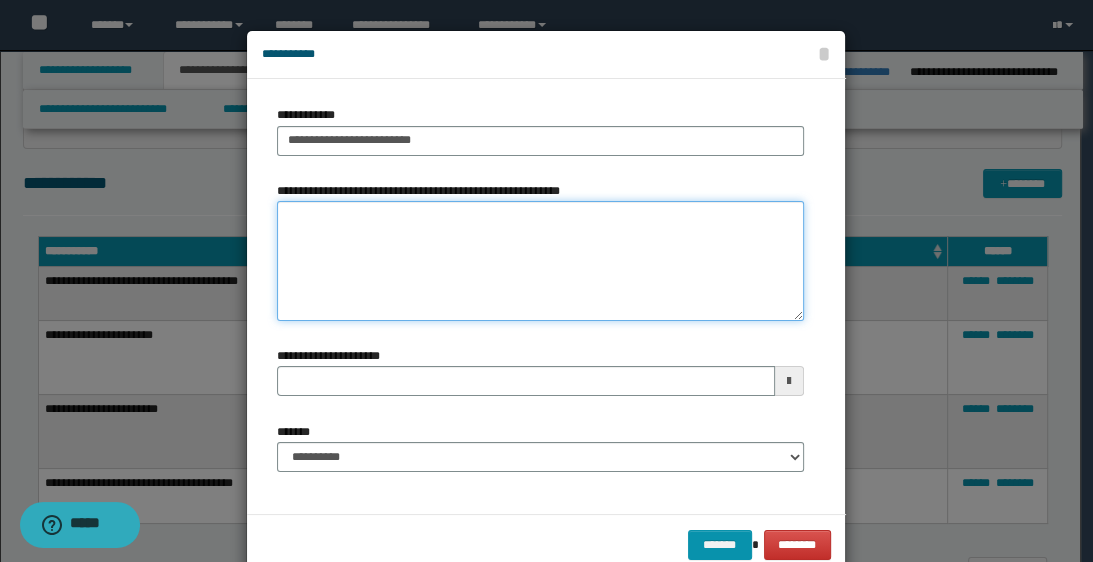 click on "**********" at bounding box center (540, 261) 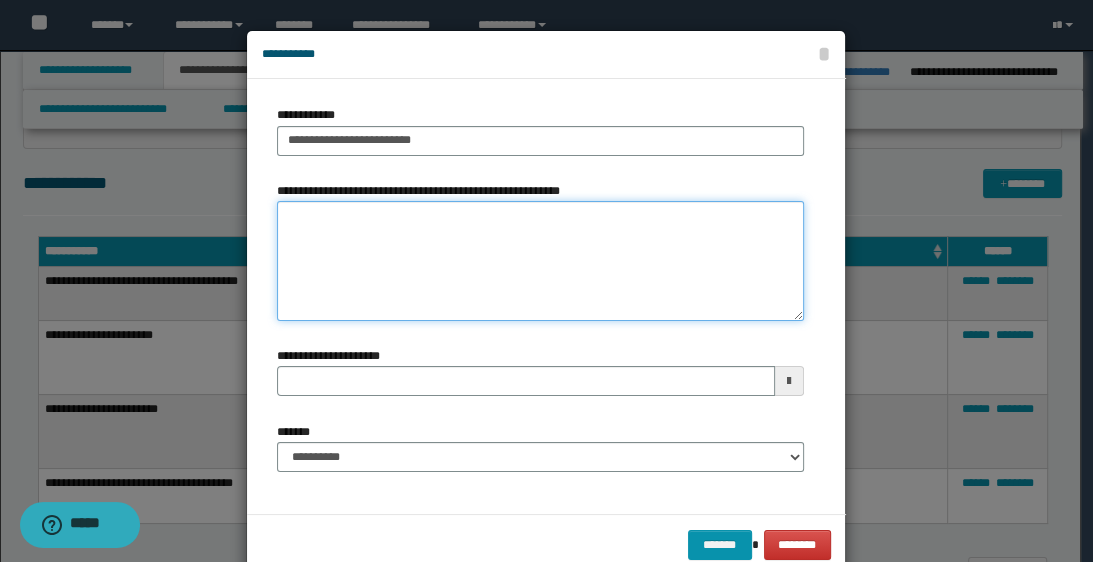 paste on "**********" 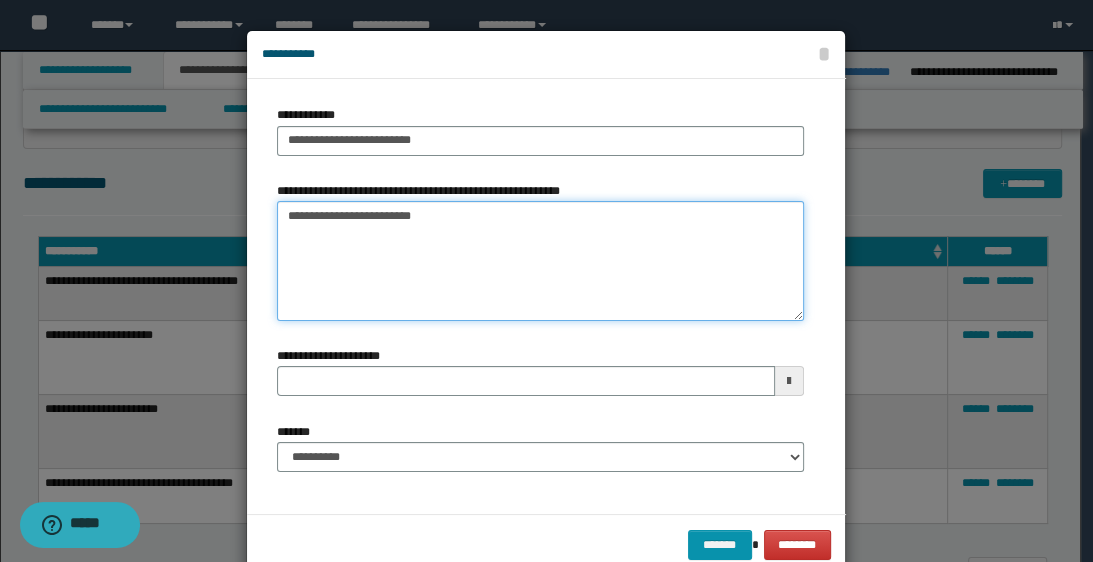 type 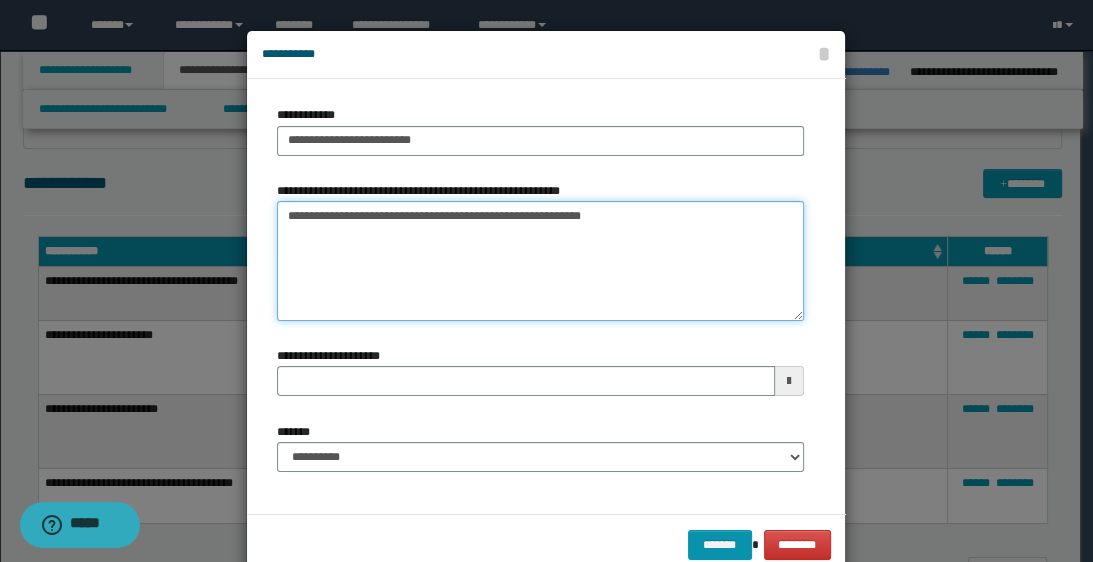 click on "**********" at bounding box center (540, 261) 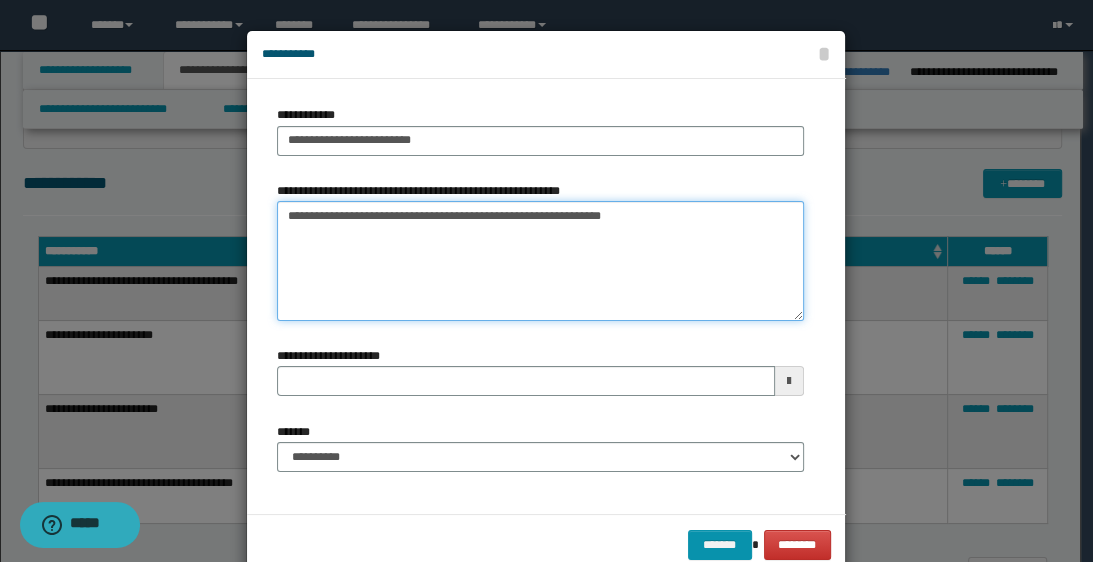 type on "**********" 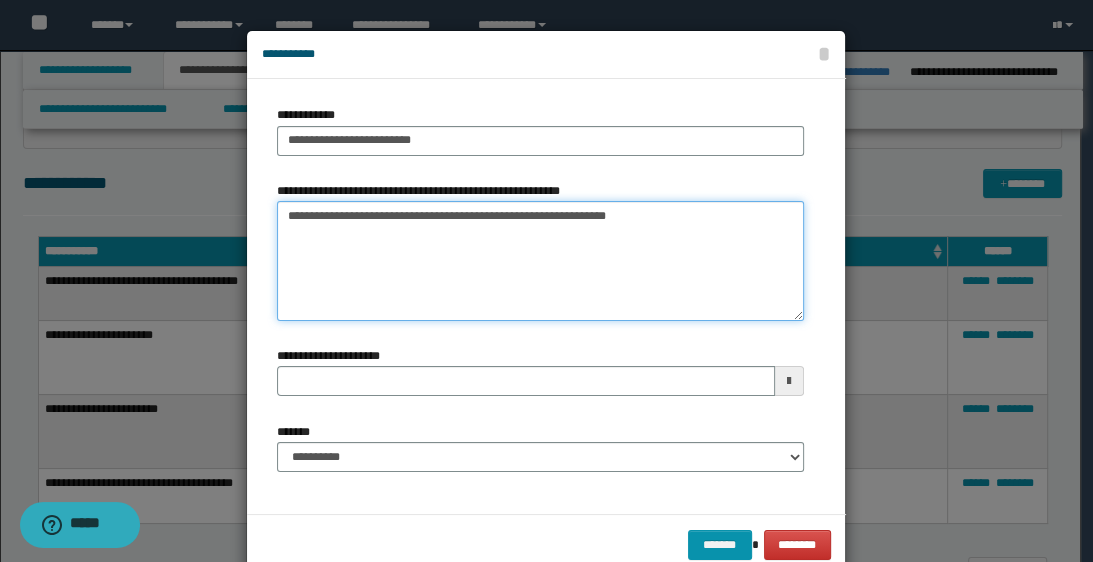 type 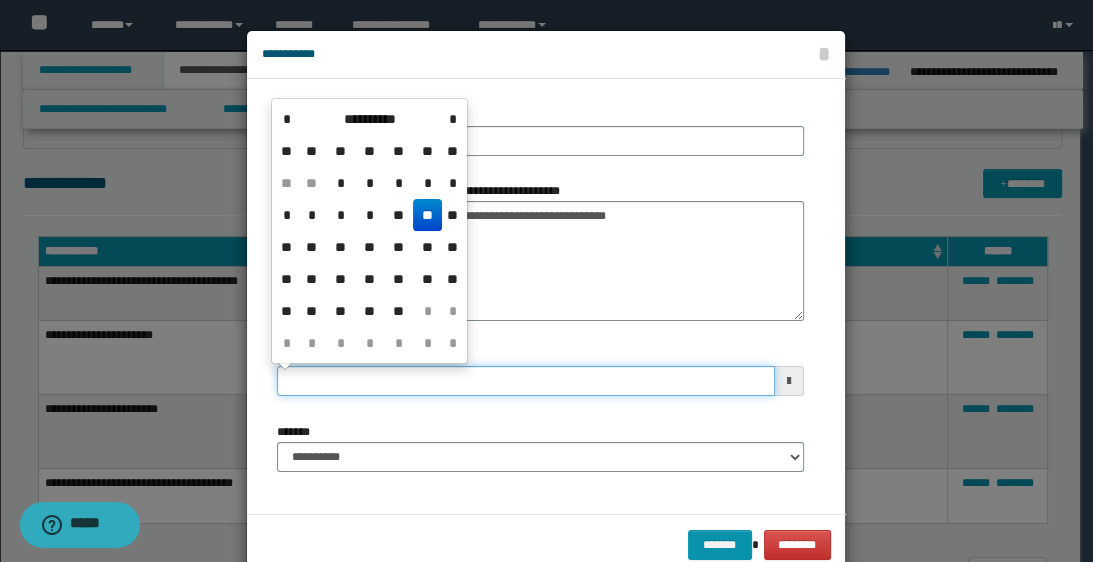click on "**********" at bounding box center [525, 381] 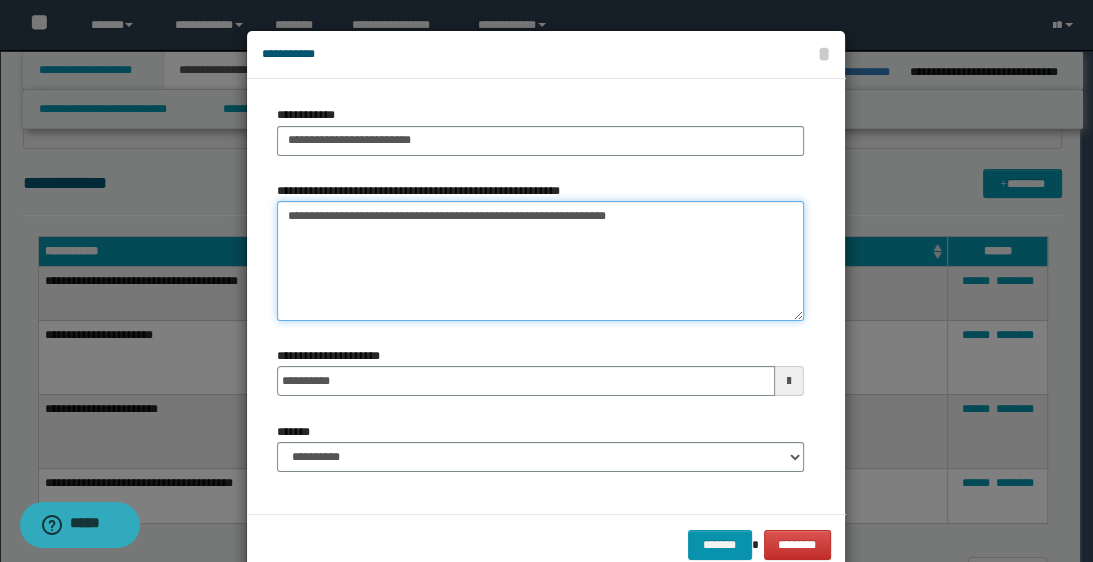 type on "**********" 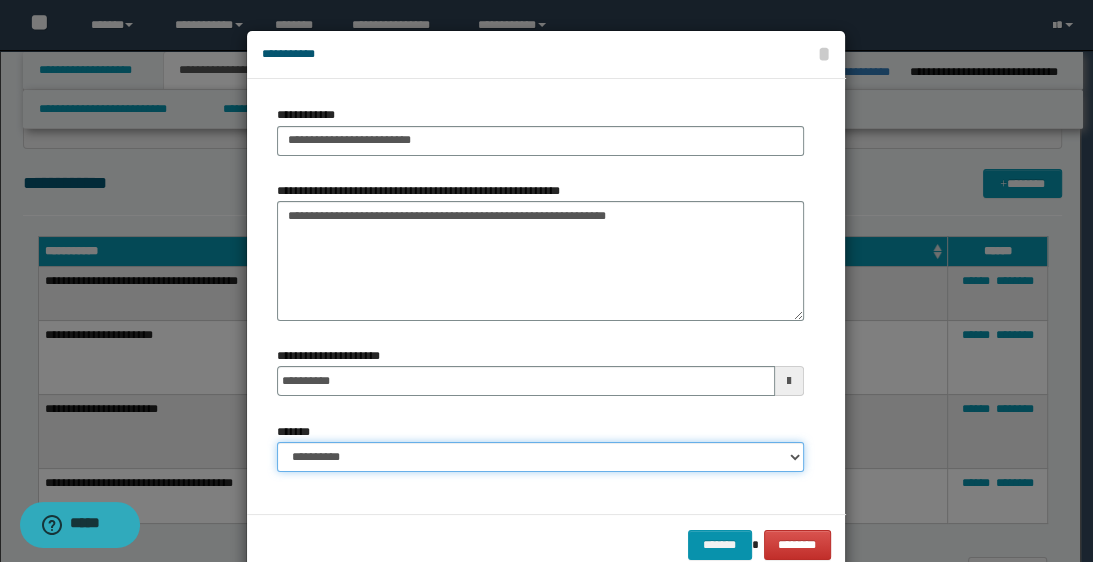 click on "**********" at bounding box center [540, 457] 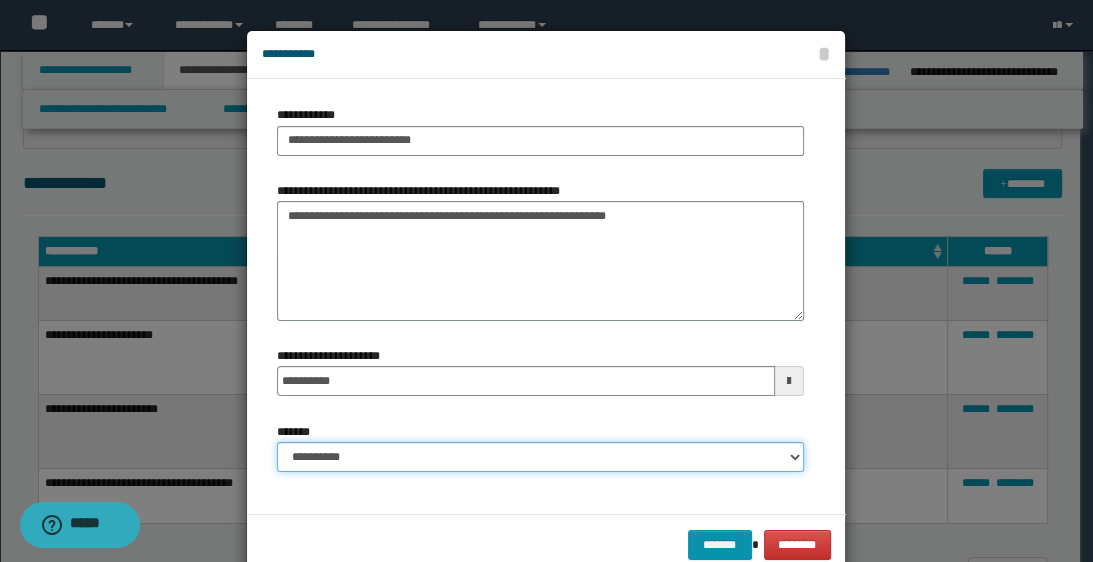select on "*" 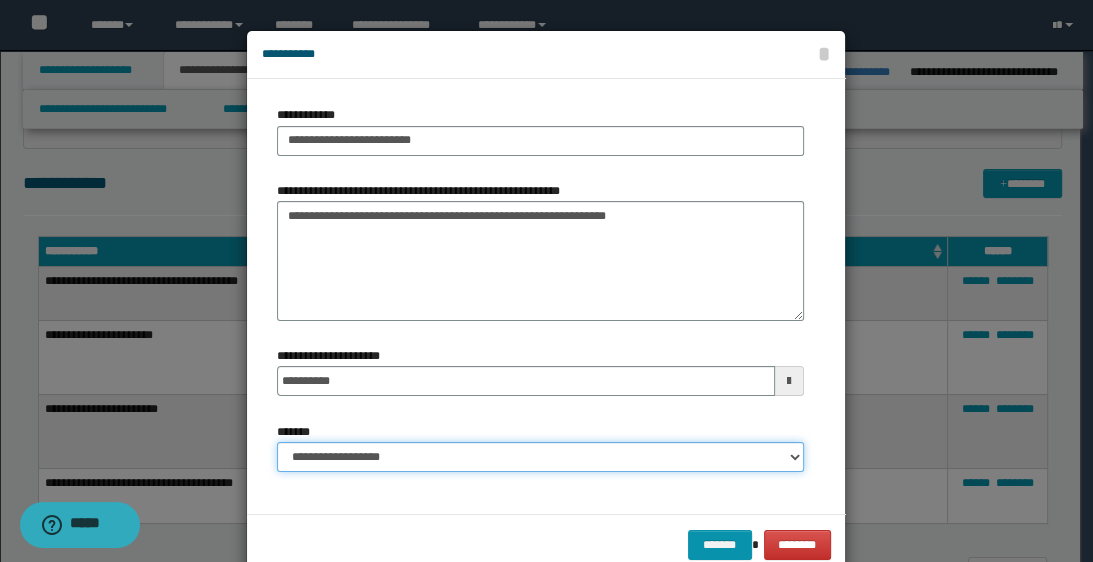 click on "**********" at bounding box center (540, 457) 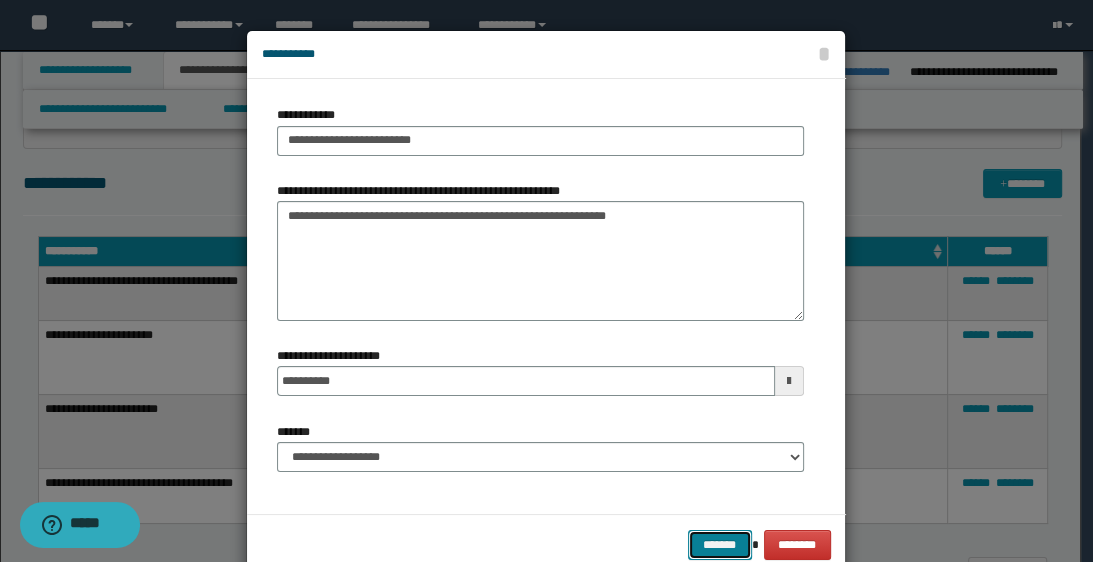 click on "*******" at bounding box center [720, 545] 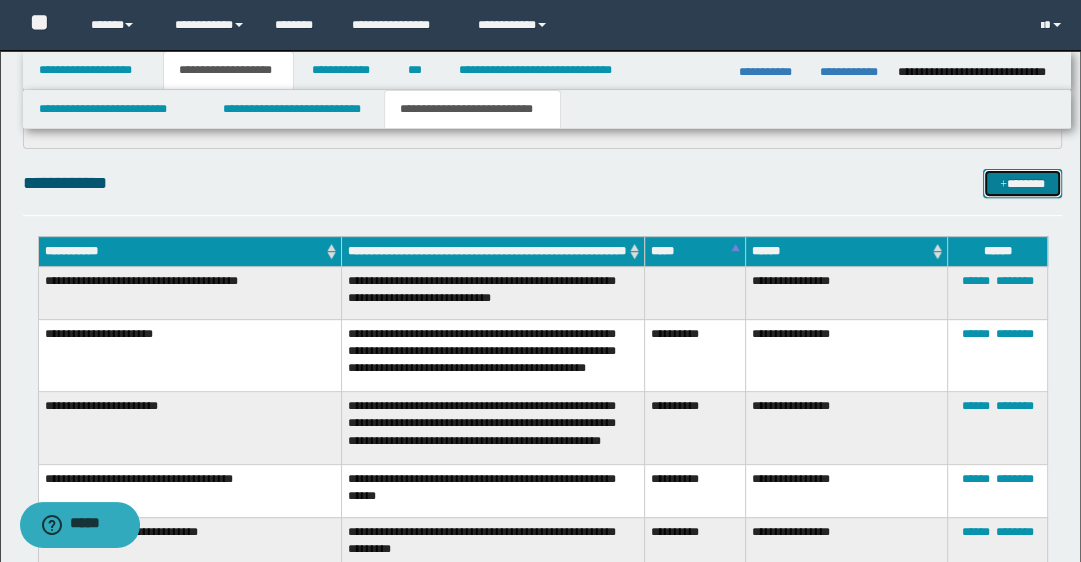 scroll, scrollTop: 720, scrollLeft: 0, axis: vertical 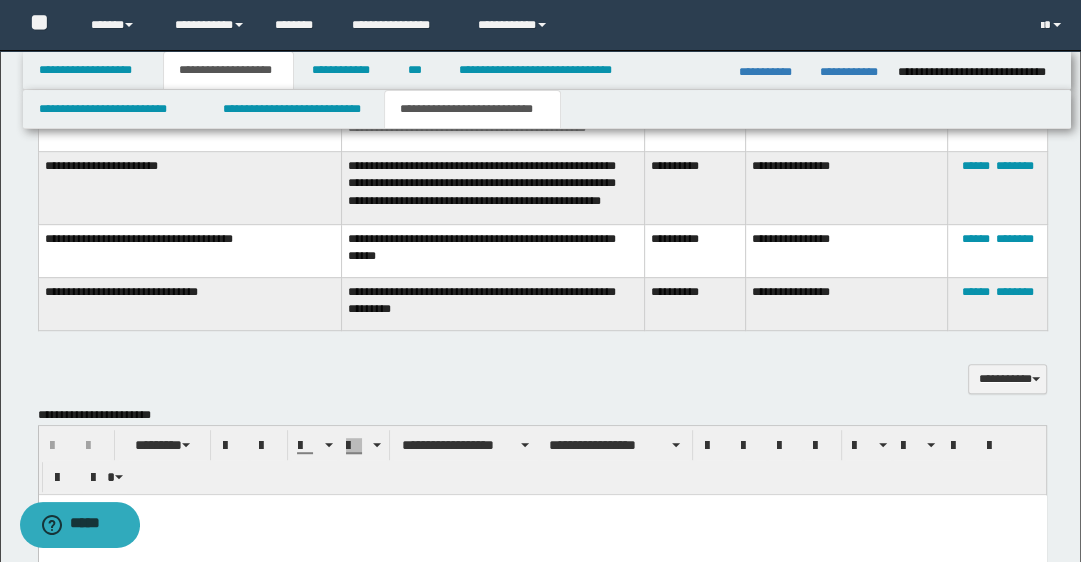 click on "**********" at bounding box center (492, 303) 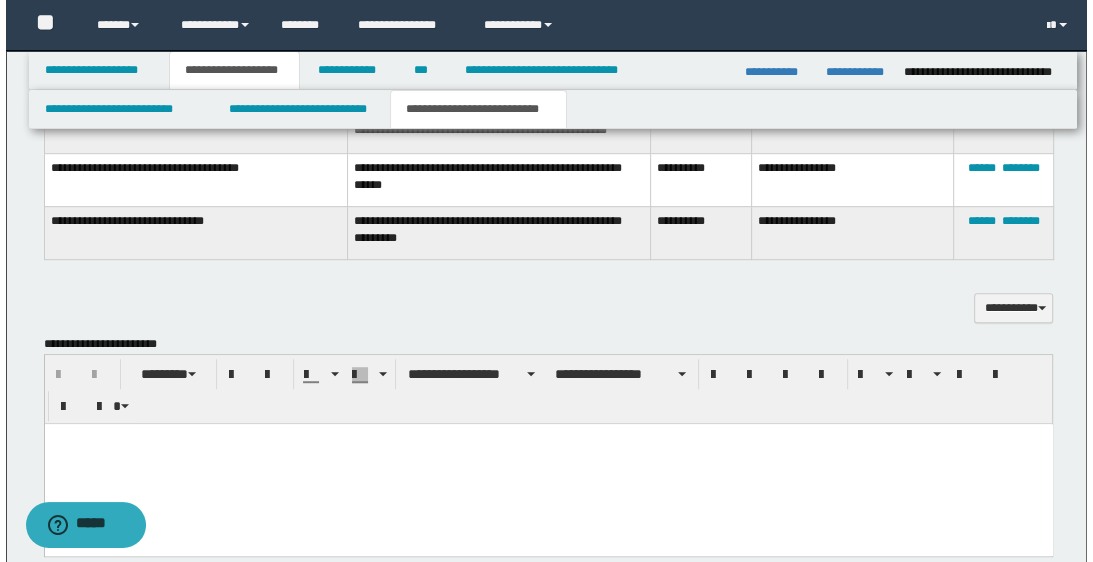 scroll, scrollTop: 731, scrollLeft: 0, axis: vertical 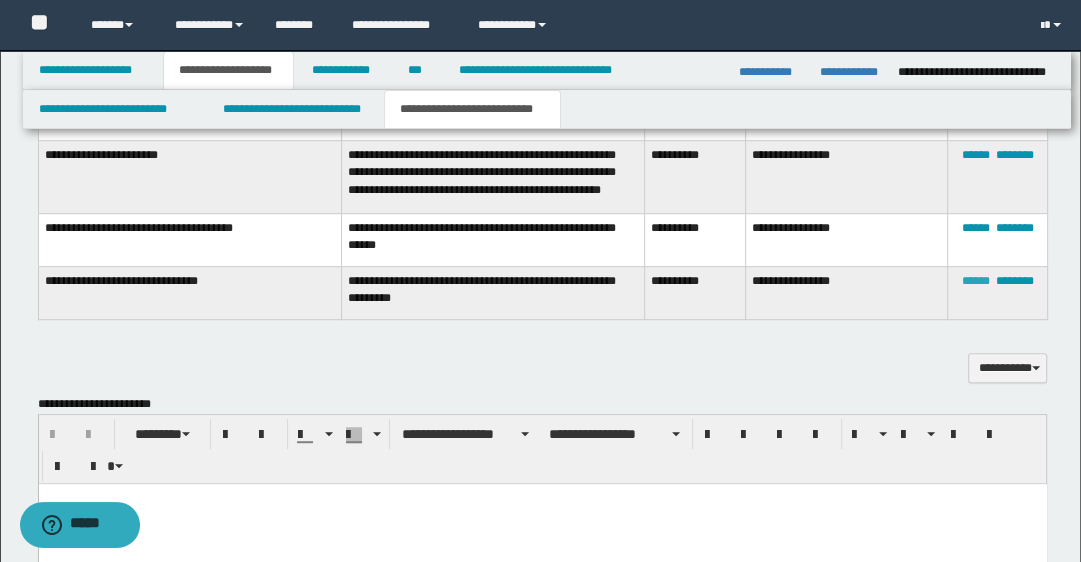 click on "******" at bounding box center [975, 281] 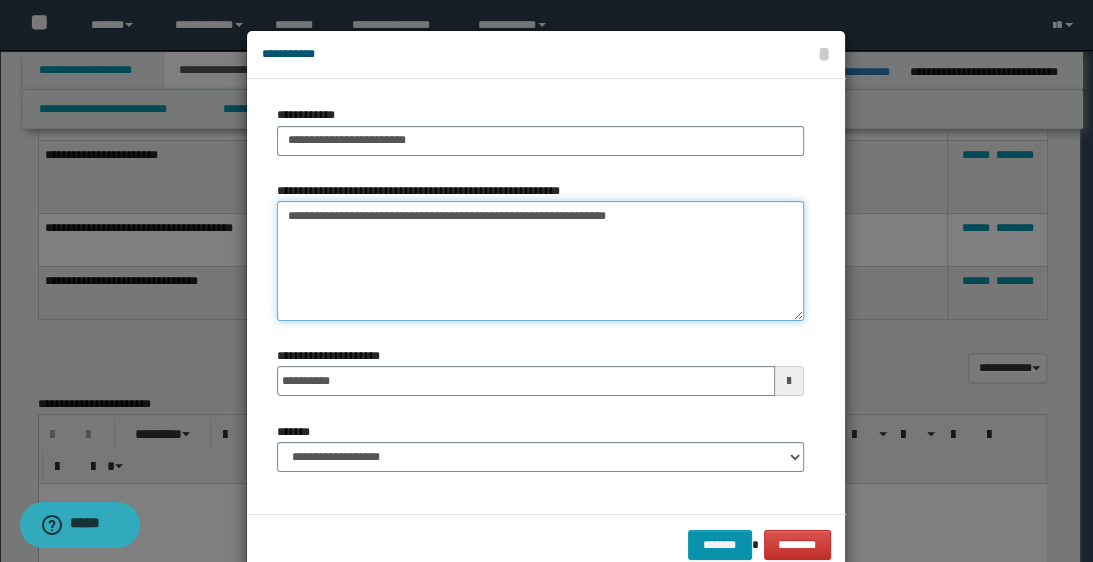 click on "**********" at bounding box center (540, 261) 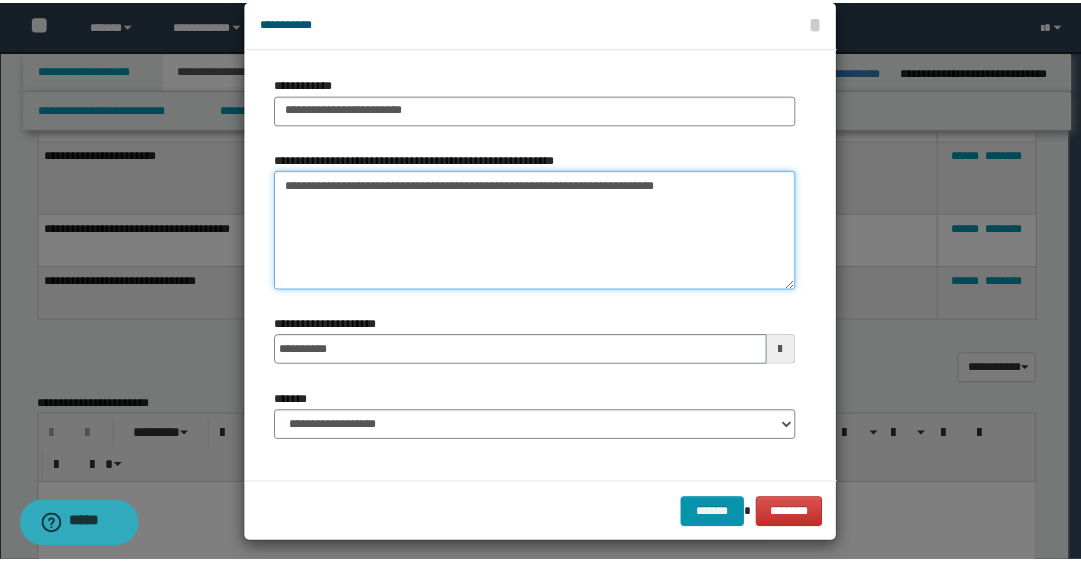 scroll, scrollTop: 43, scrollLeft: 0, axis: vertical 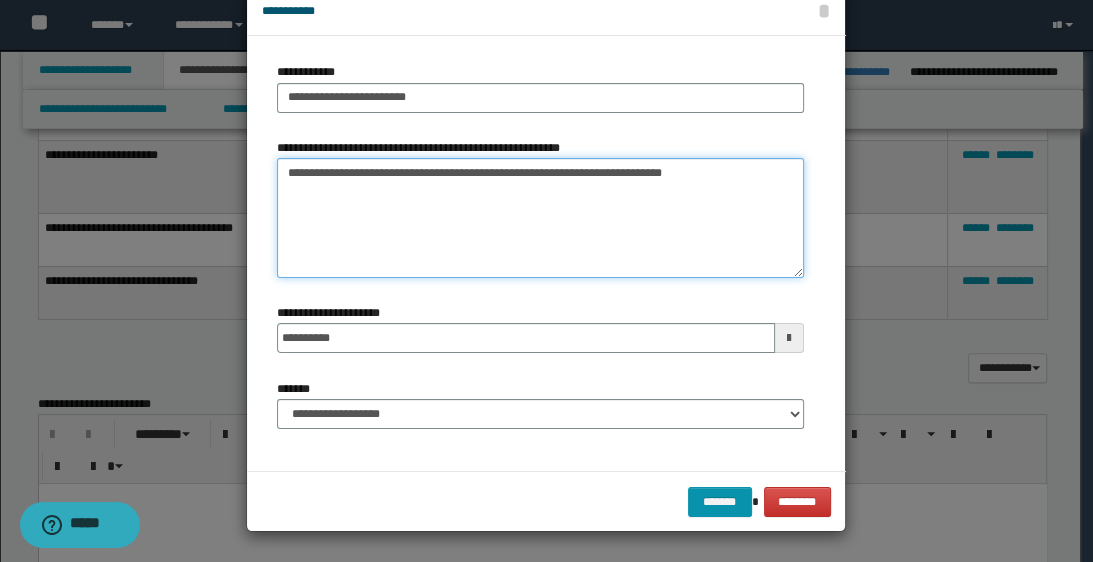 drag, startPoint x: 480, startPoint y: 171, endPoint x: 688, endPoint y: 173, distance: 208.00961 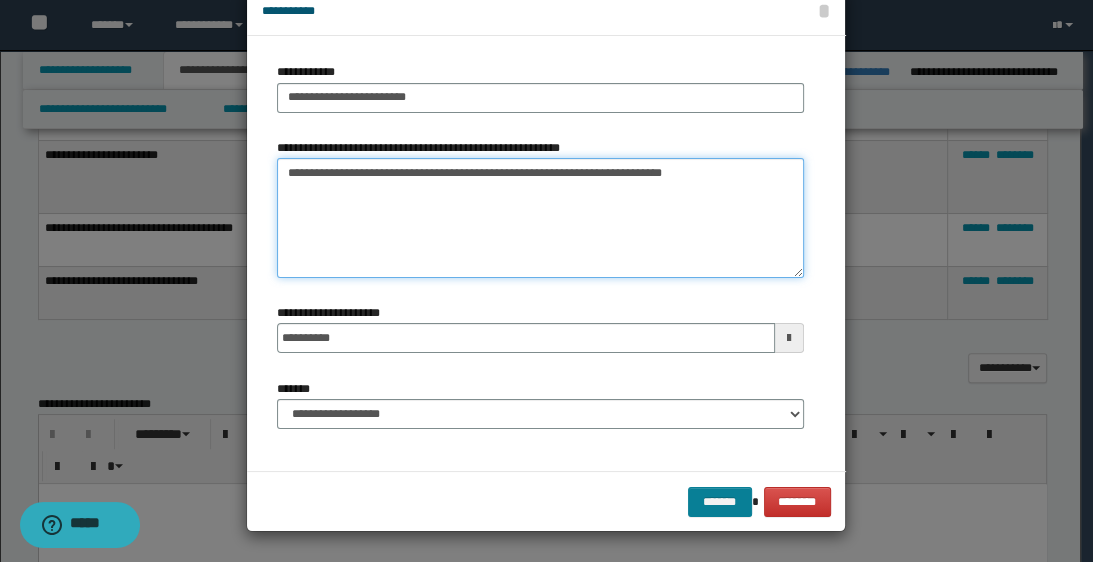 type on "**********" 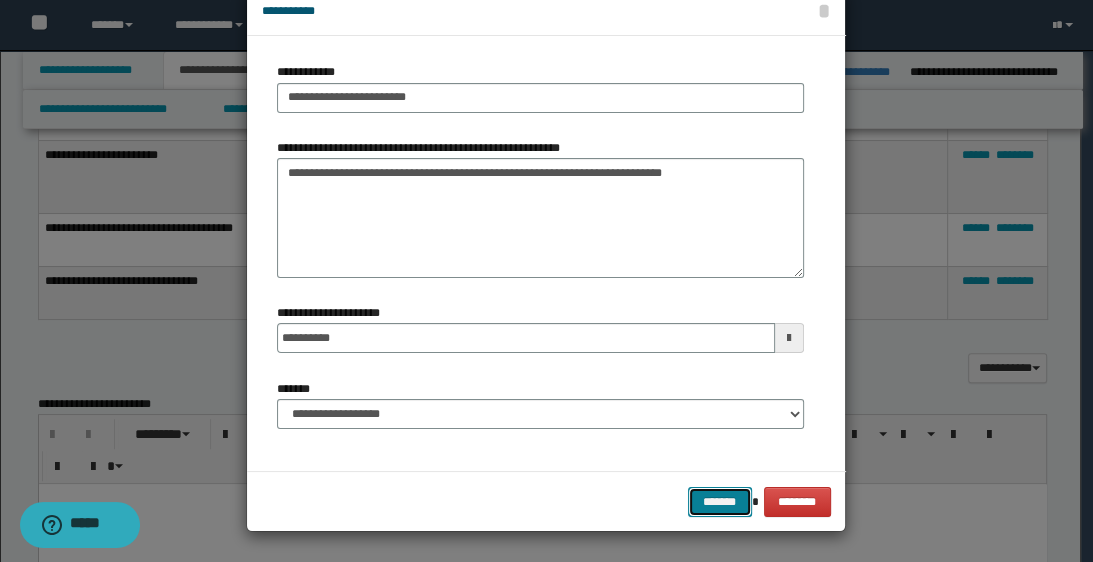 click on "*******" at bounding box center (720, 502) 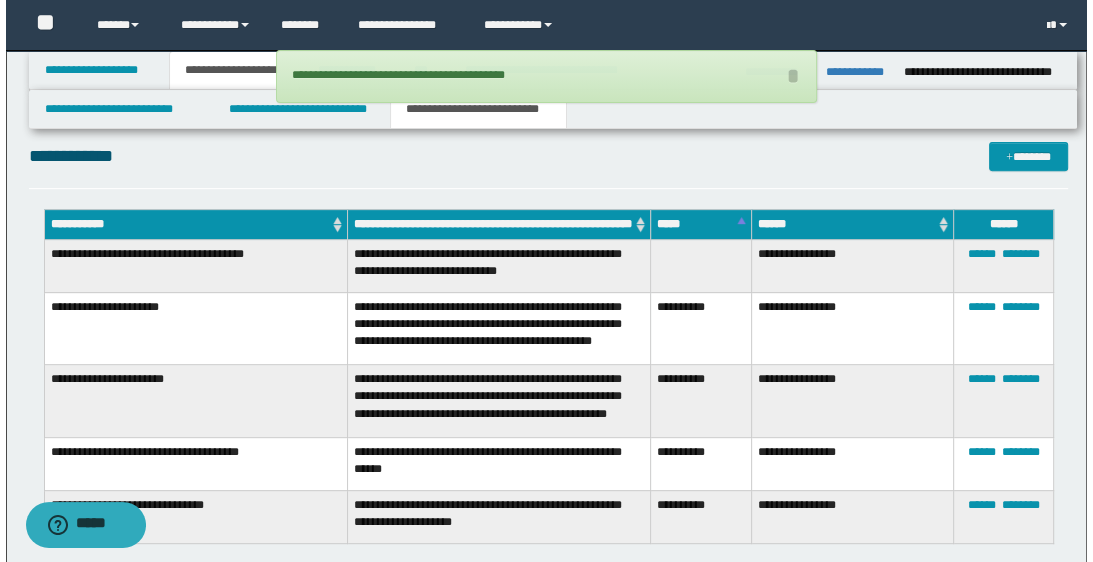 scroll, scrollTop: 411, scrollLeft: 0, axis: vertical 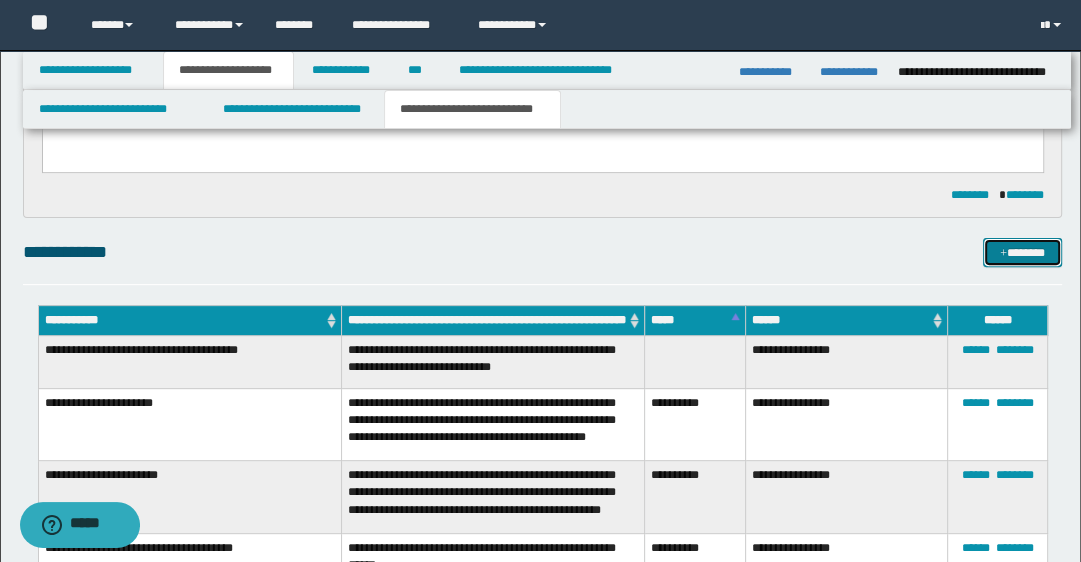 click on "*******" at bounding box center [1022, 253] 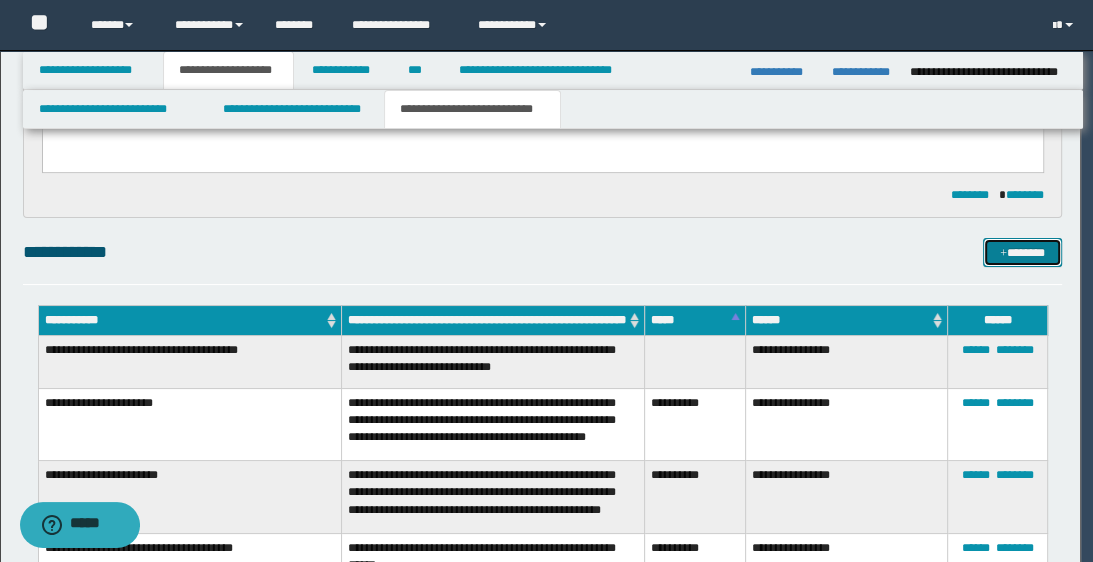 scroll, scrollTop: 0, scrollLeft: 0, axis: both 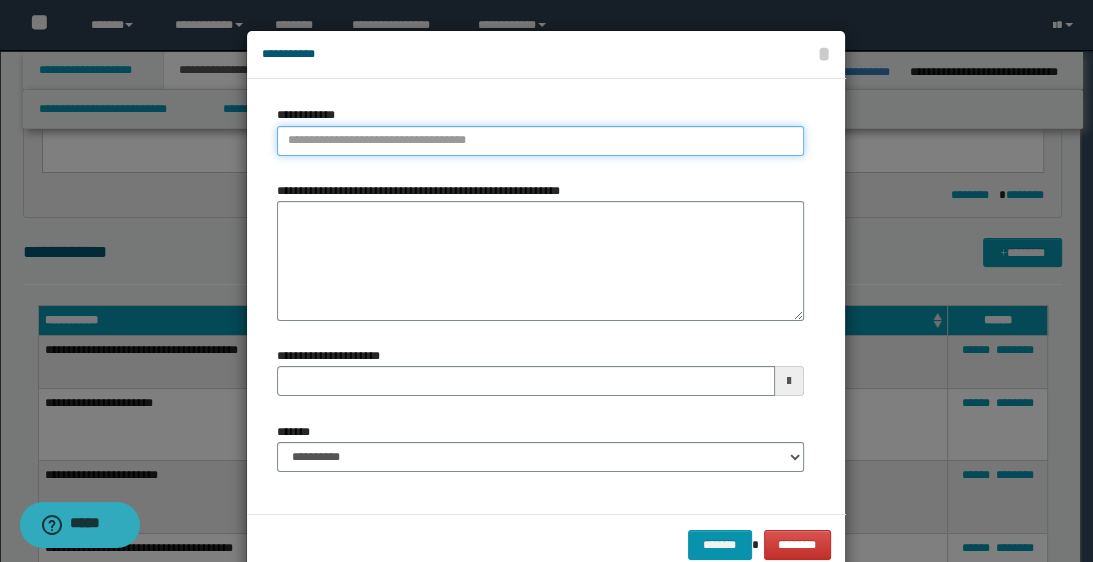type on "**********" 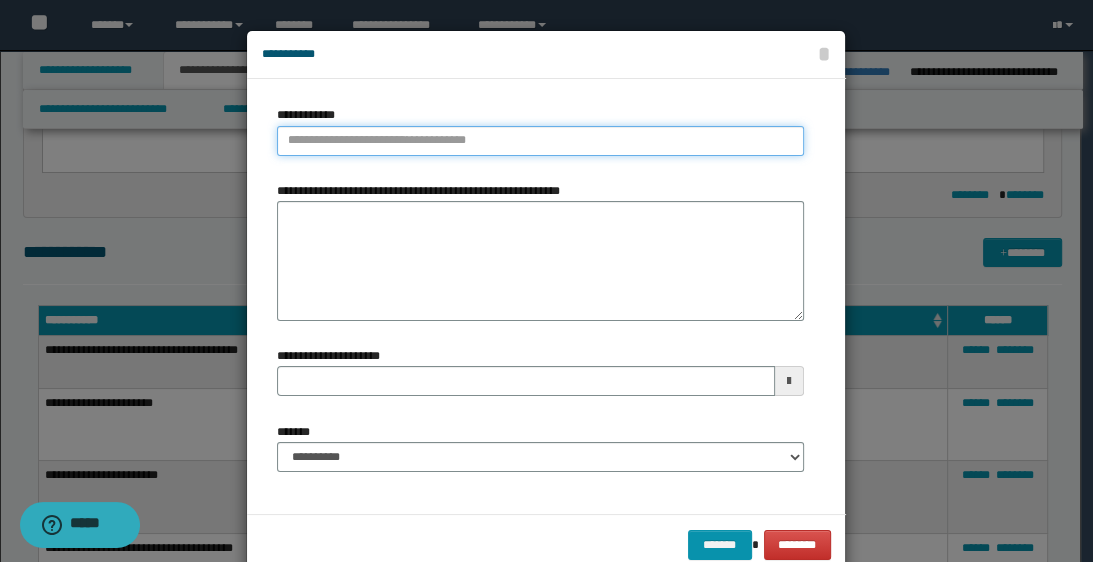 click on "**********" at bounding box center [540, 141] 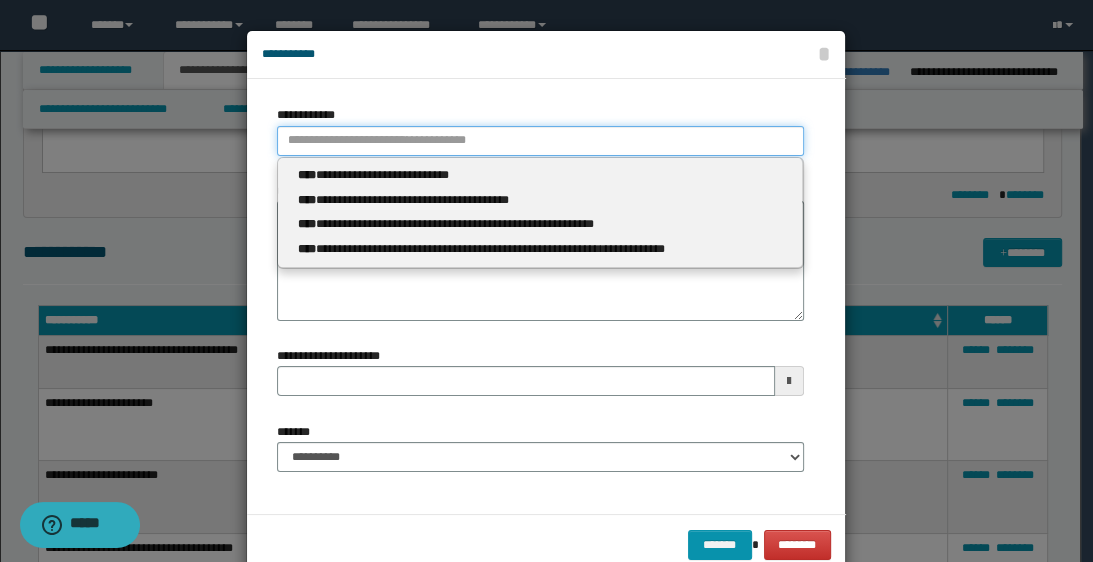 type 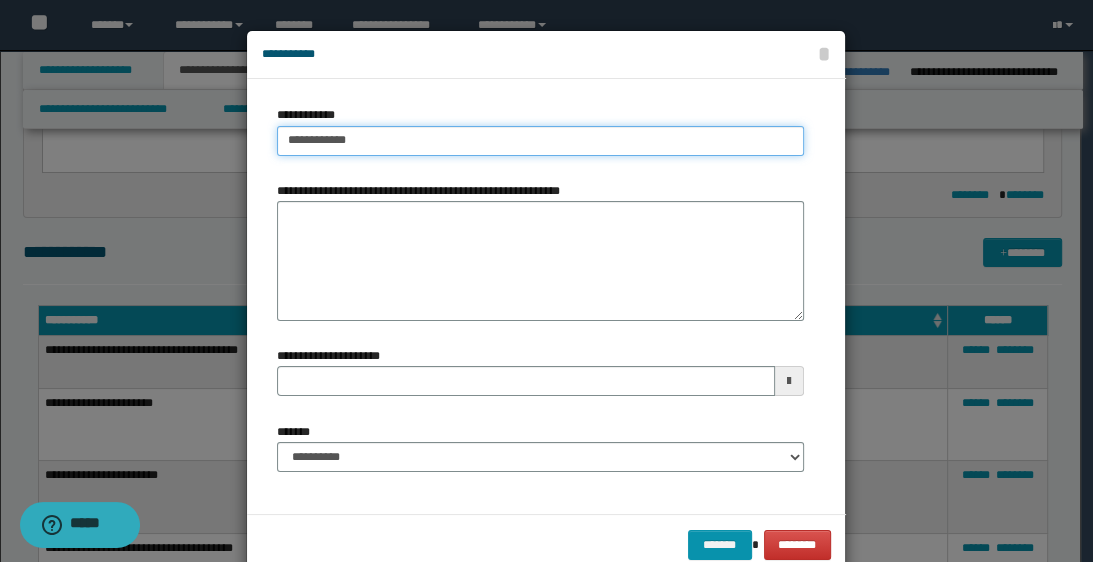type on "**********" 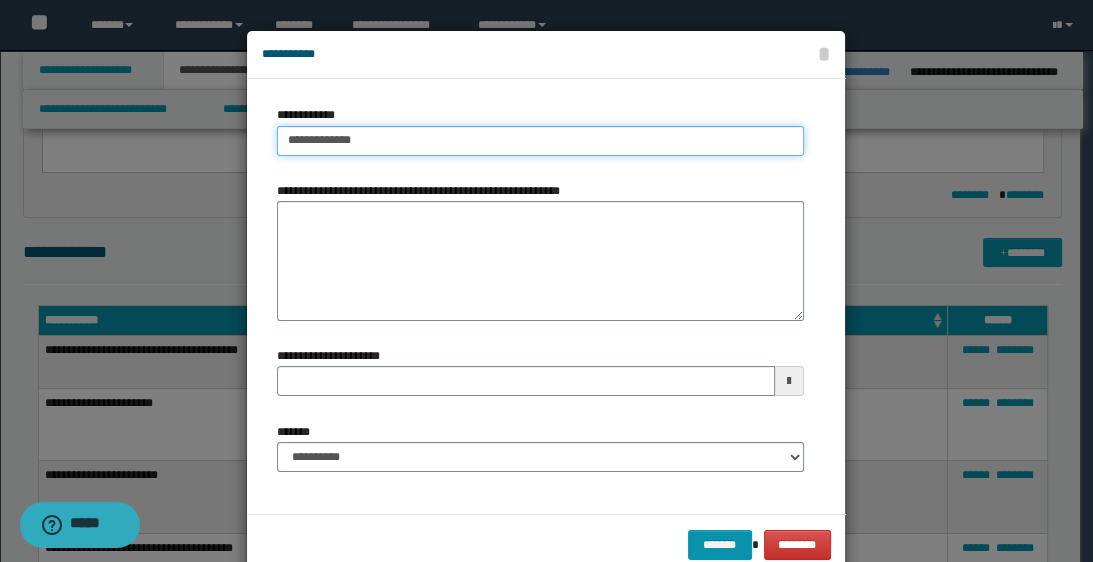 type on "**********" 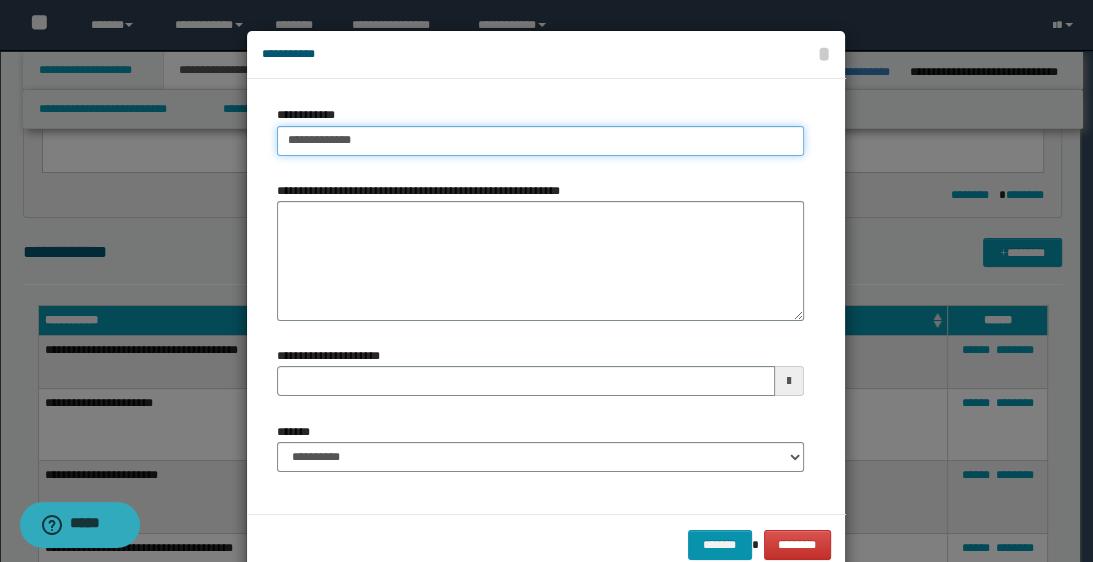 type 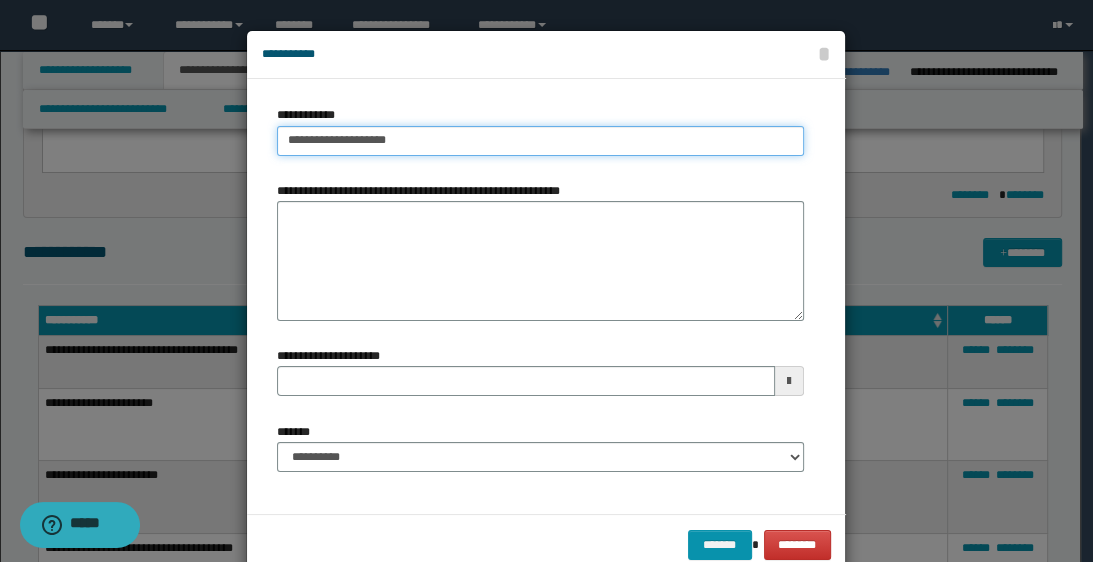 type on "**********" 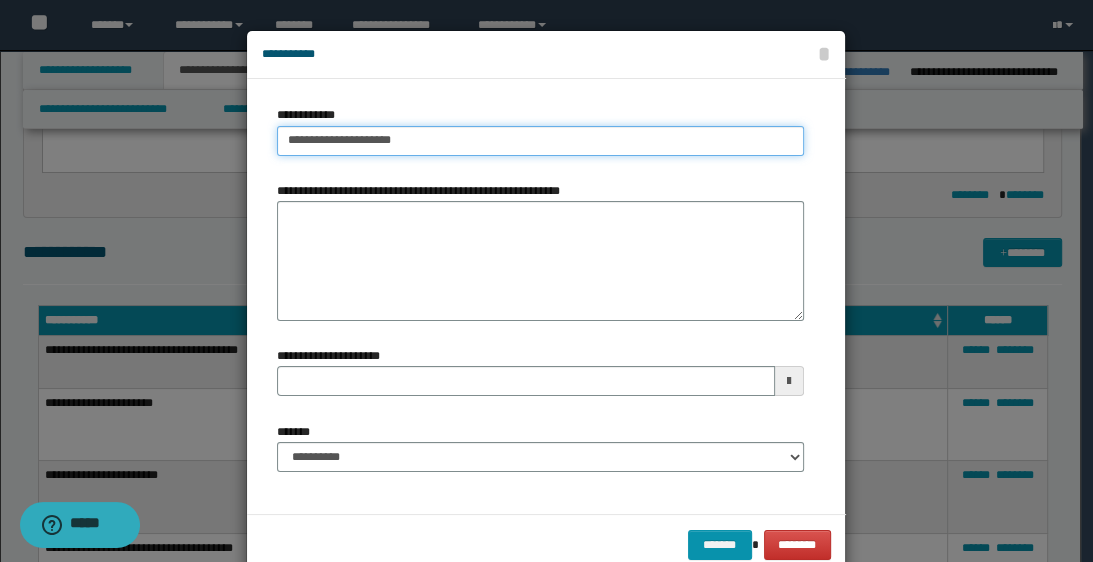 type on "**********" 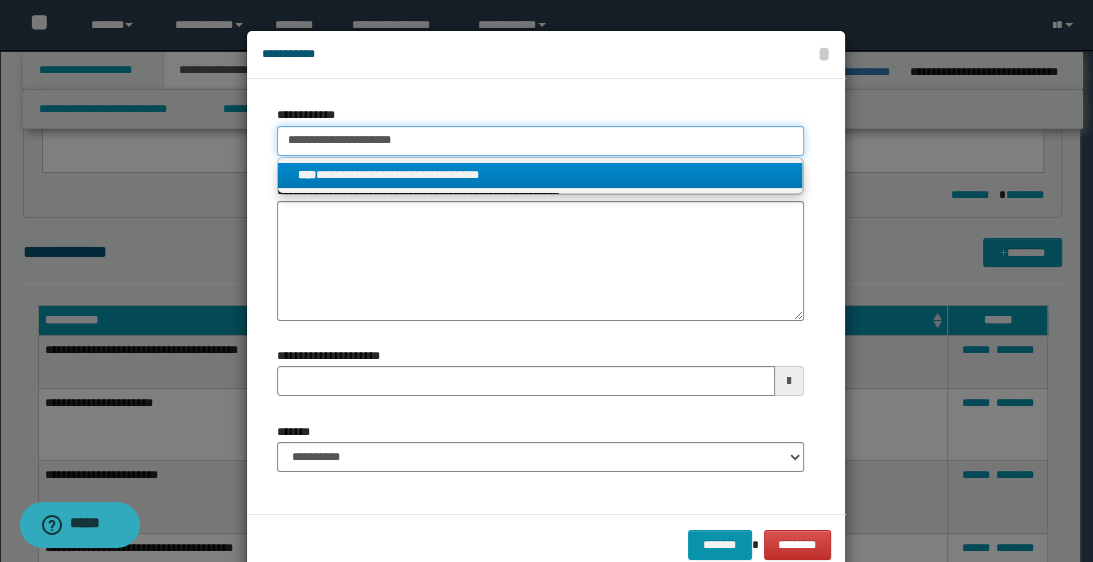 type on "**********" 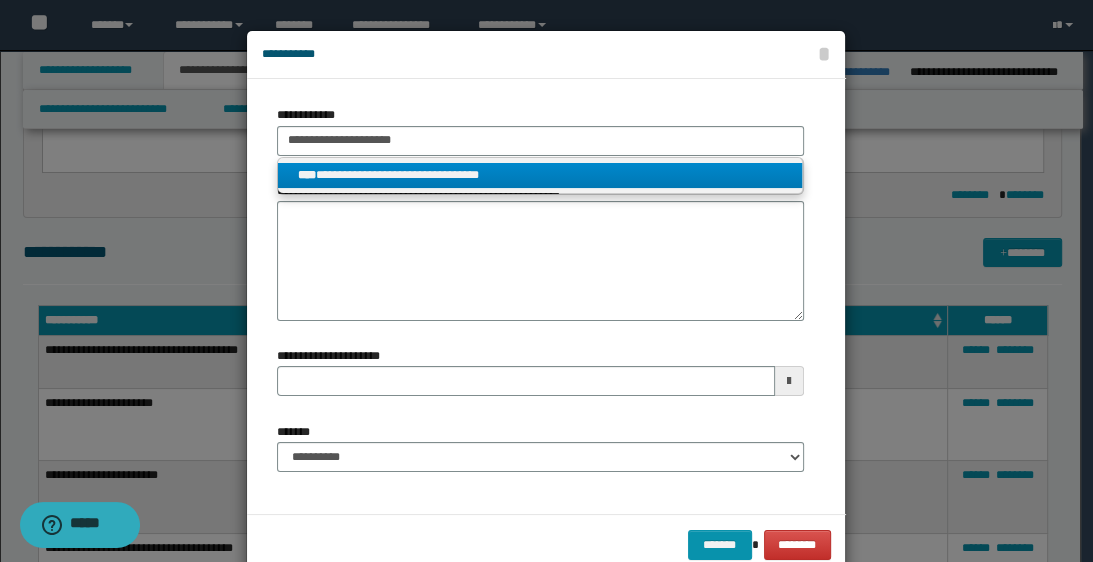click on "**********" at bounding box center [540, 175] 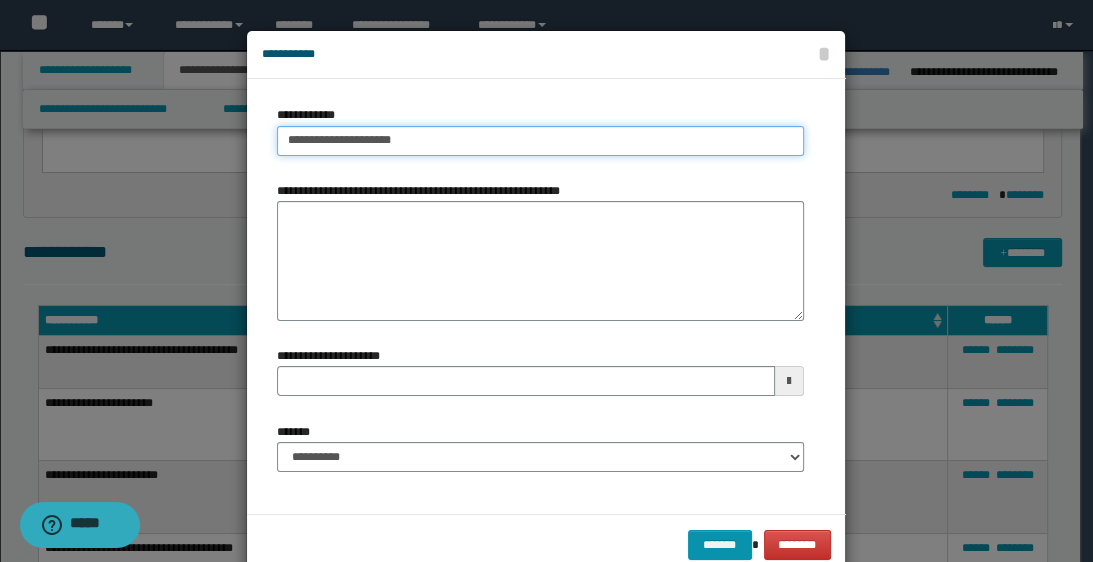 type 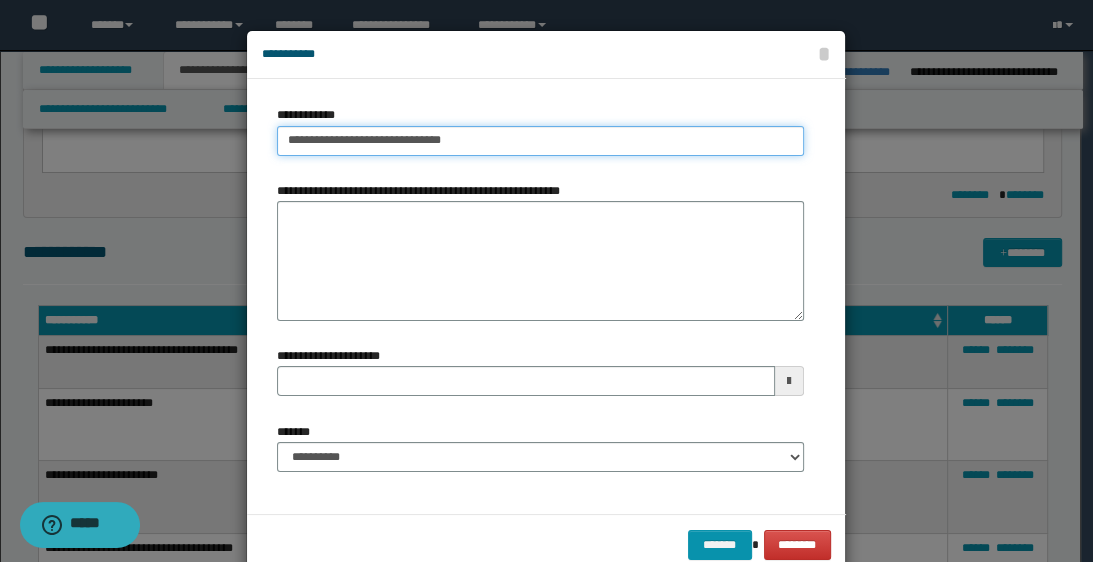 type on "**********" 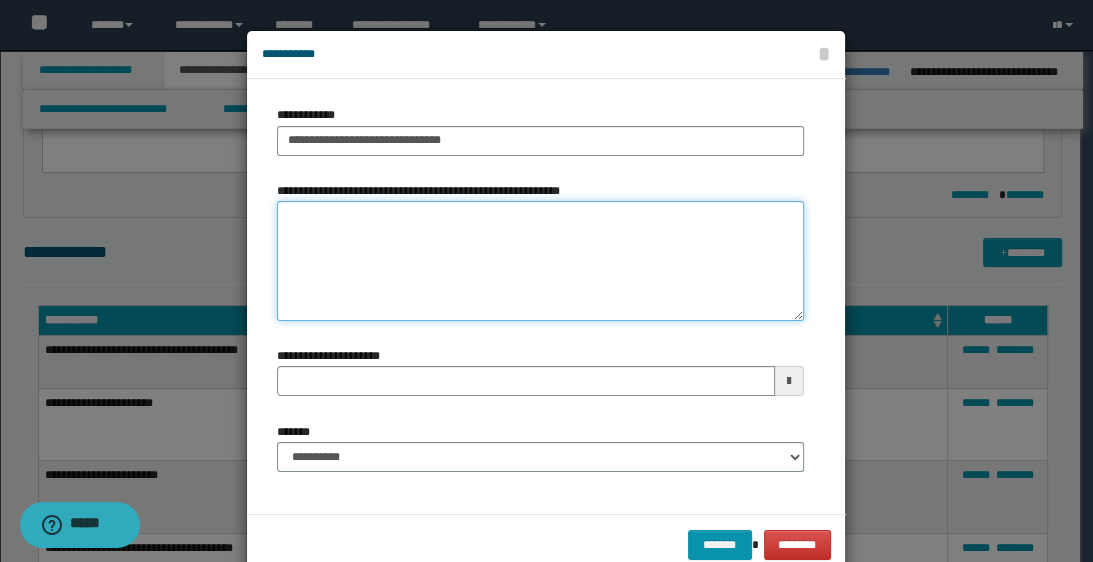 click on "**********" at bounding box center (540, 261) 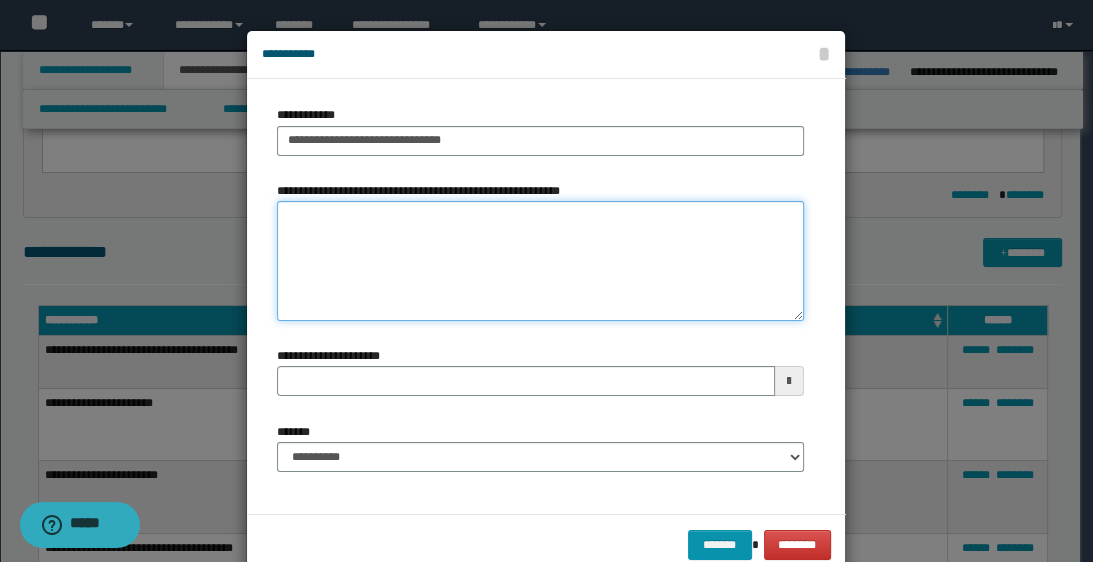 paste on "**********" 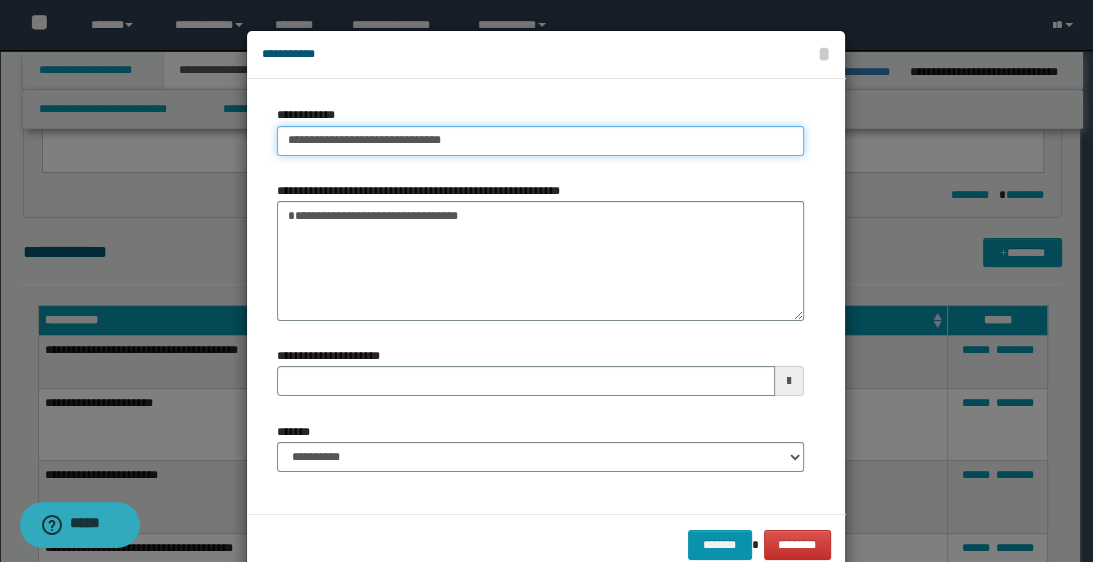 drag, startPoint x: 275, startPoint y: 138, endPoint x: 408, endPoint y: 142, distance: 133.06013 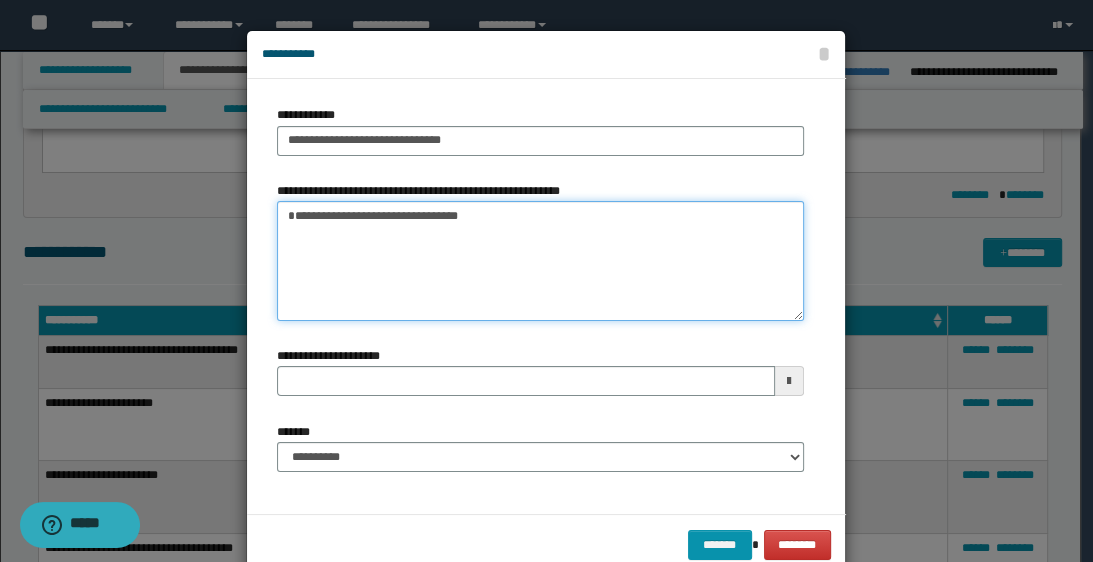 click on "**********" at bounding box center [540, 261] 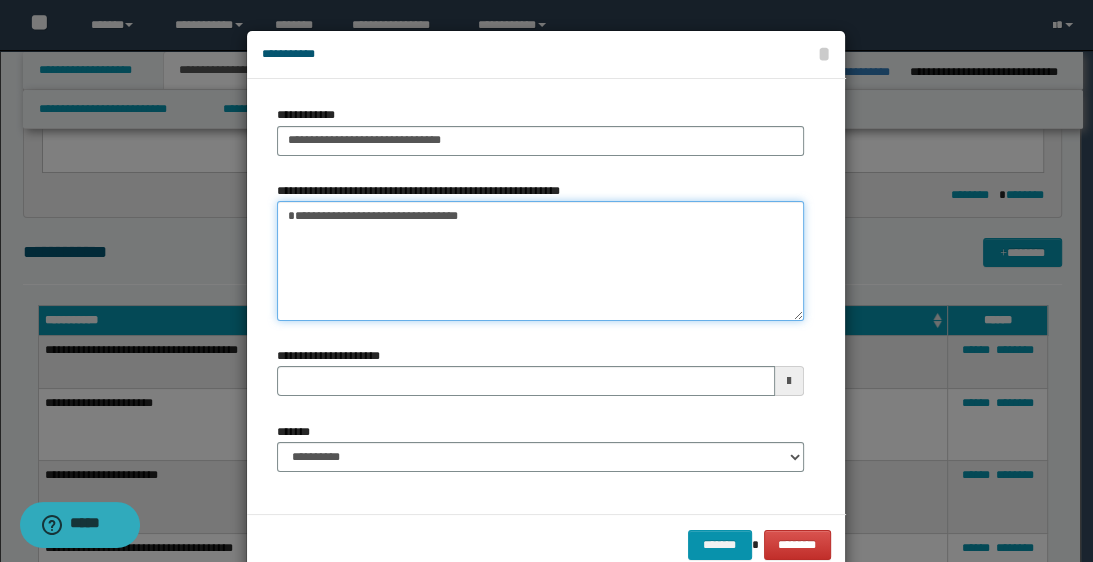 paste on "**********" 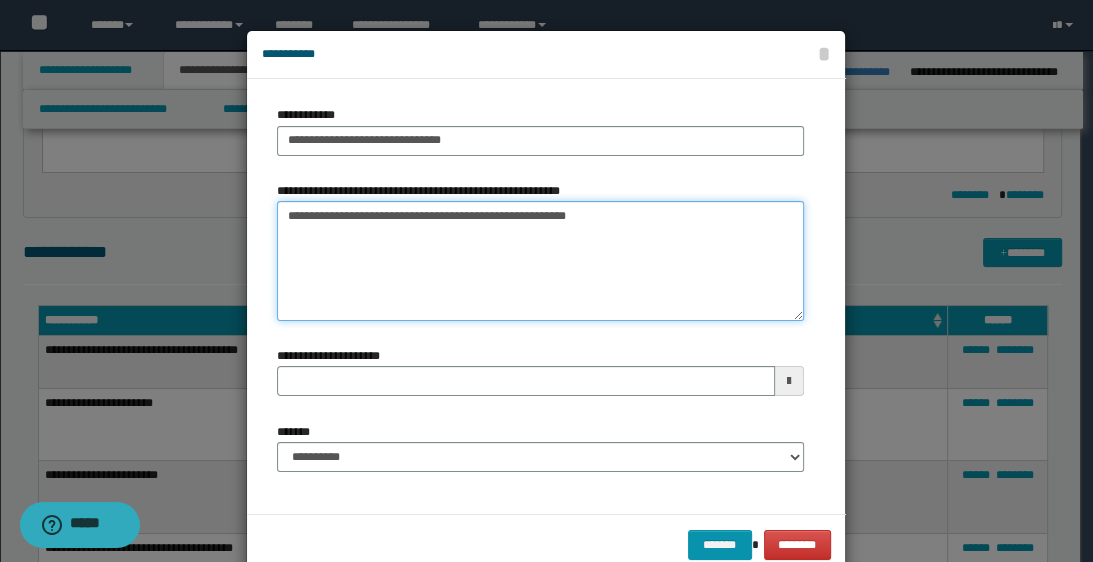 type 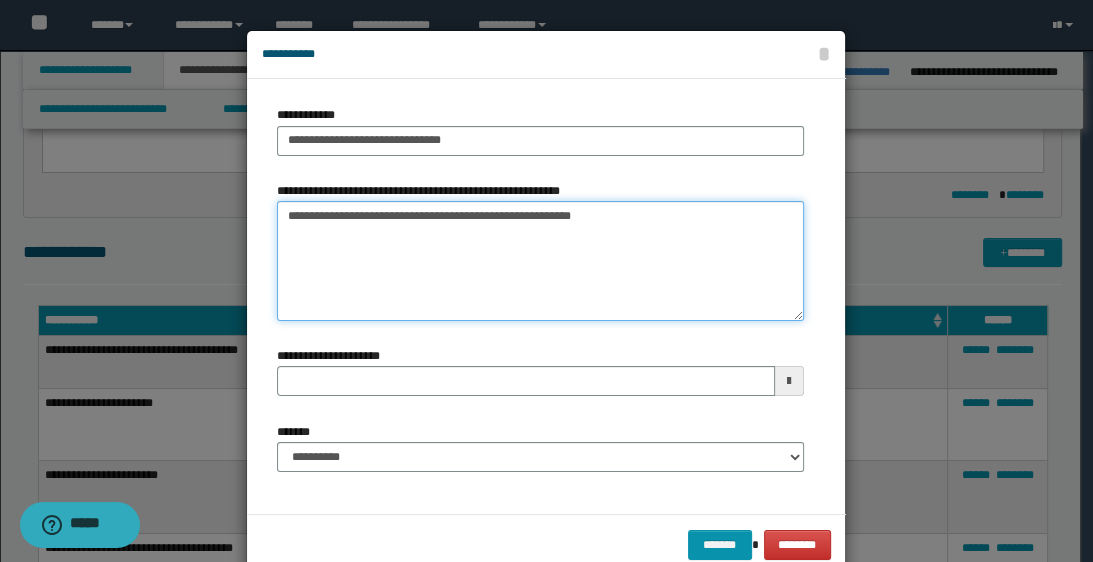 type on "**********" 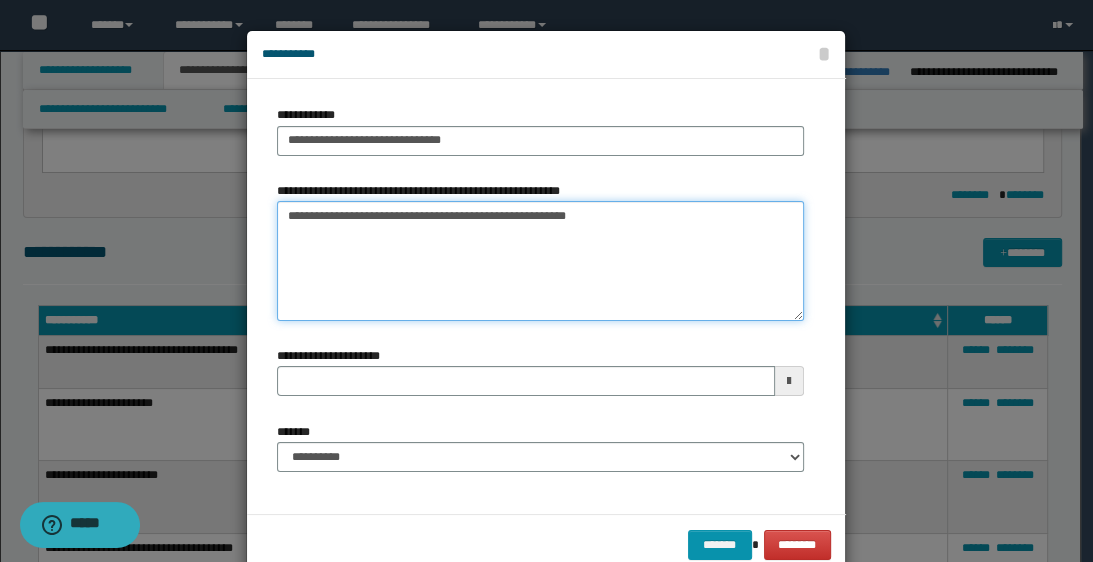type 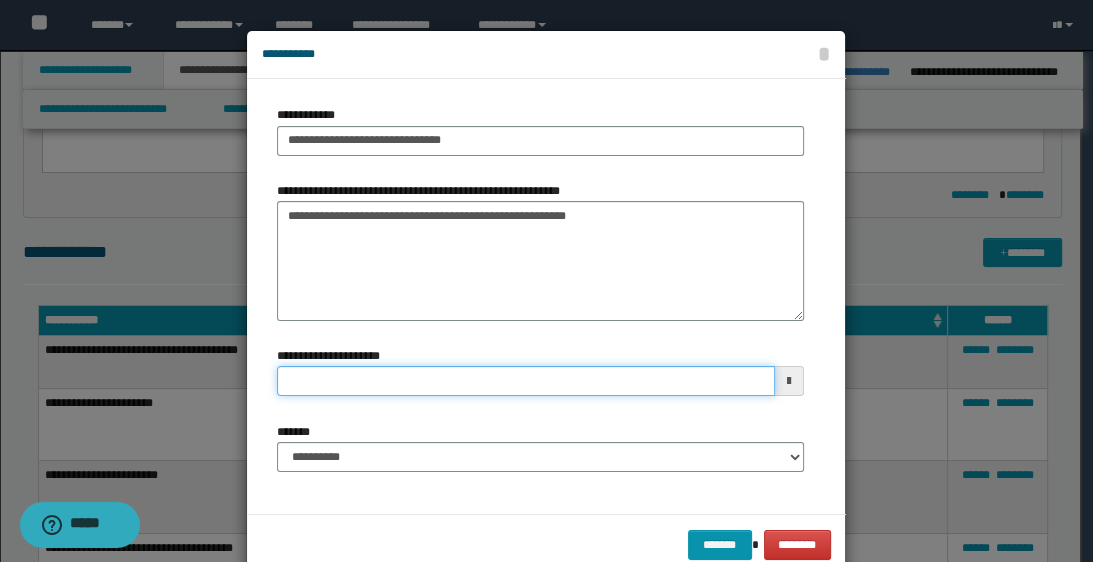click on "**********" at bounding box center [525, 381] 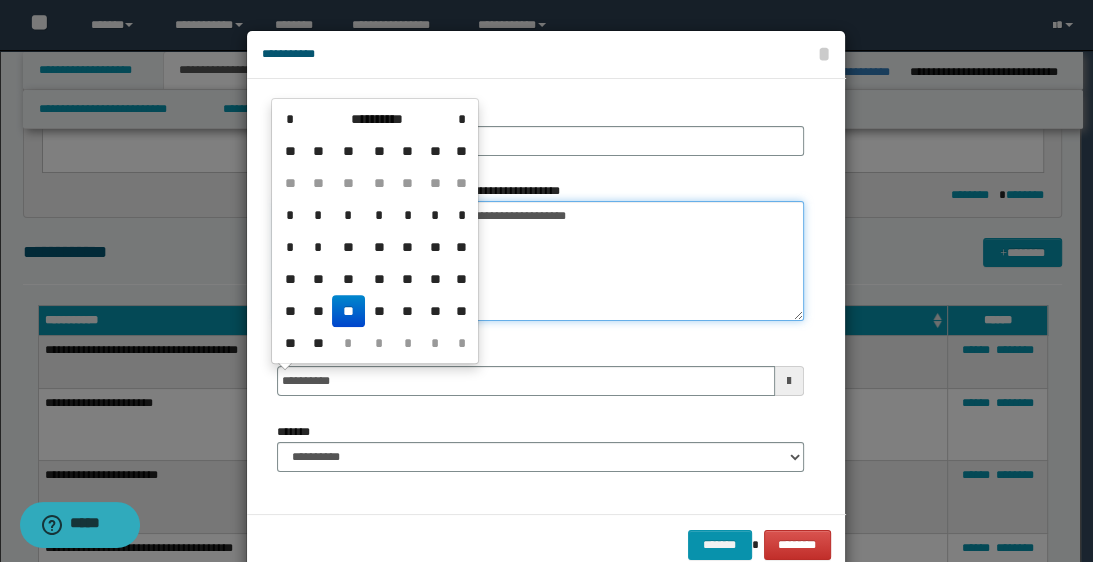 type on "**********" 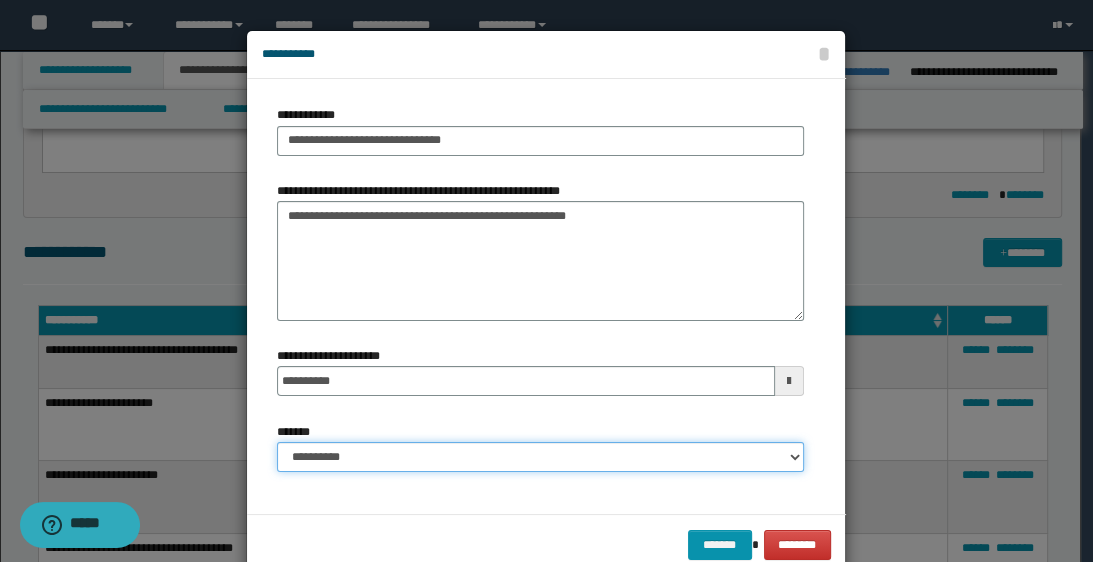 click on "**********" at bounding box center (540, 457) 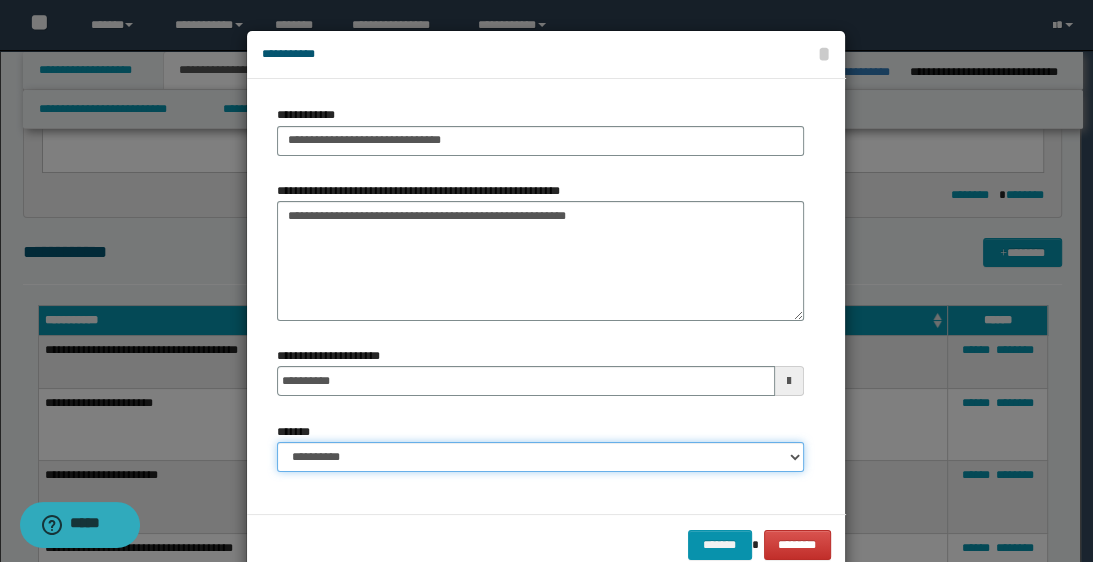 select on "*" 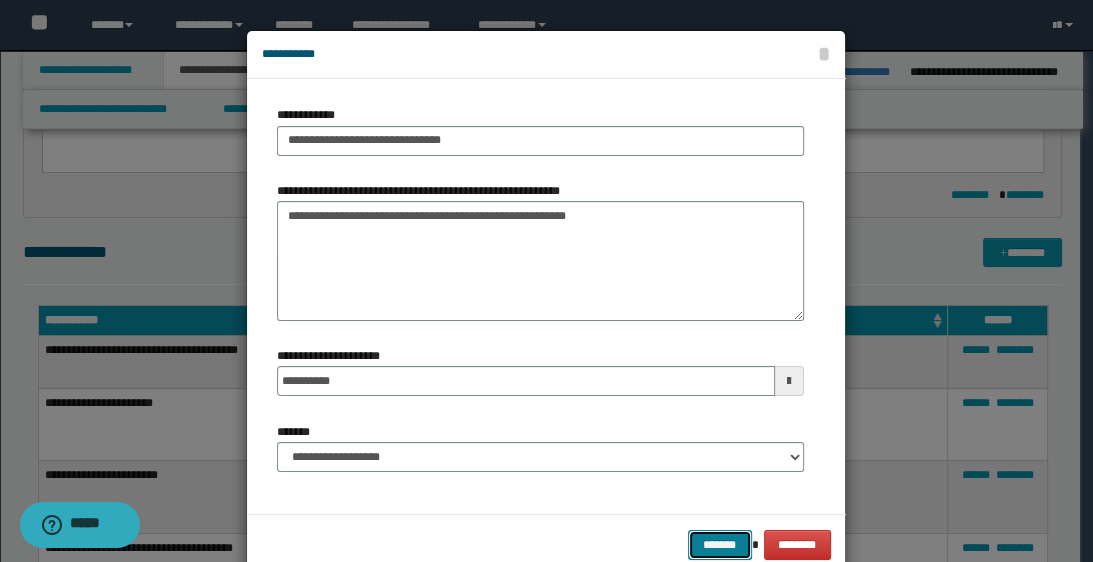 click on "*******" at bounding box center (720, 545) 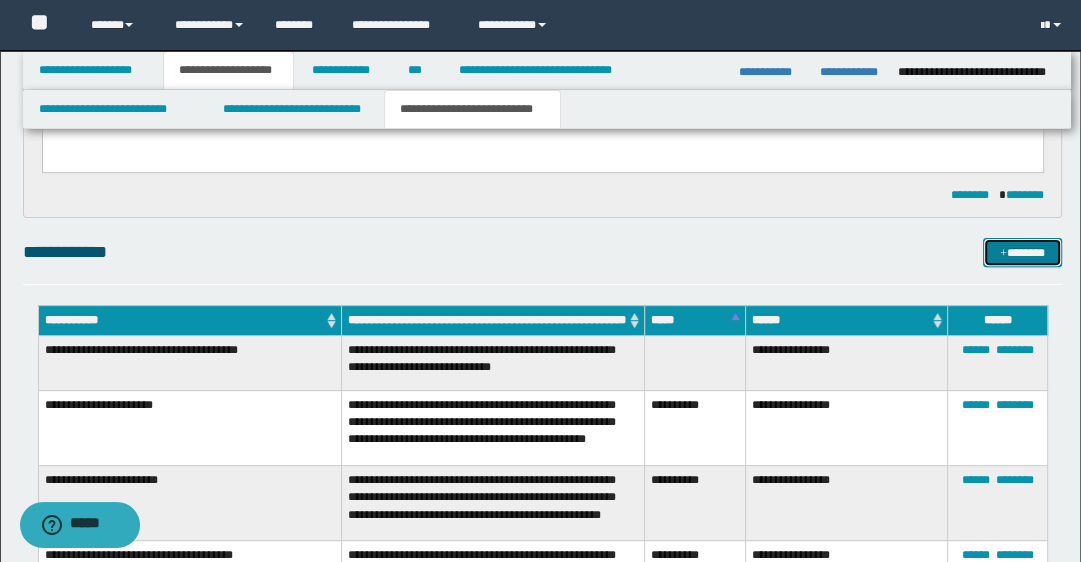click on "*******" at bounding box center [1022, 253] 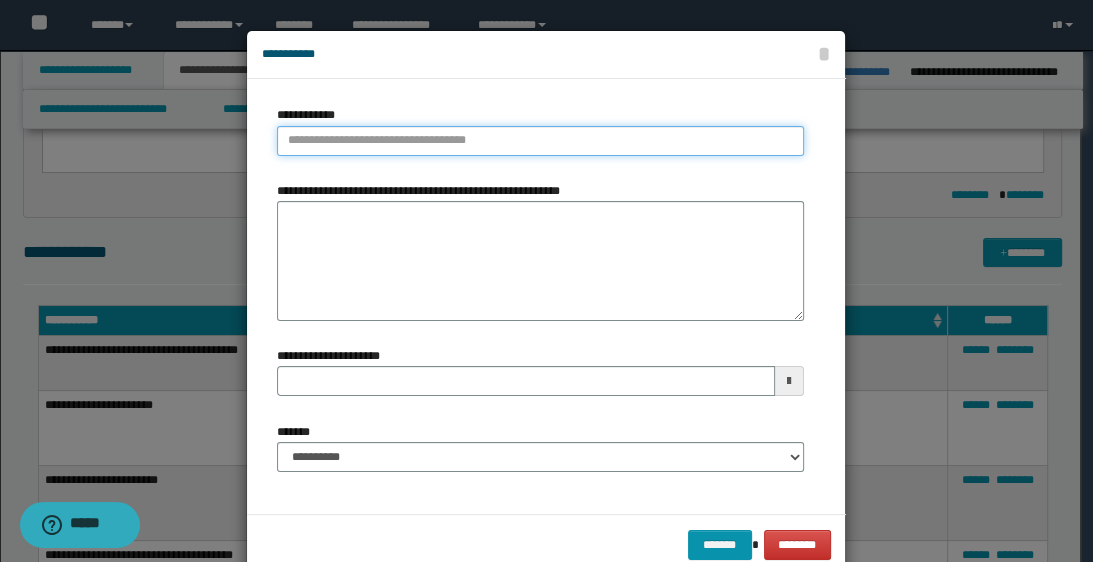 click on "**********" at bounding box center [540, 141] 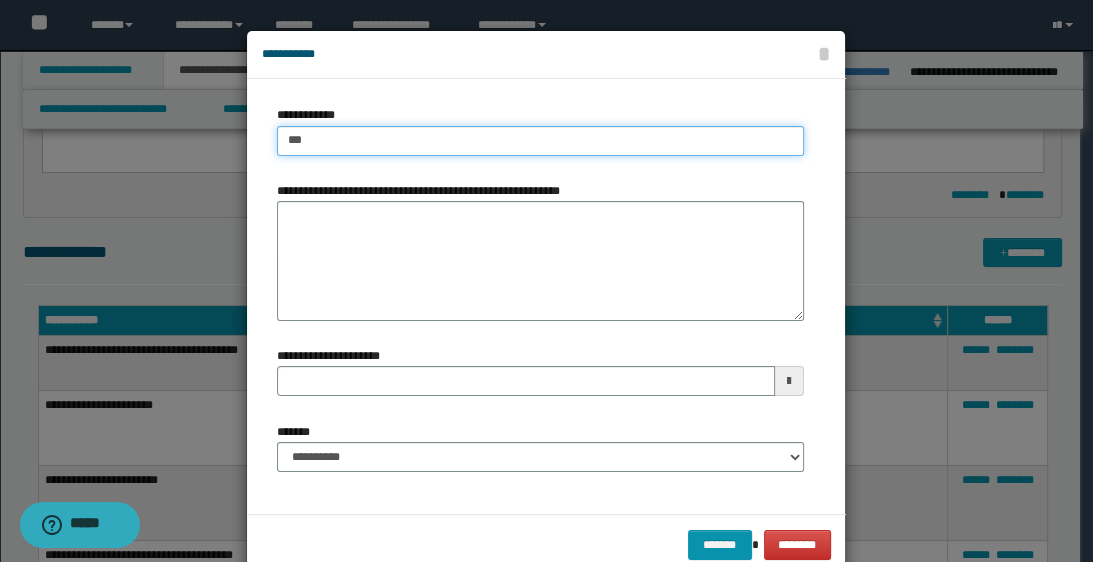type on "****" 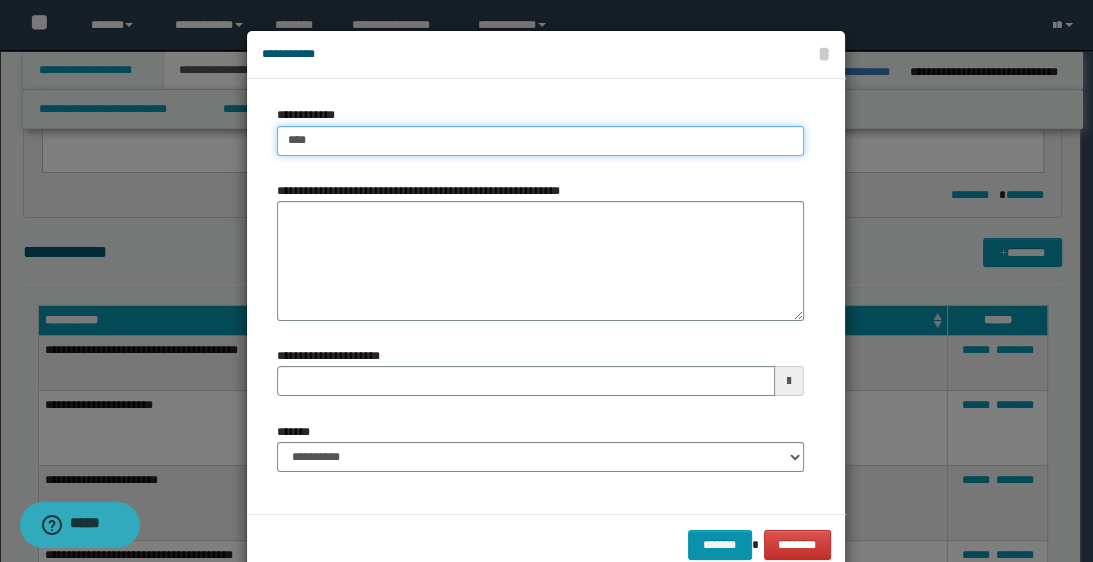 type on "**********" 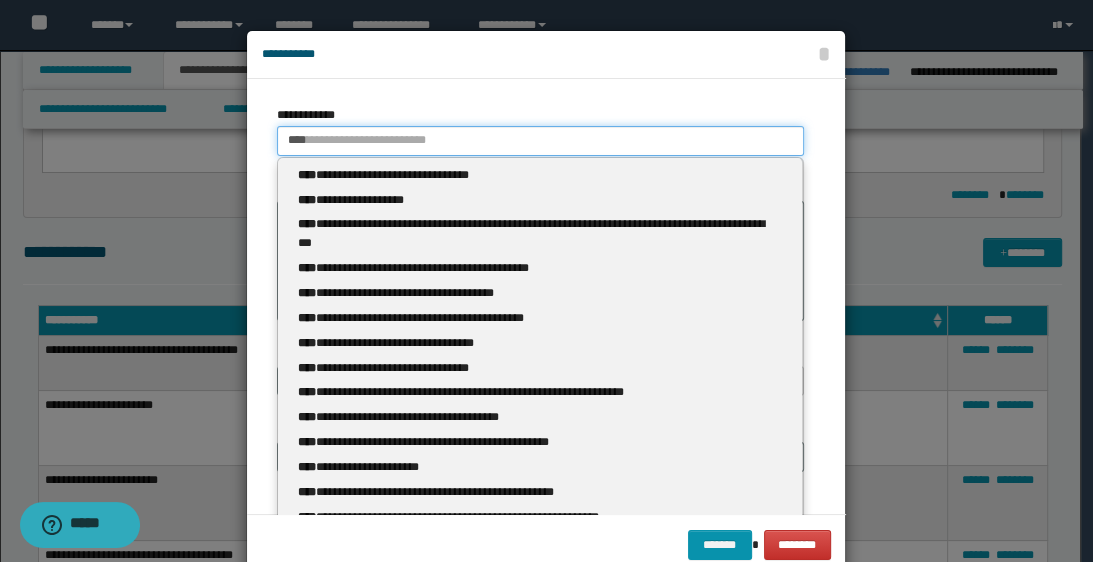 type 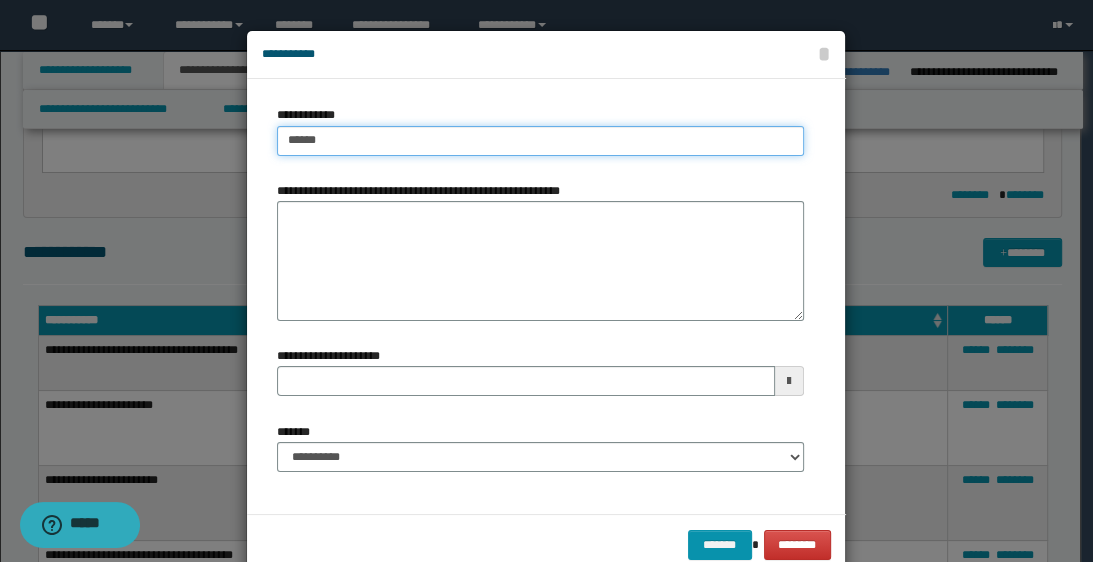 type on "*******" 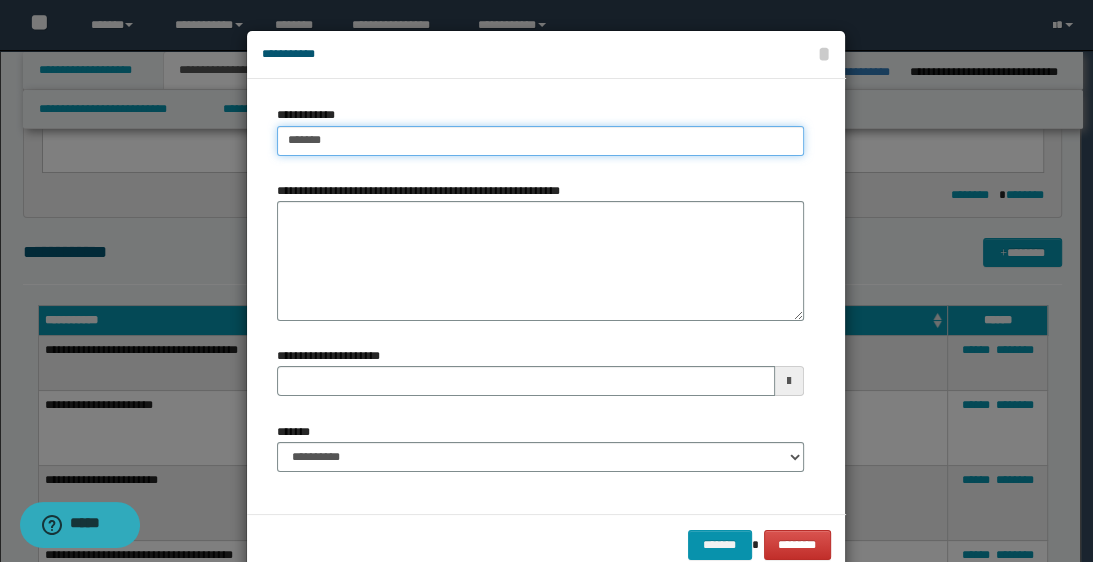 type 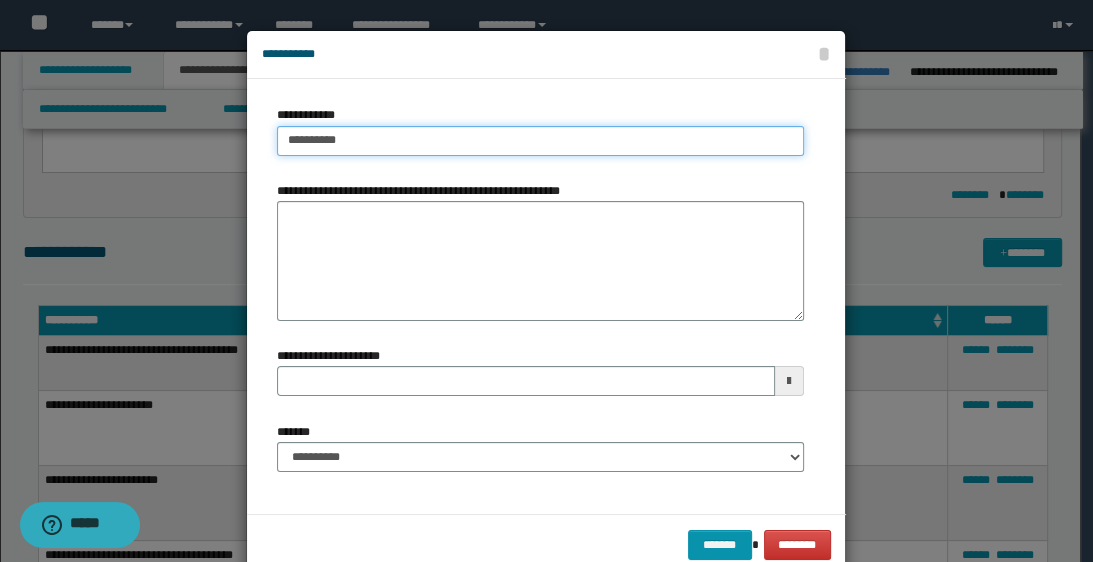 type on "**********" 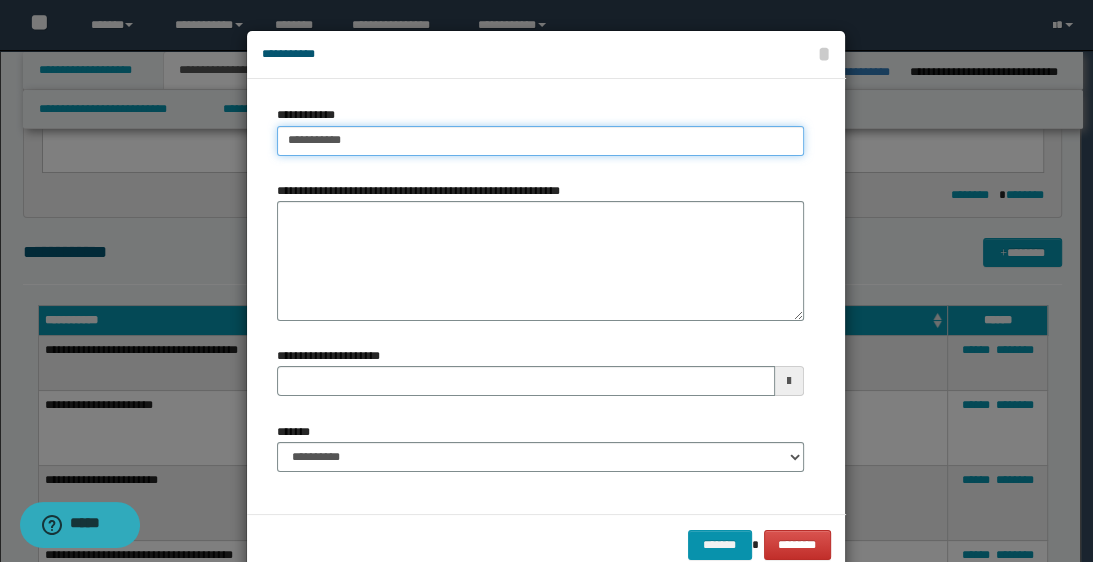 type on "**********" 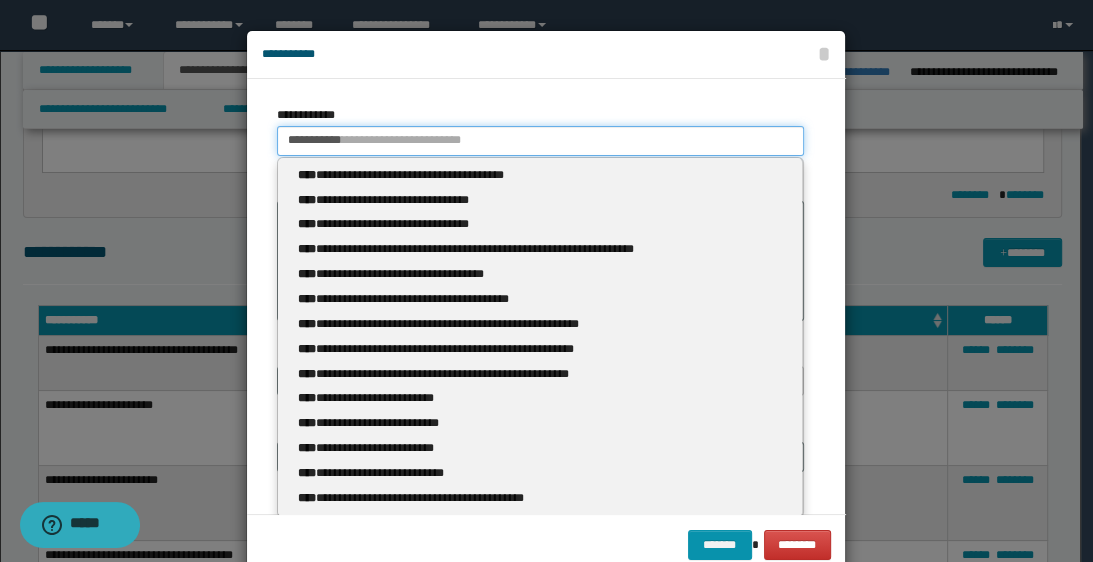 type 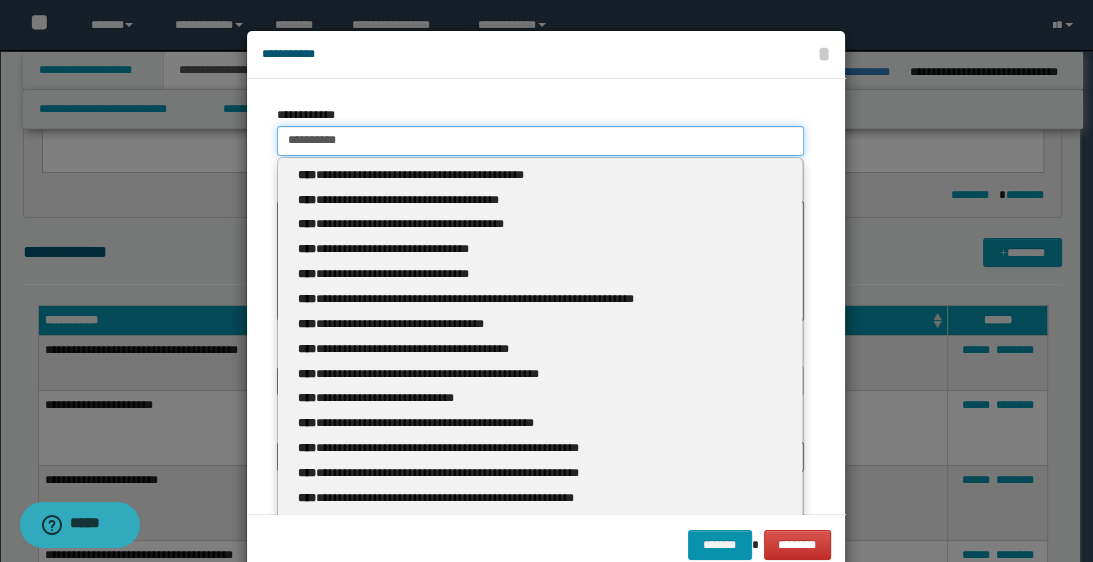 type 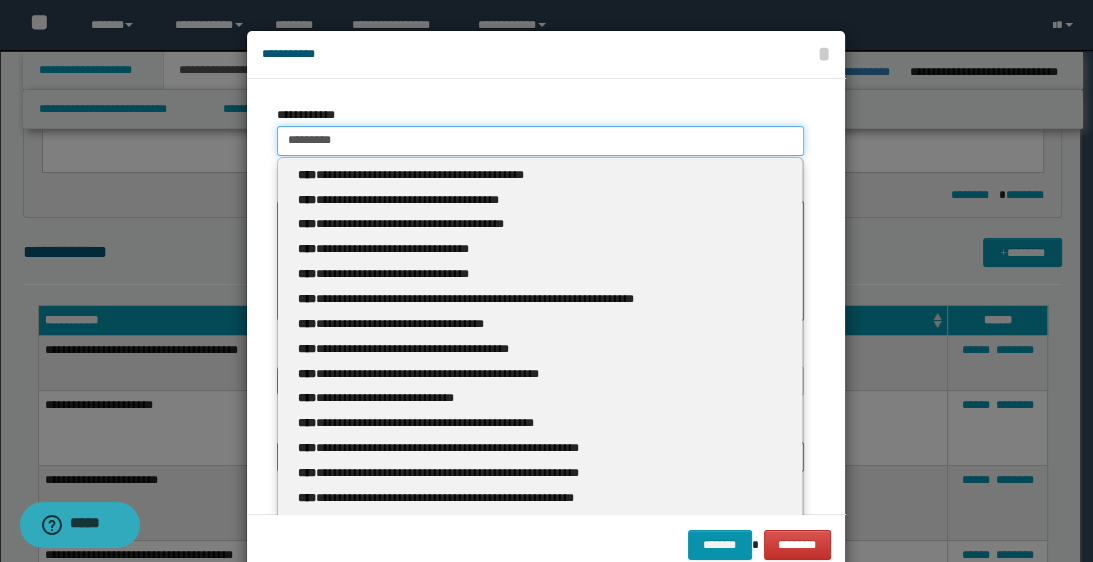 type on "*********" 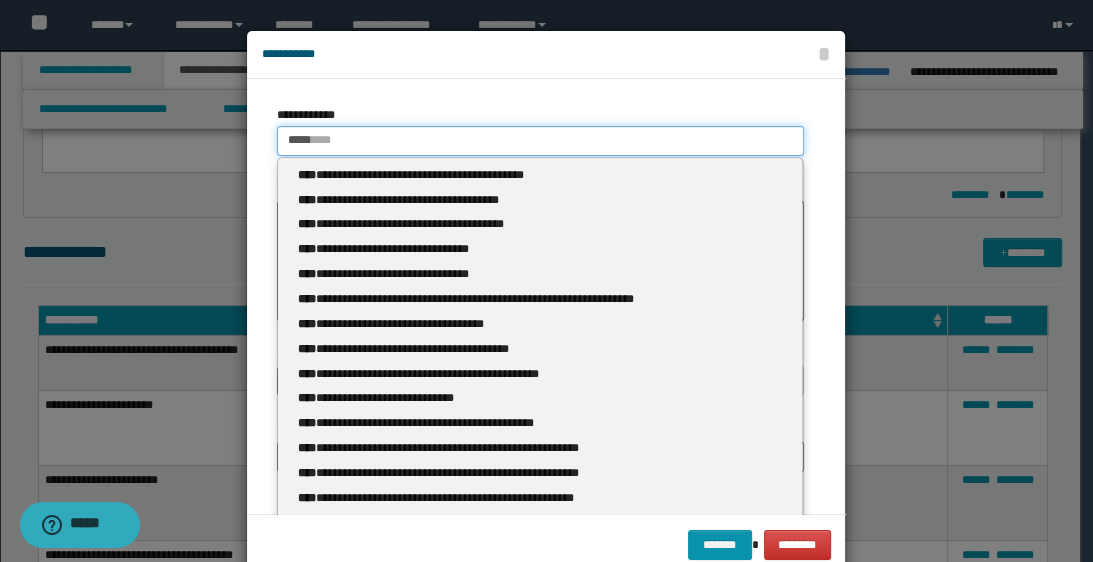 type on "****" 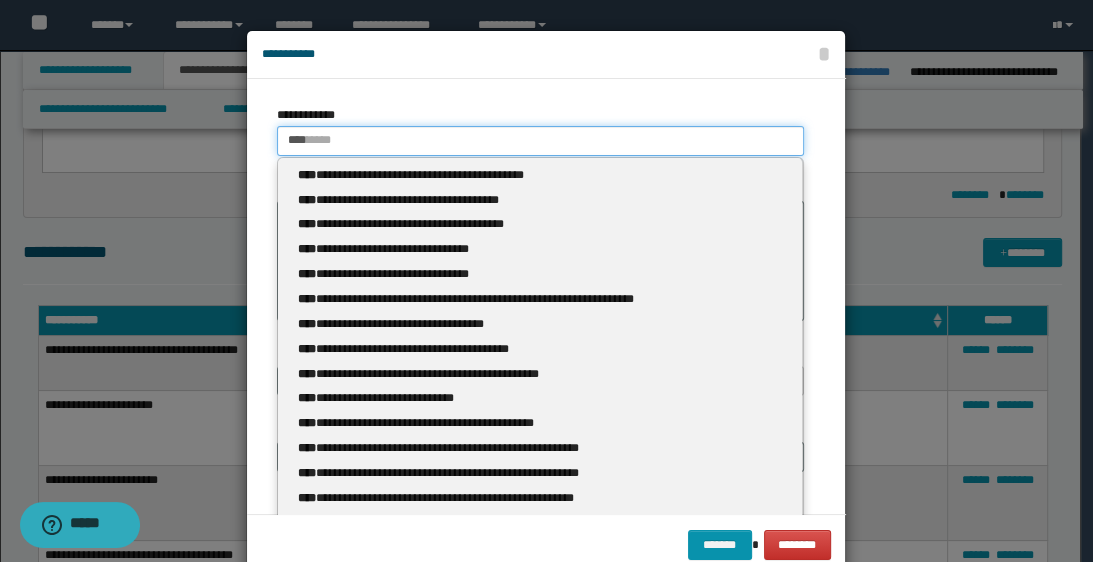 type 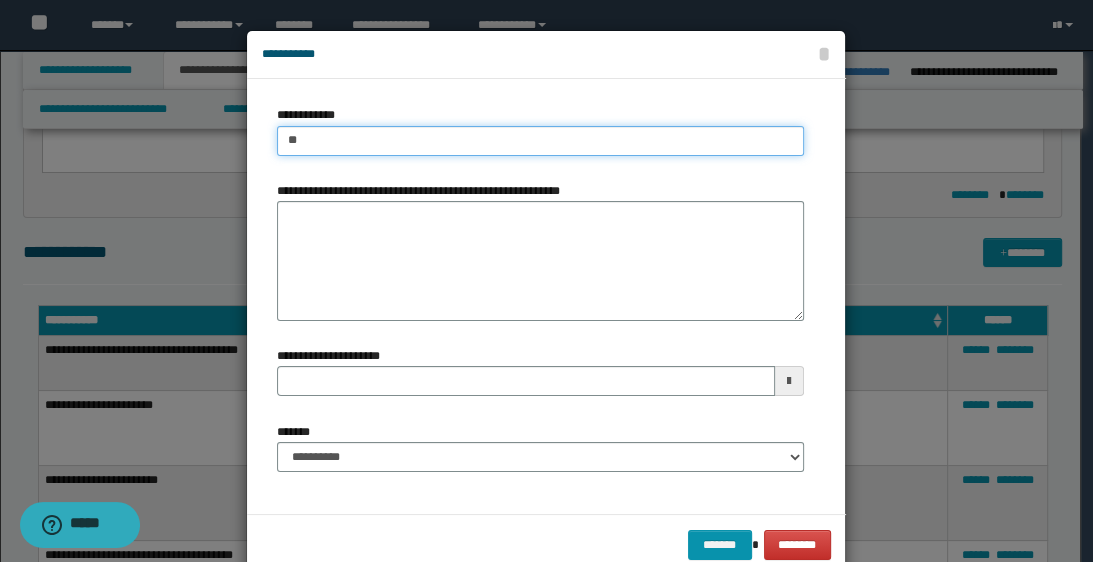 type on "*" 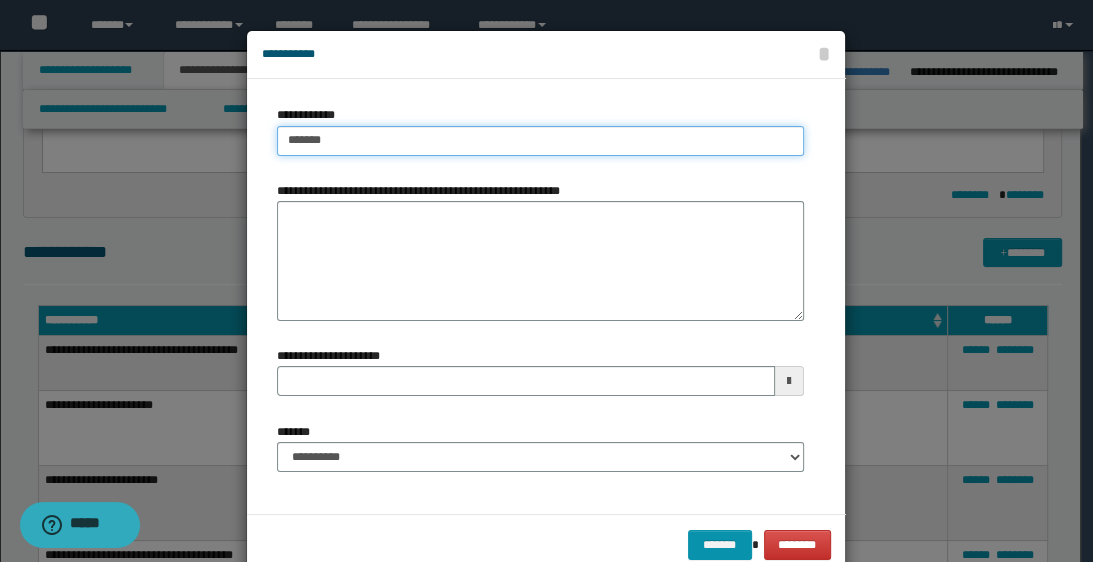 type on "********" 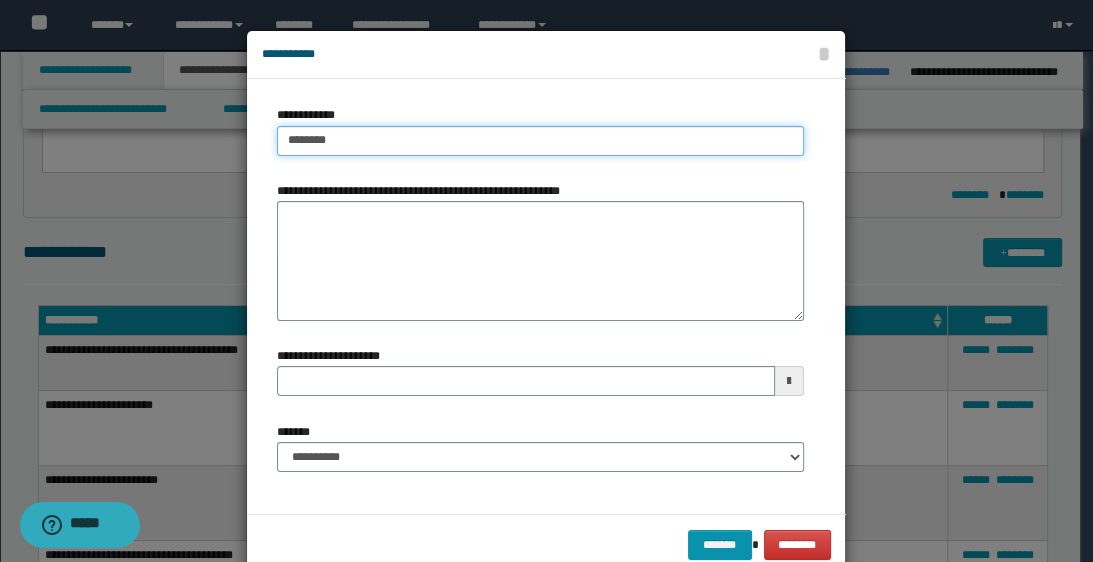 type on "********" 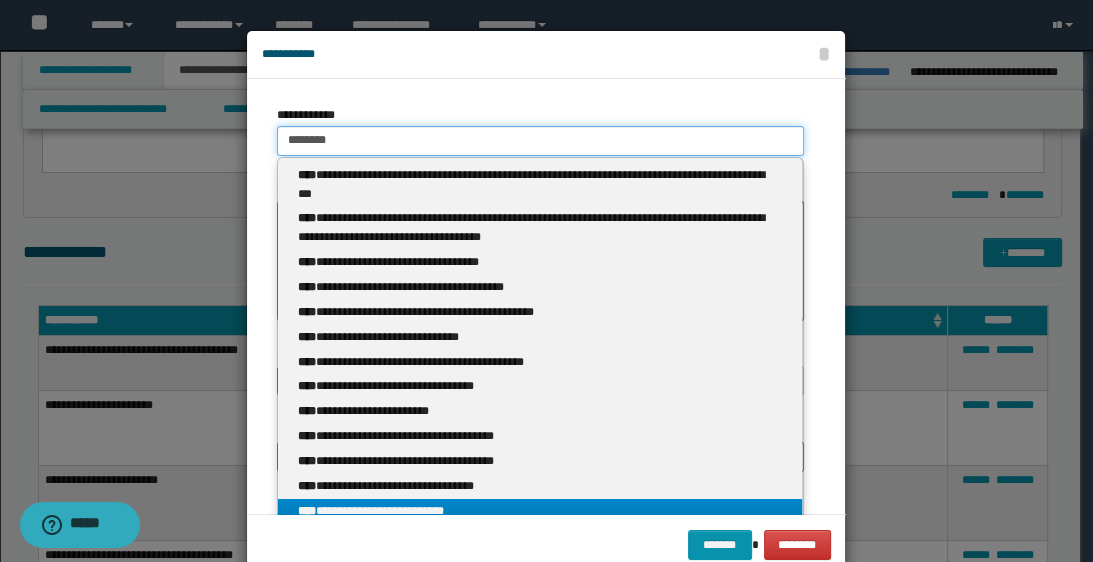 type on "********" 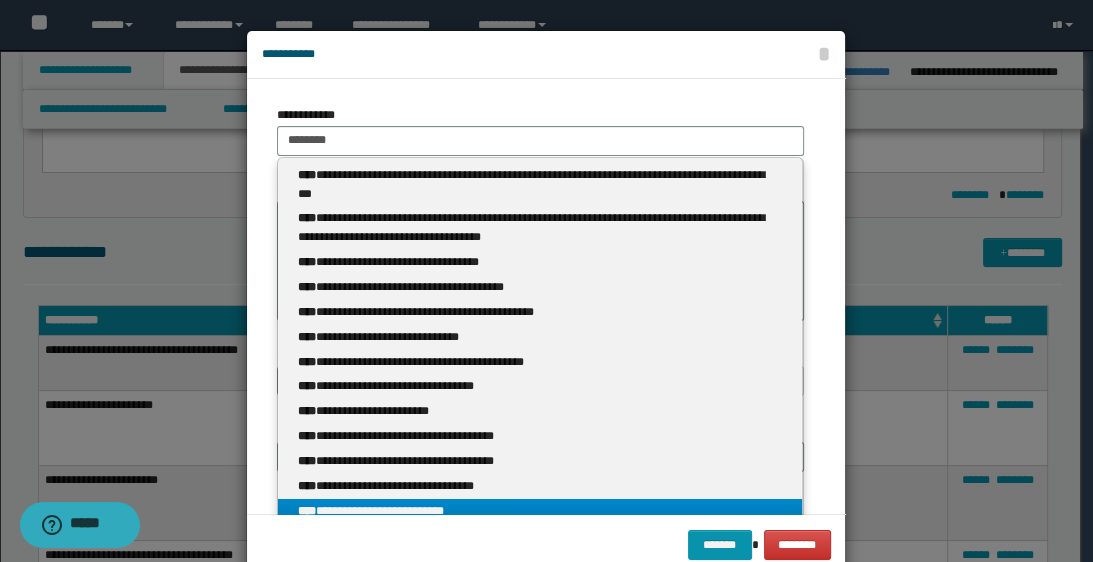 type 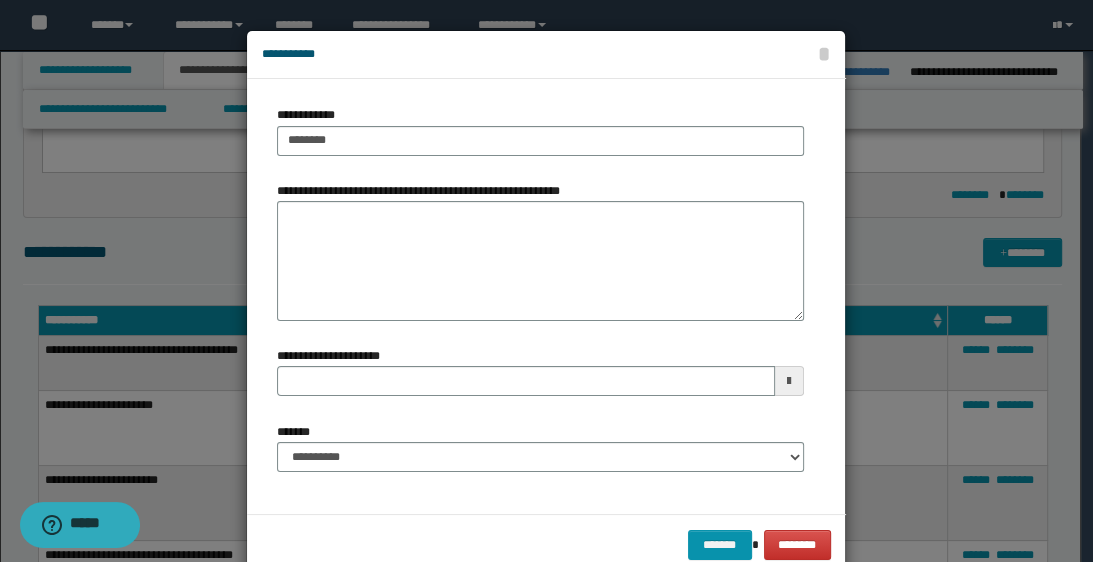 type 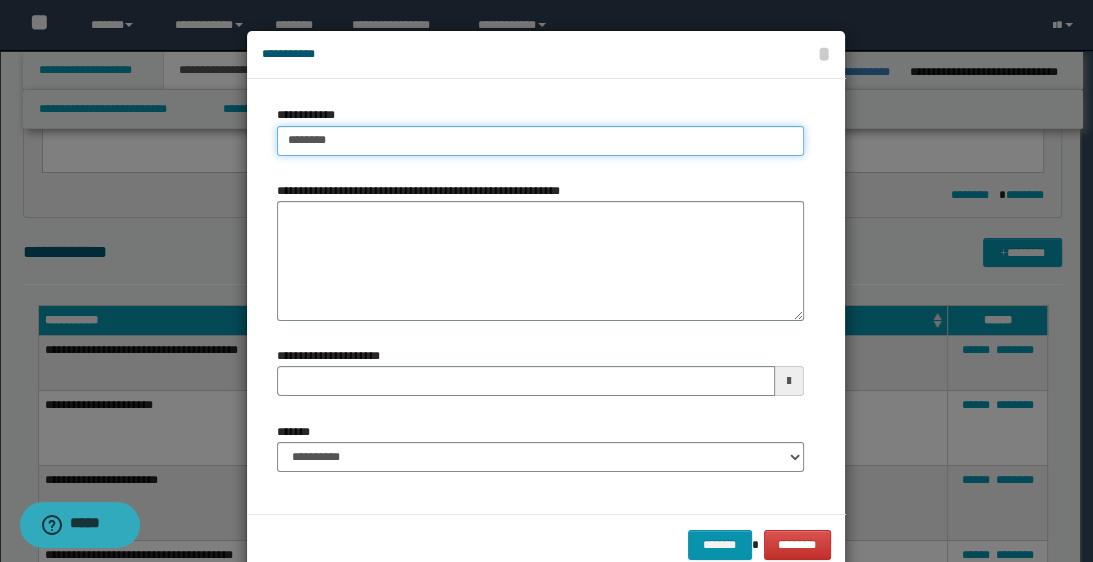 type on "********" 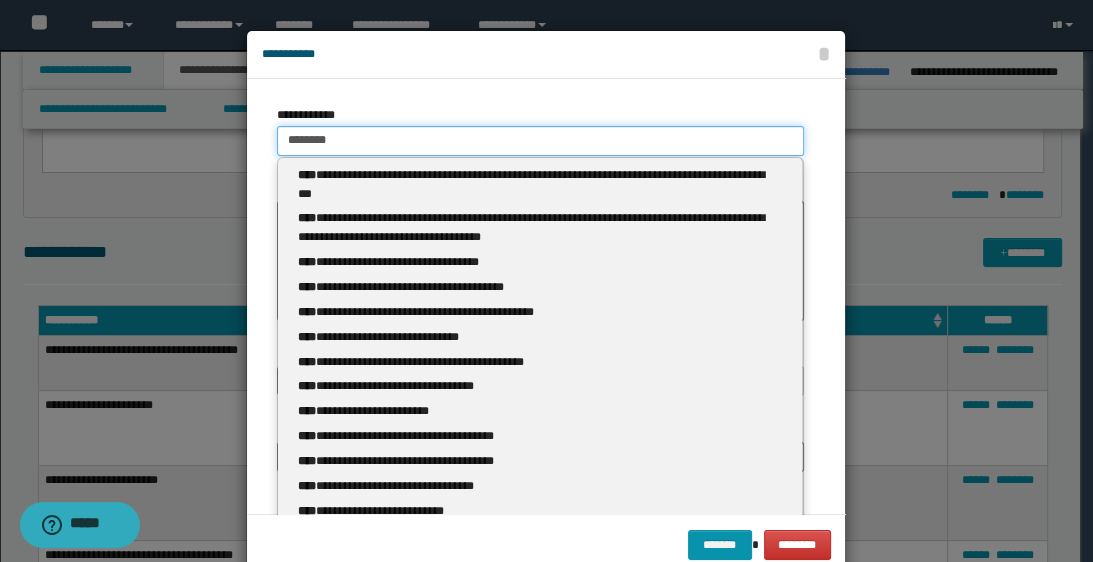 click on "********" at bounding box center [540, 141] 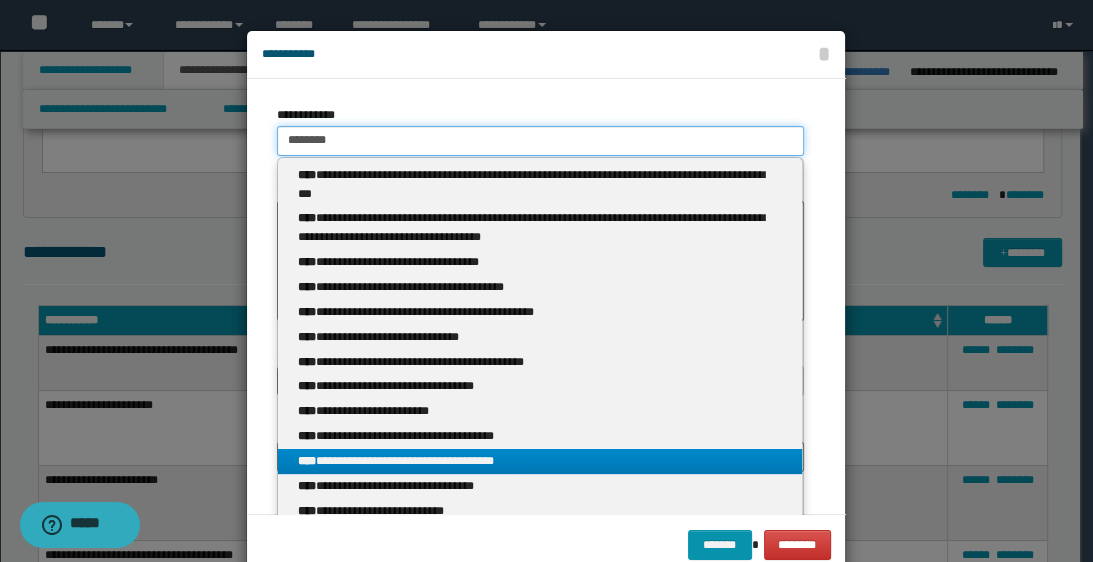 scroll, scrollTop: 65, scrollLeft: 0, axis: vertical 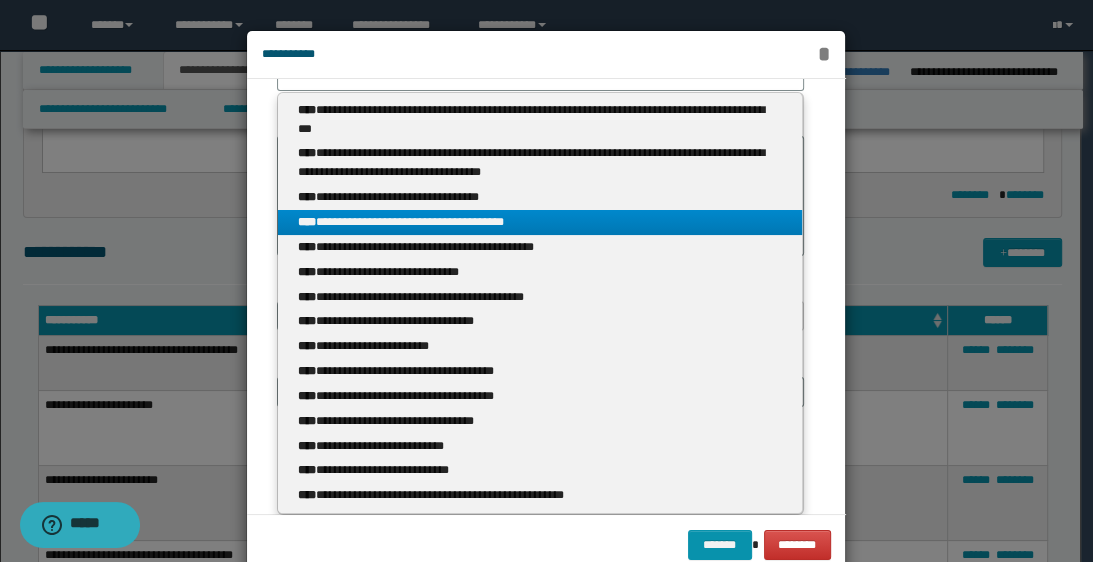 type 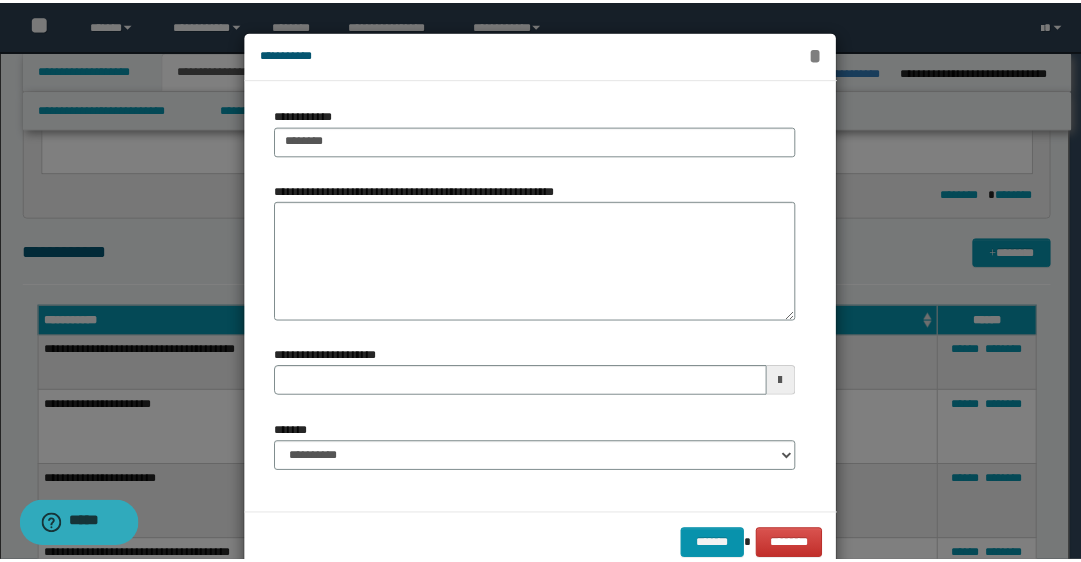 scroll, scrollTop: 0, scrollLeft: 0, axis: both 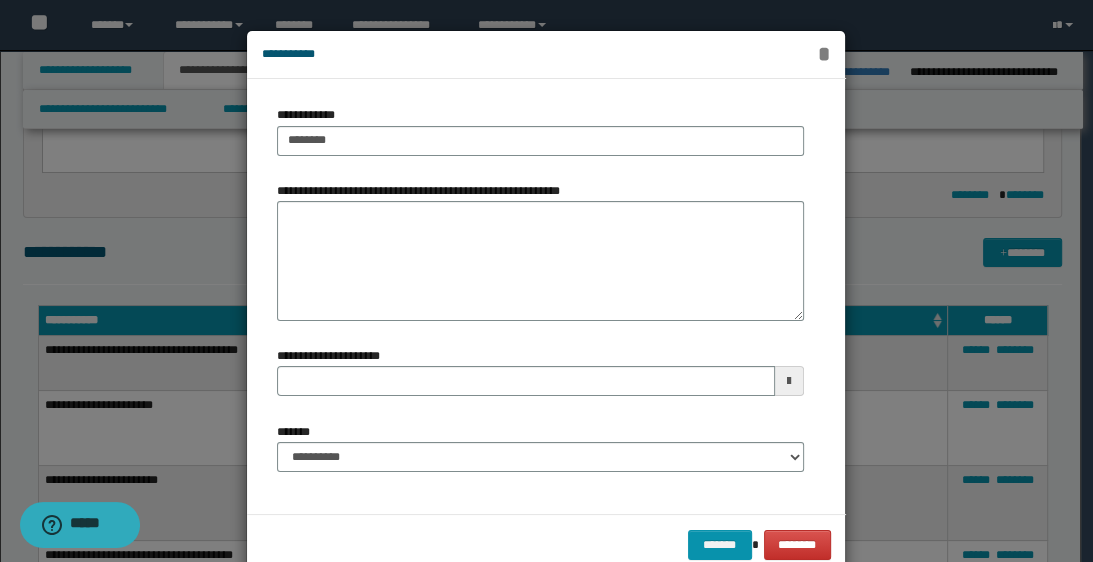 click on "*" at bounding box center (823, 54) 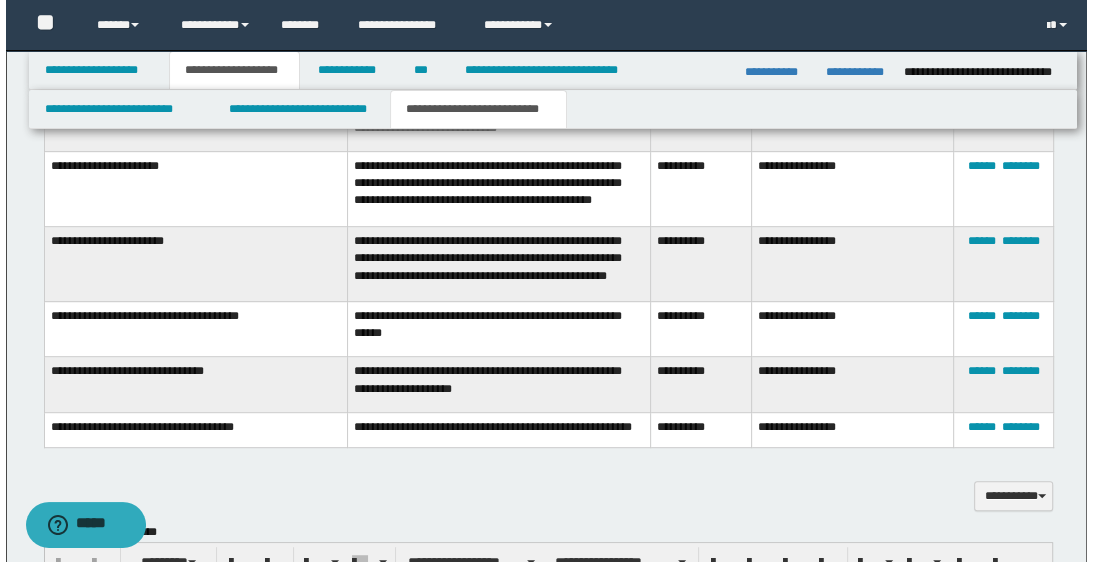 scroll, scrollTop: 651, scrollLeft: 0, axis: vertical 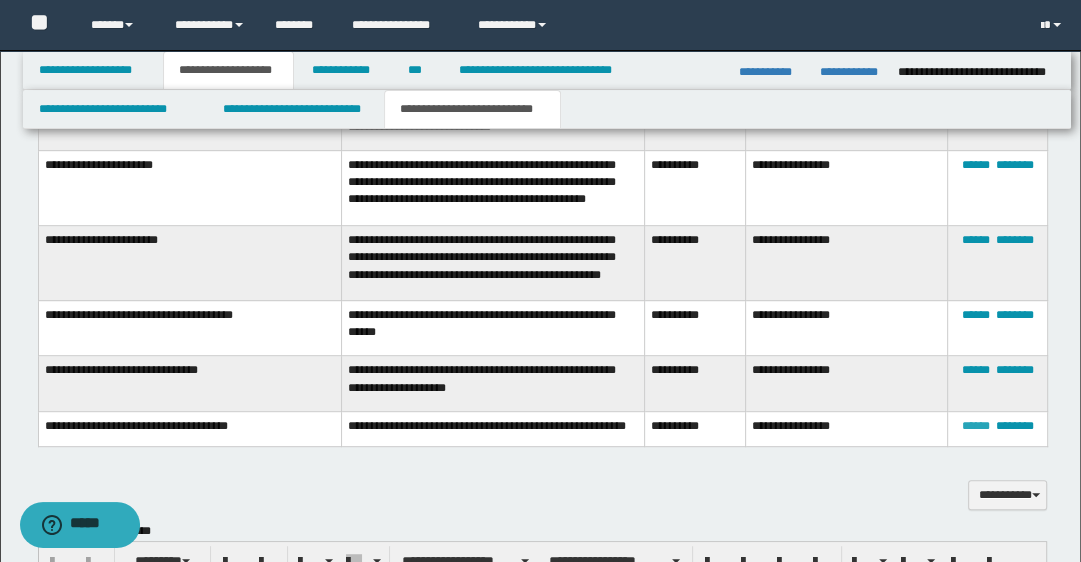 click on "******" at bounding box center [975, 426] 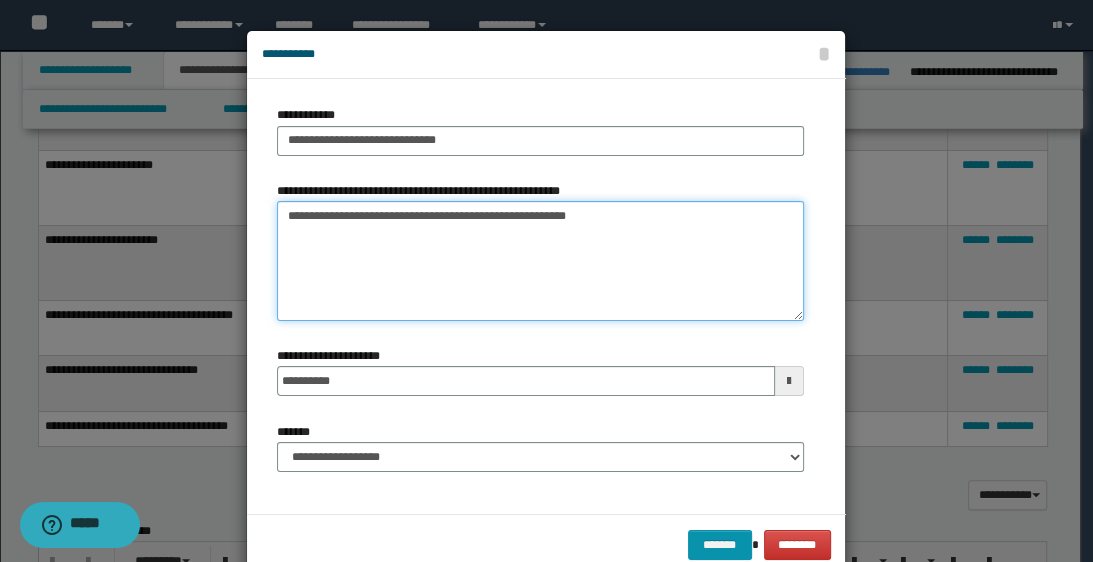 click on "**********" at bounding box center [540, 261] 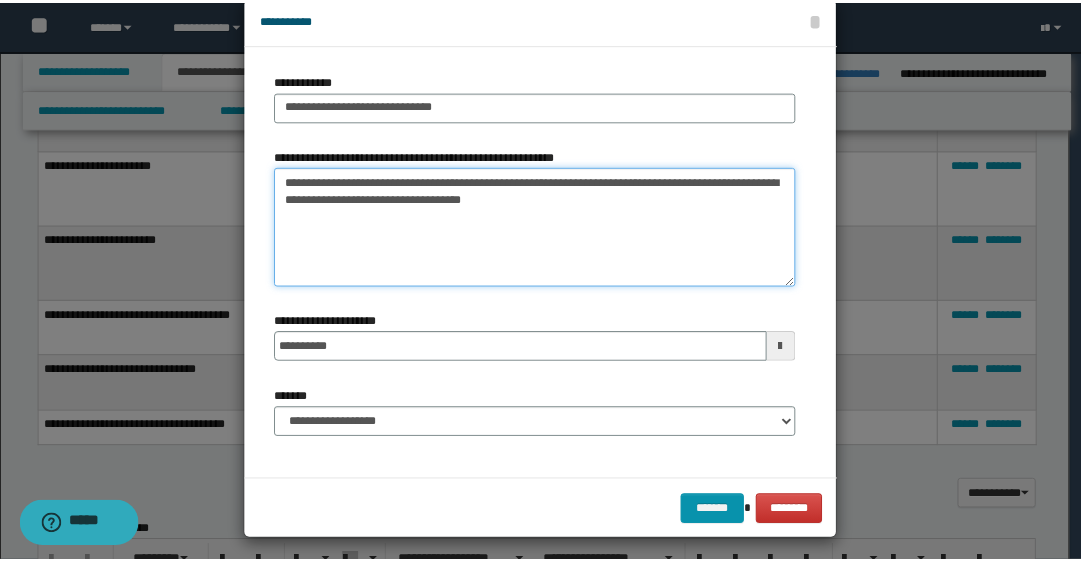 scroll, scrollTop: 43, scrollLeft: 0, axis: vertical 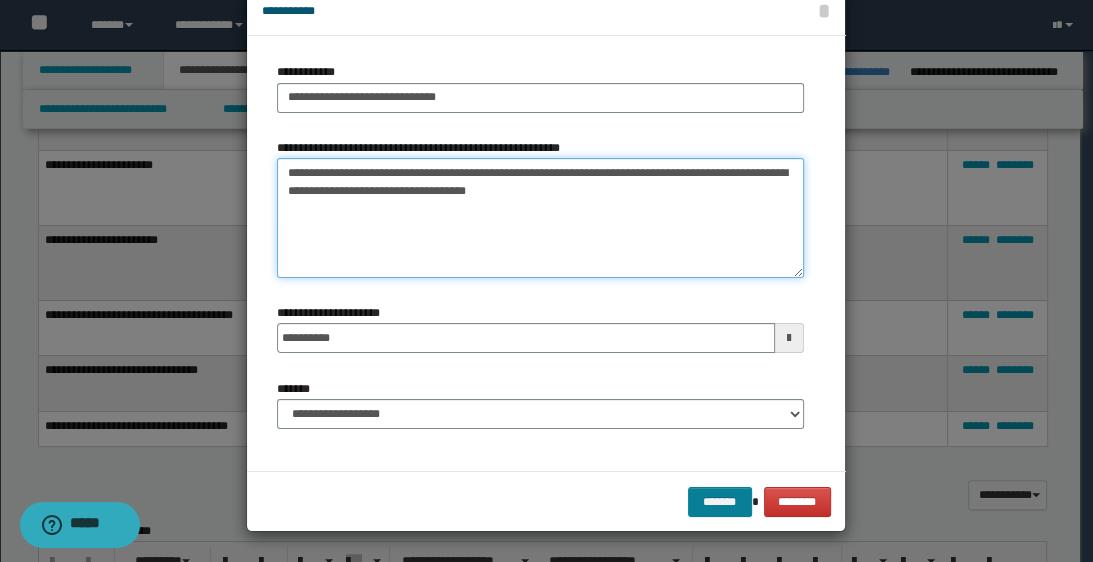 type on "**********" 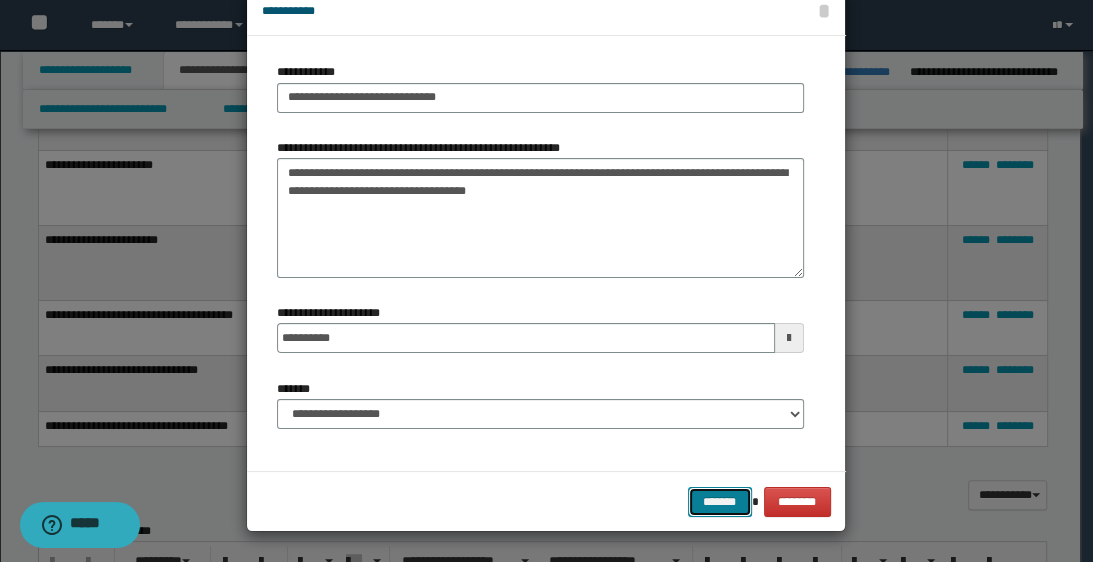 click on "*******" at bounding box center (720, 502) 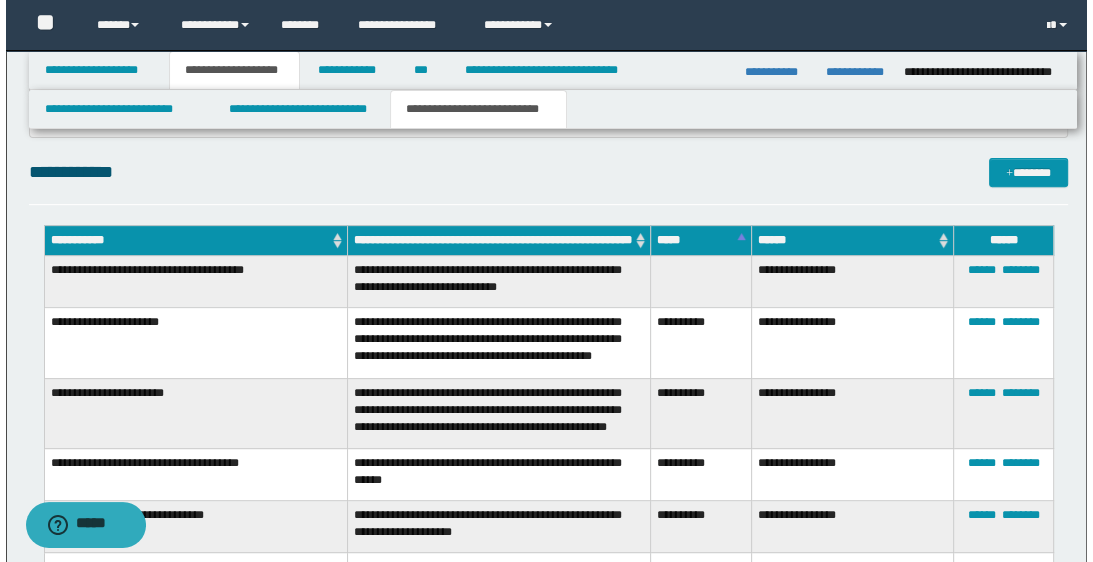 scroll, scrollTop: 331, scrollLeft: 0, axis: vertical 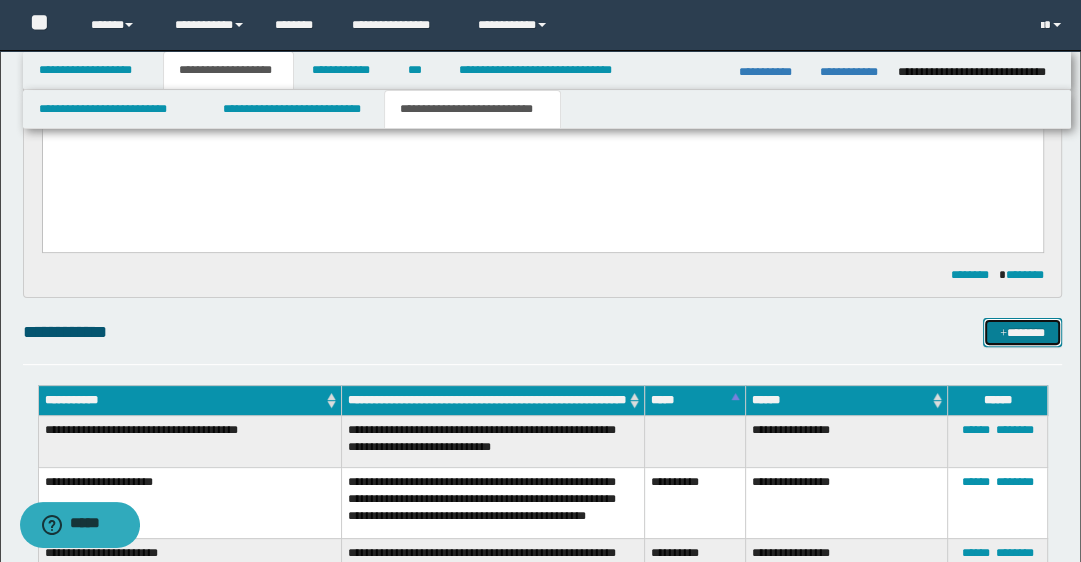 click on "*******" at bounding box center [1022, 333] 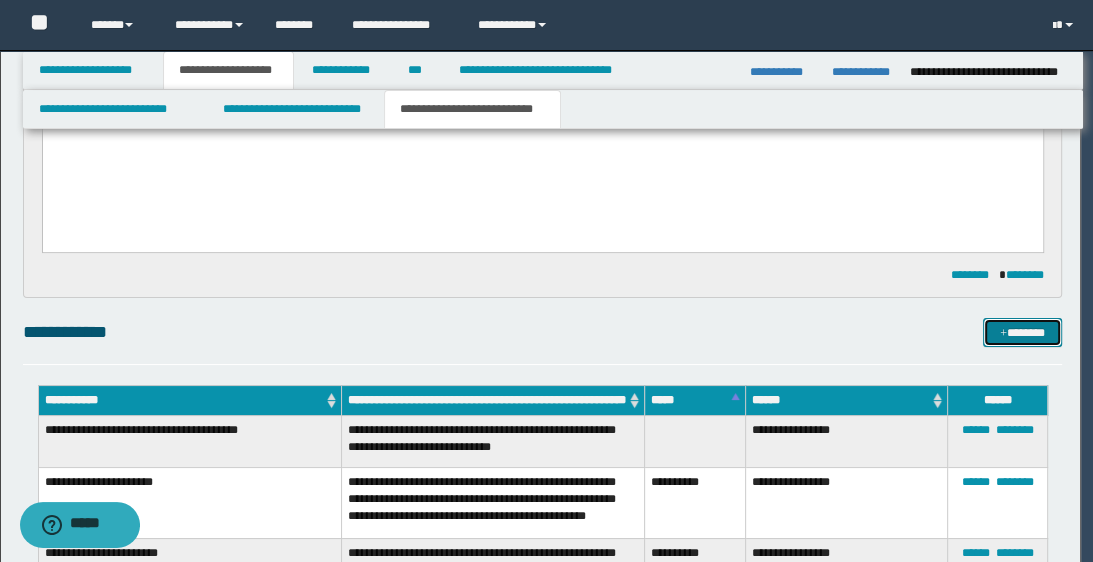 scroll, scrollTop: 0, scrollLeft: 0, axis: both 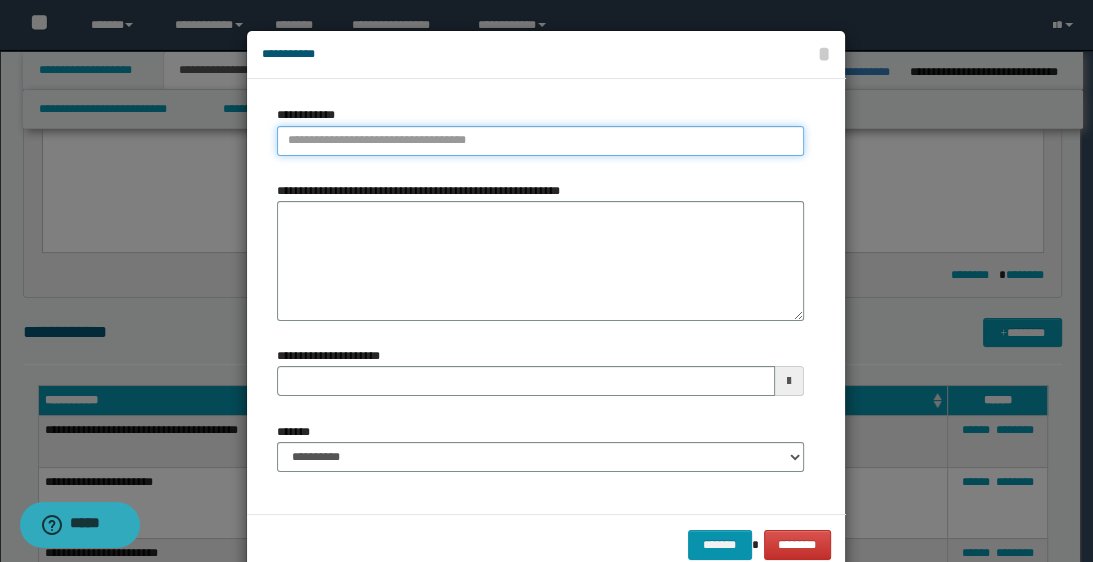 type on "**********" 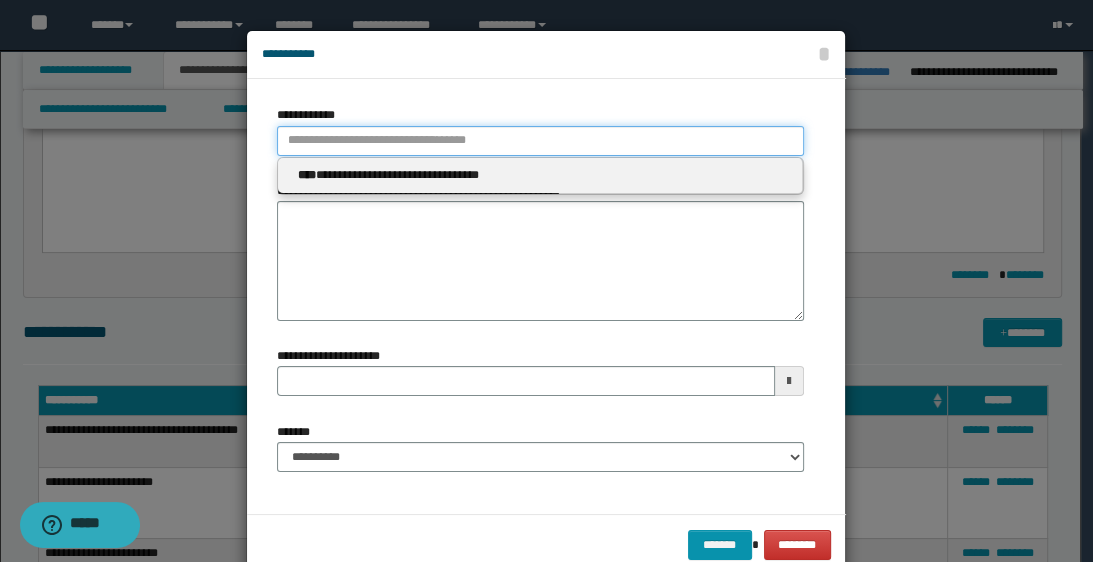 click on "**********" at bounding box center (540, 141) 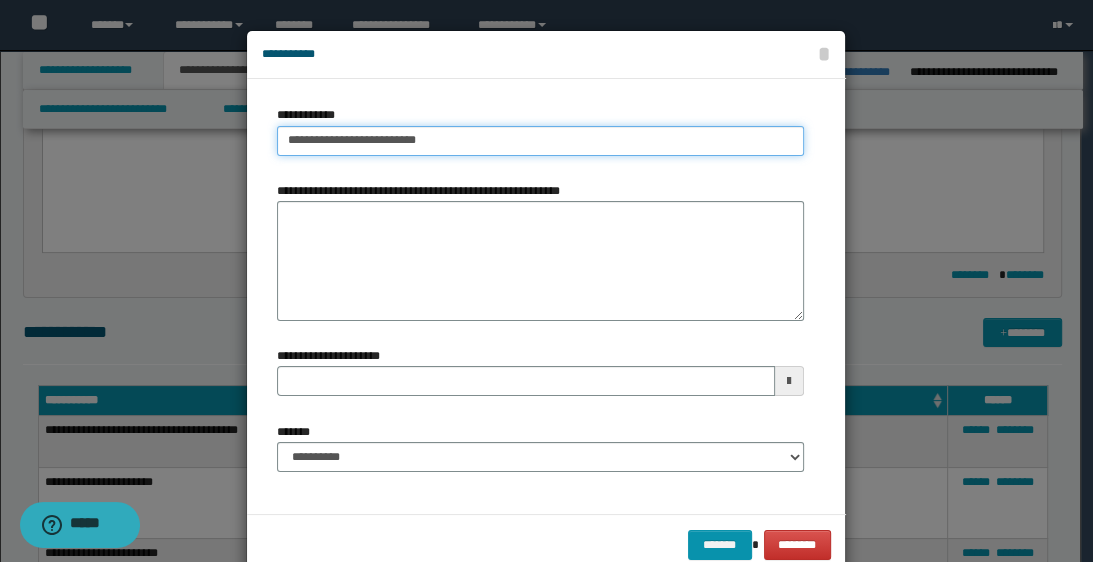 type on "**********" 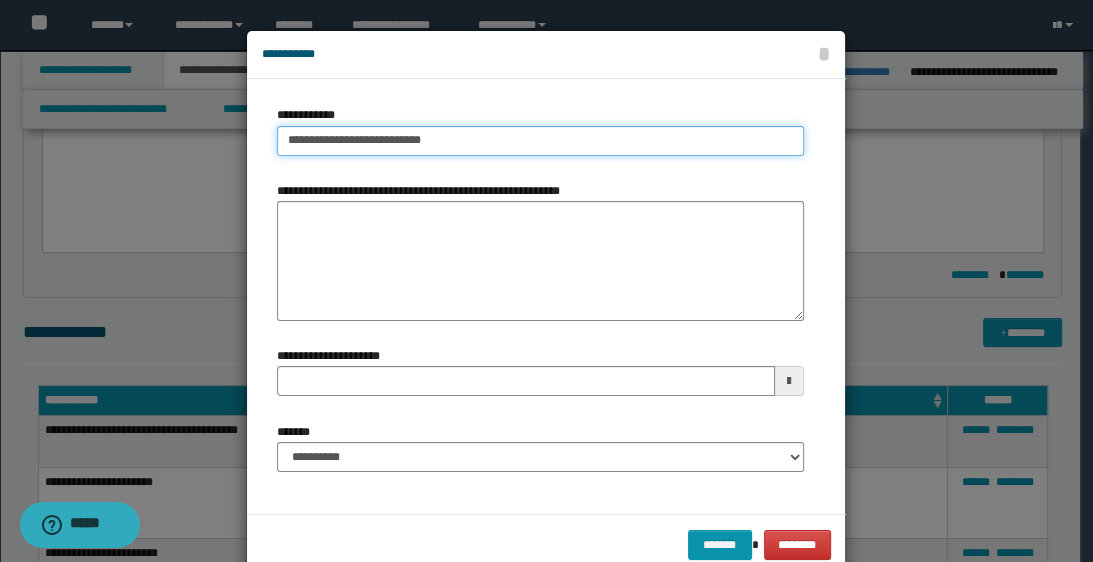 type on "**********" 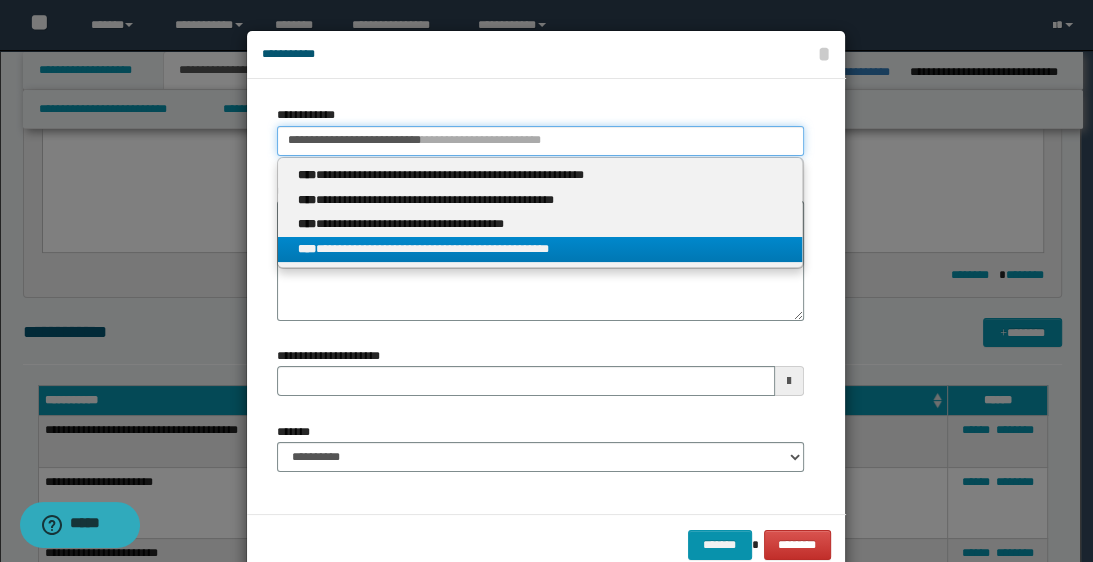 type on "**********" 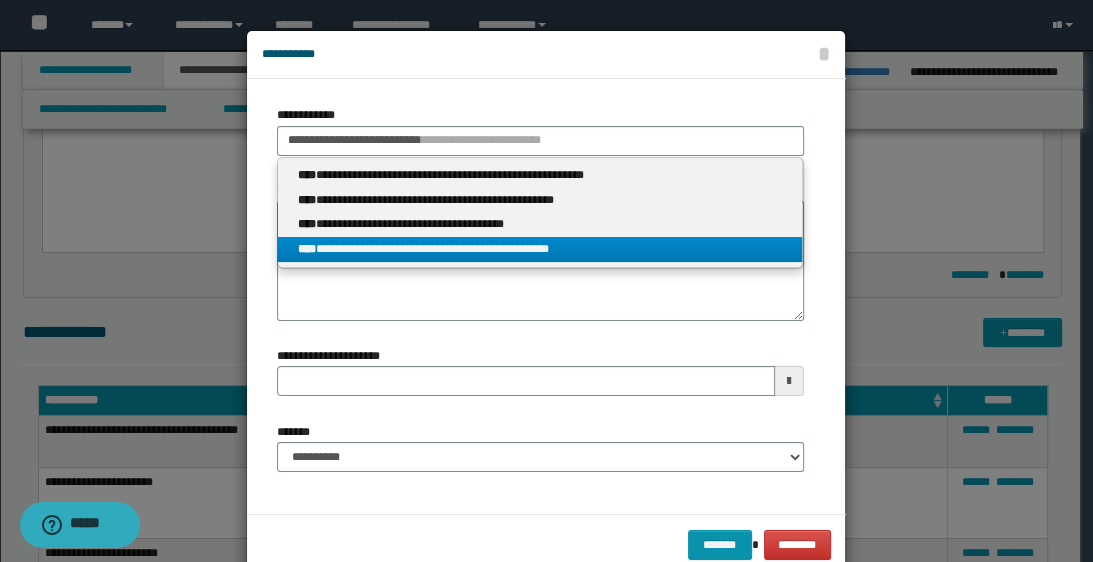click on "**********" at bounding box center [540, 249] 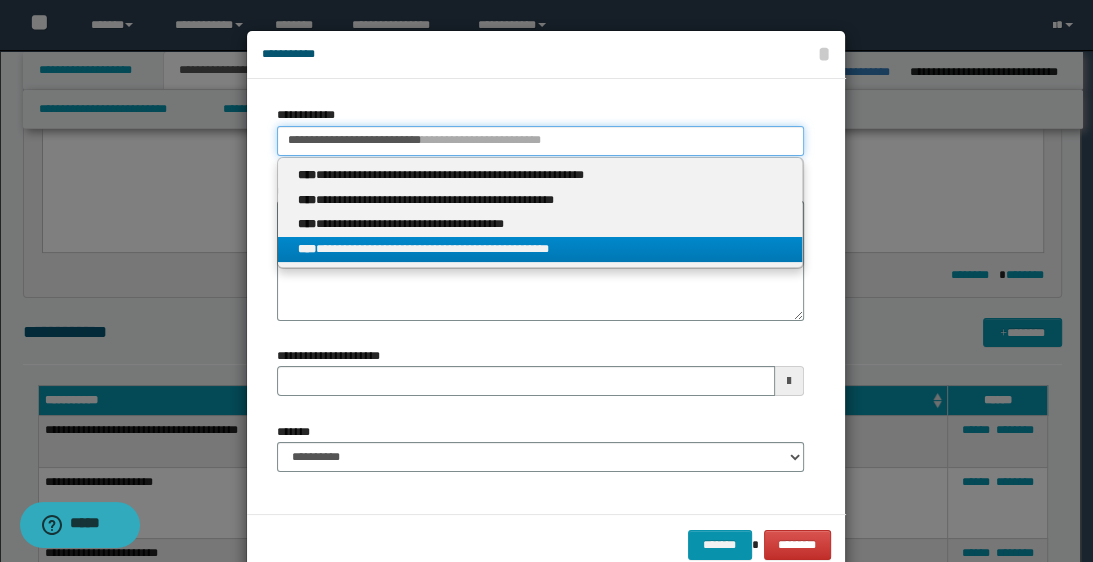 type 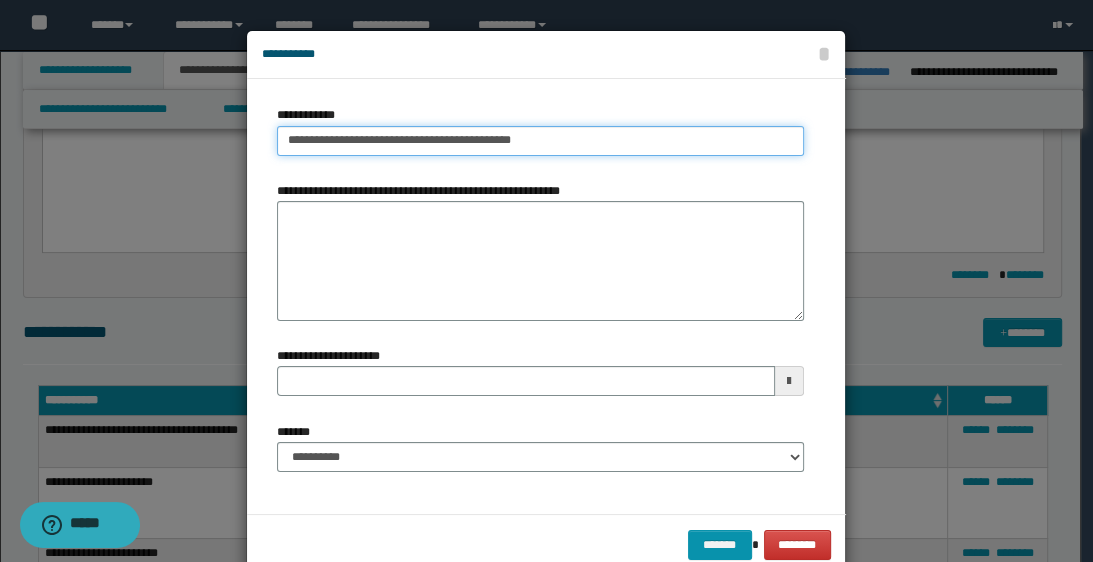 drag, startPoint x: 280, startPoint y: 140, endPoint x: 429, endPoint y: 145, distance: 149.08386 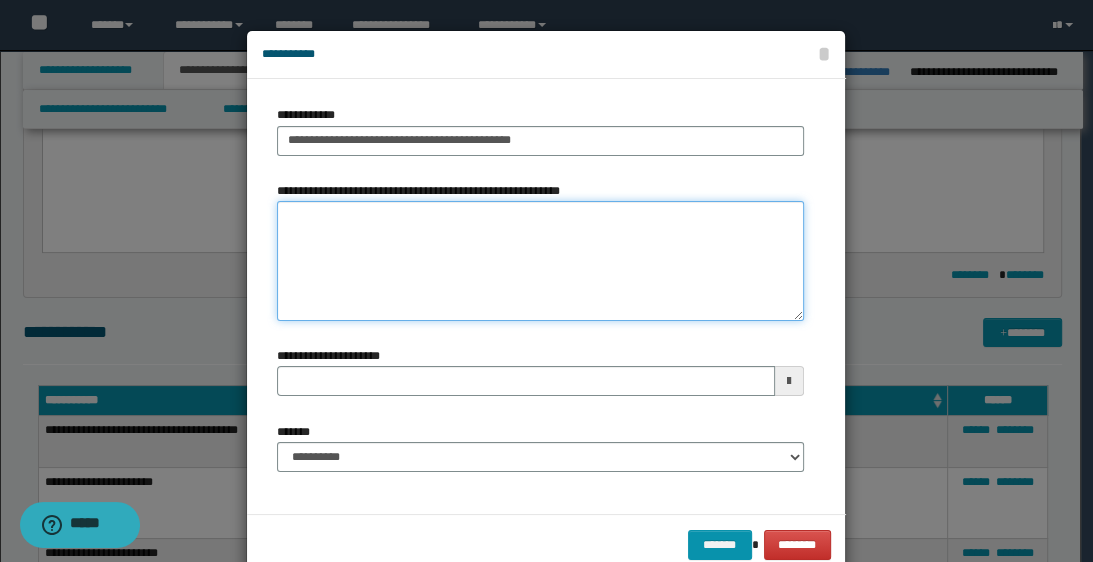 click on "**********" at bounding box center [540, 261] 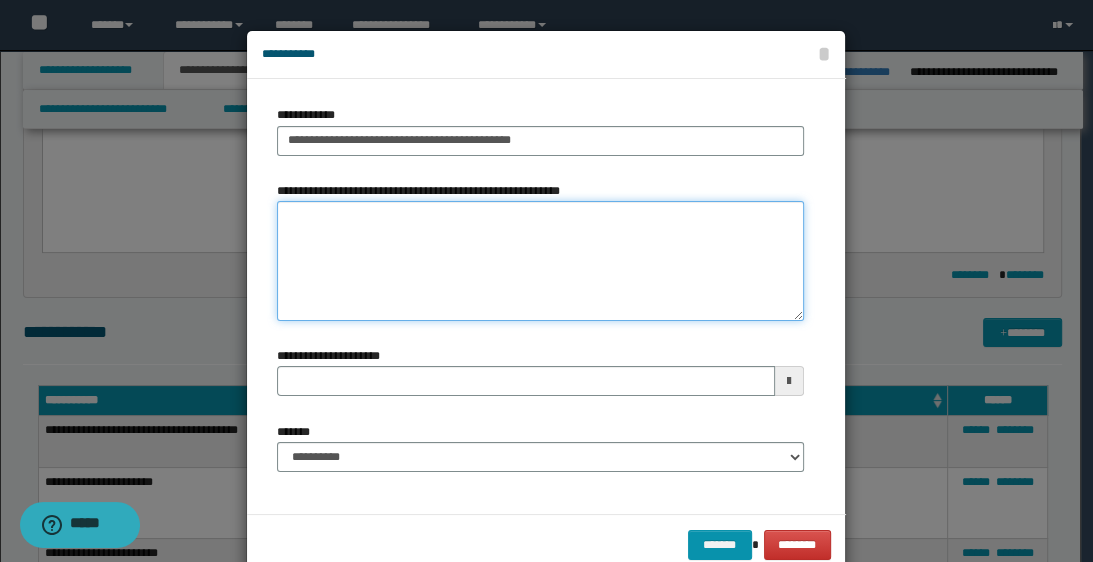 paste on "**********" 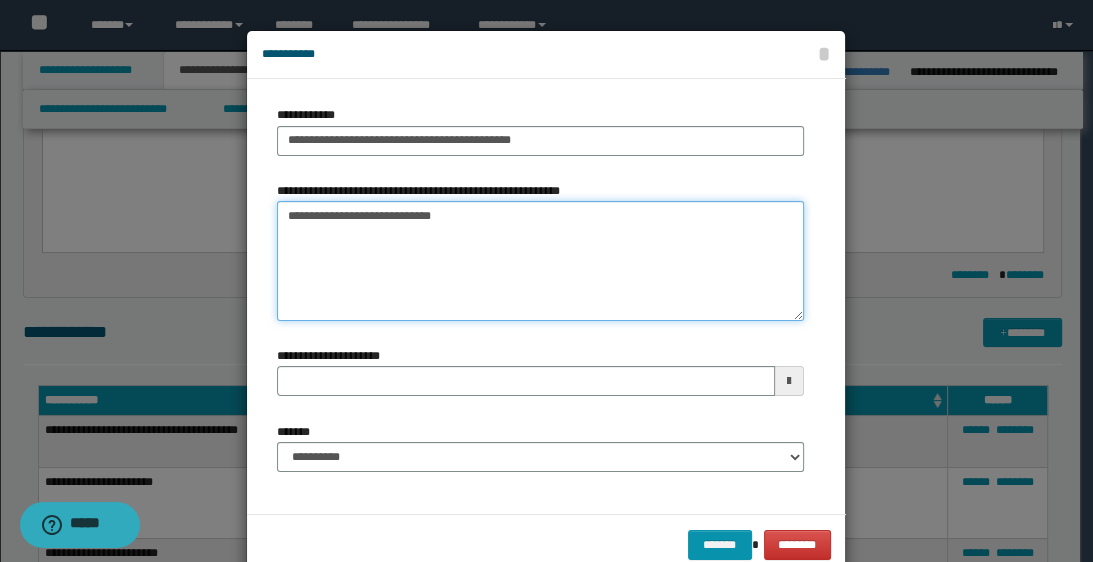 type 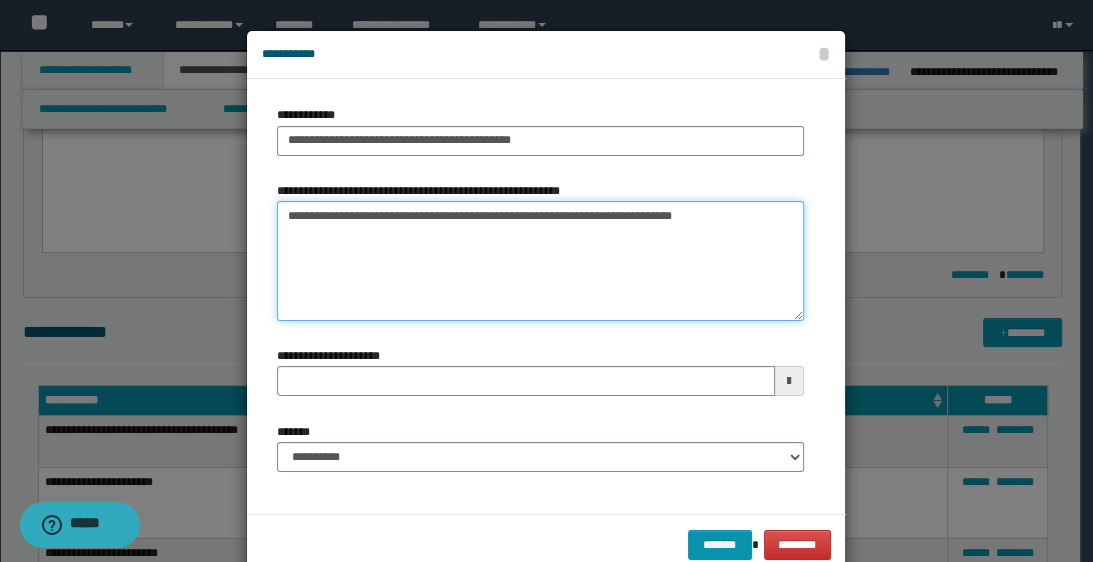 type on "**********" 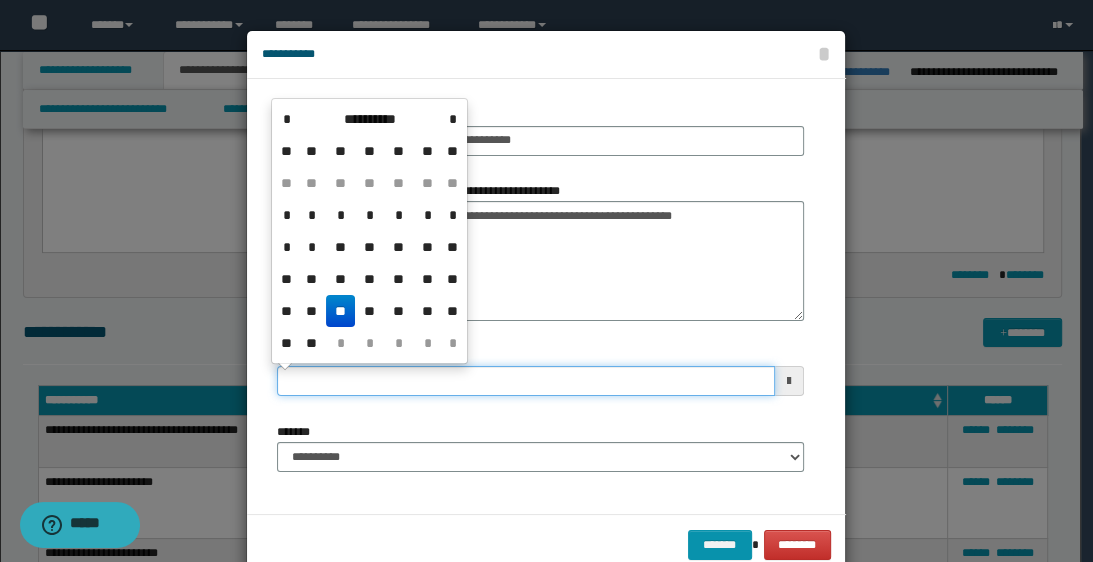 click on "**********" at bounding box center (525, 381) 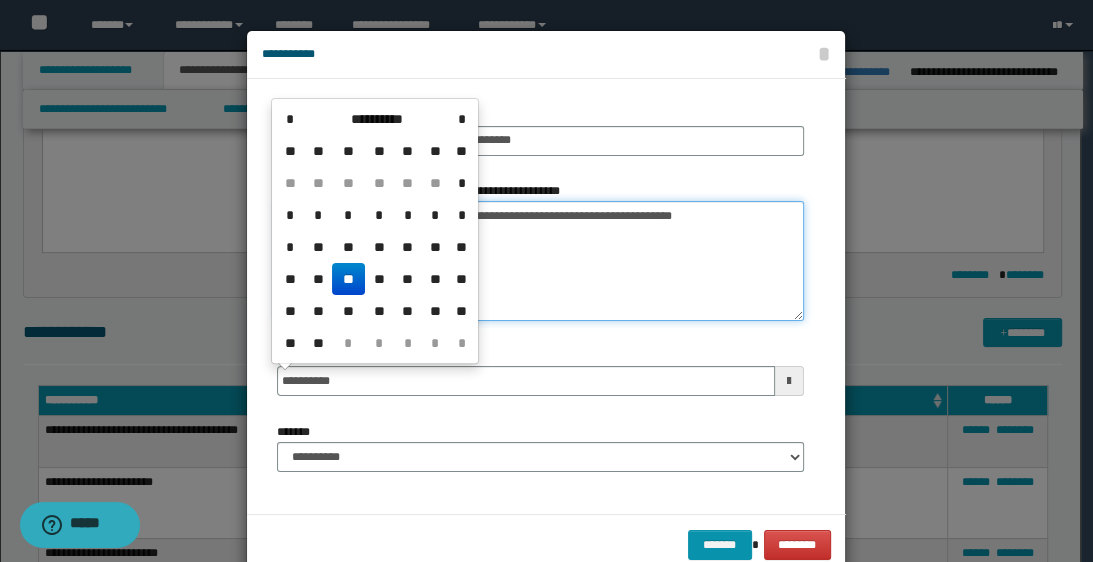 type on "**********" 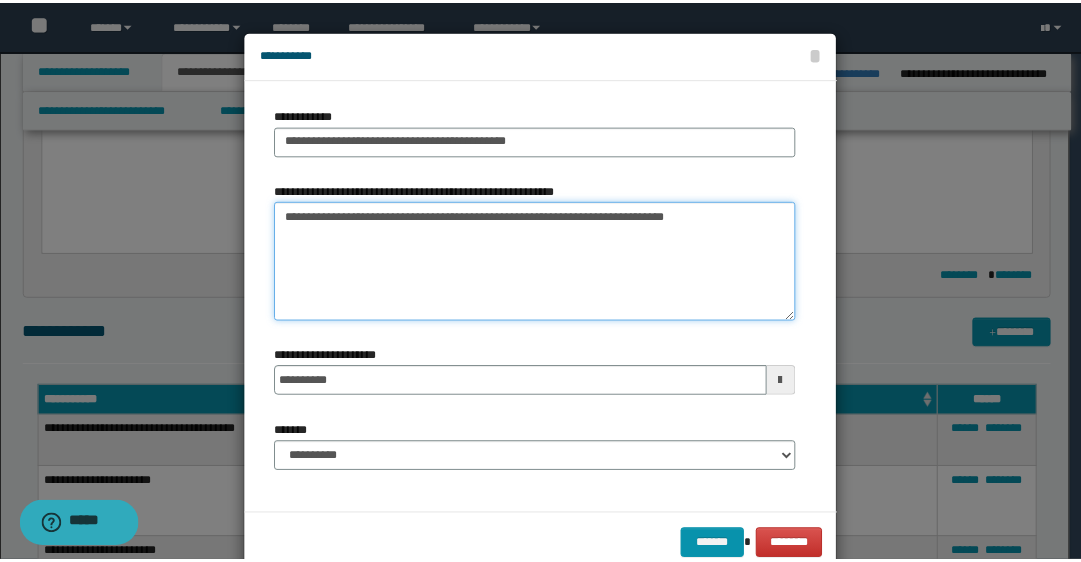 scroll, scrollTop: 43, scrollLeft: 0, axis: vertical 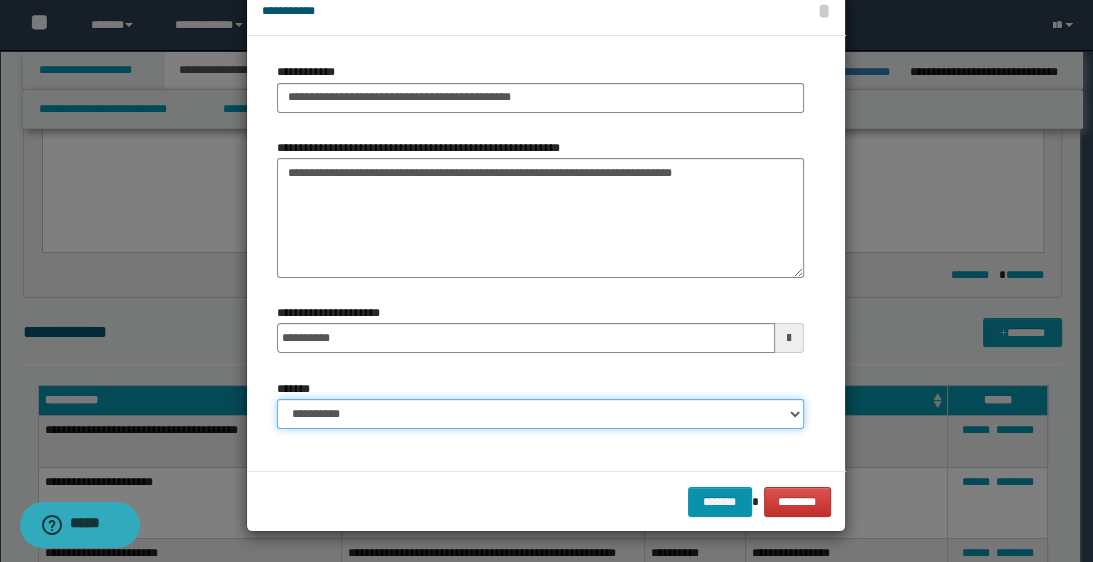 click on "**********" at bounding box center (540, 414) 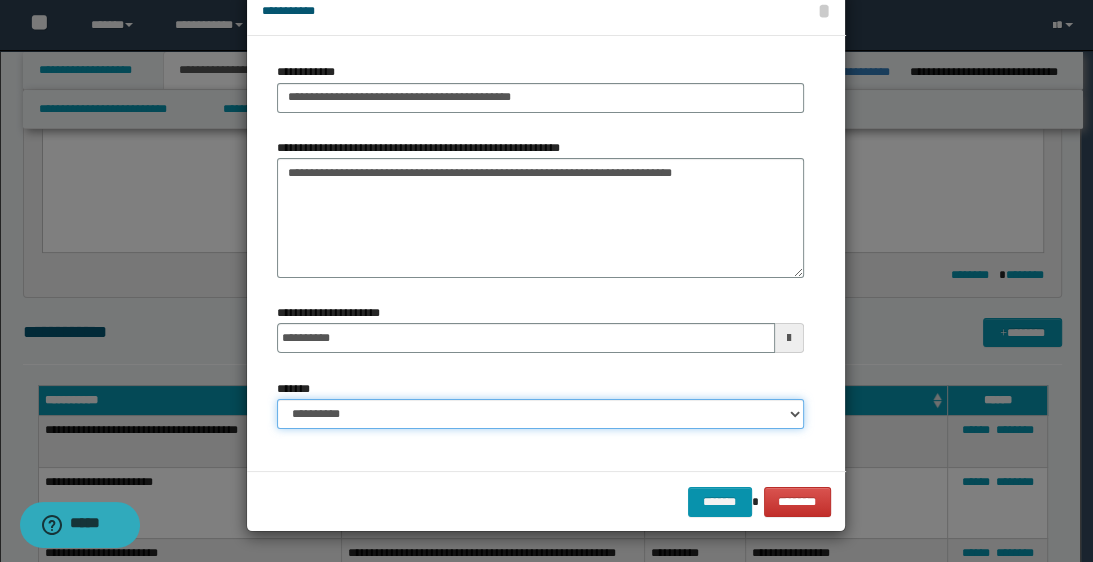select on "*" 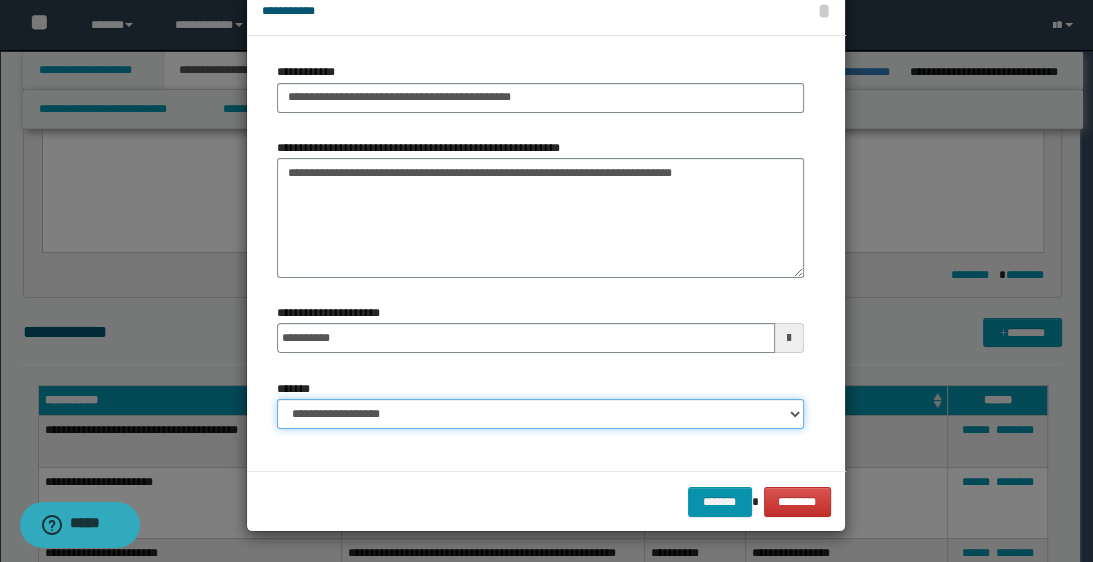click on "**********" at bounding box center [540, 414] 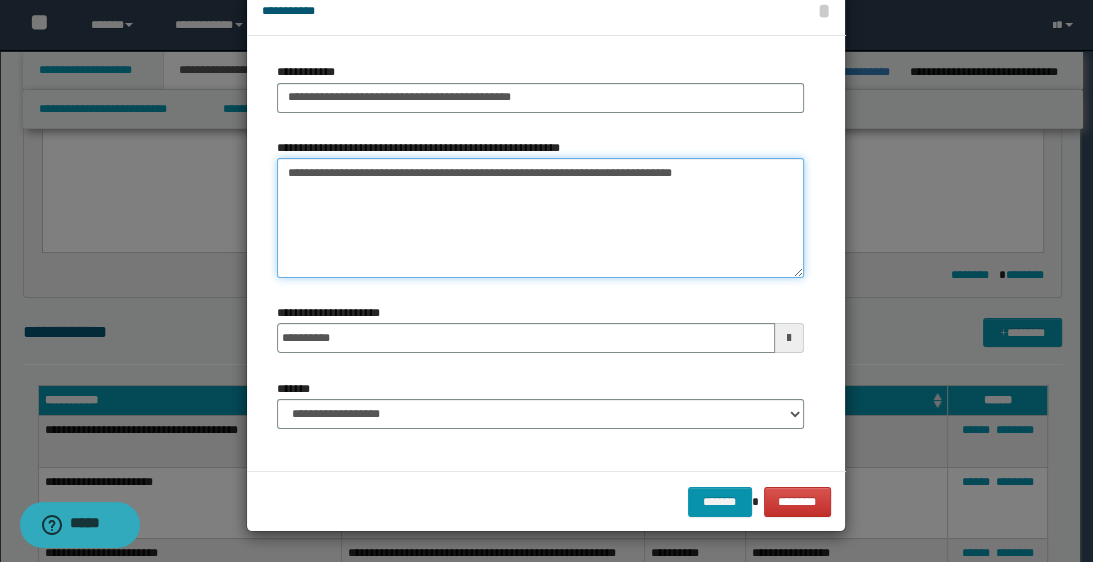 drag, startPoint x: 424, startPoint y: 171, endPoint x: 673, endPoint y: 172, distance: 249.00201 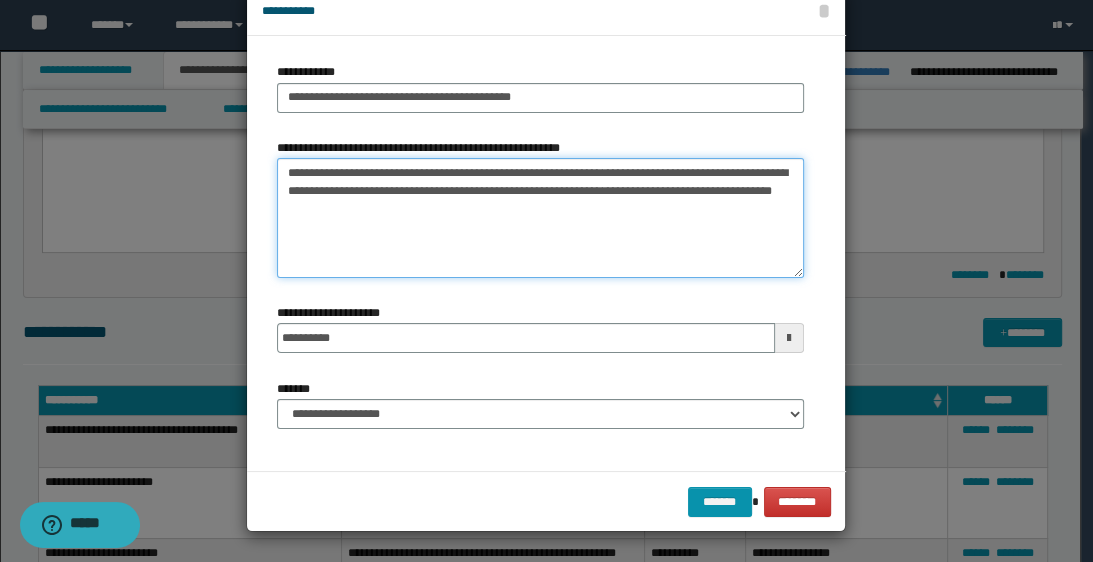 click on "**********" at bounding box center (540, 218) 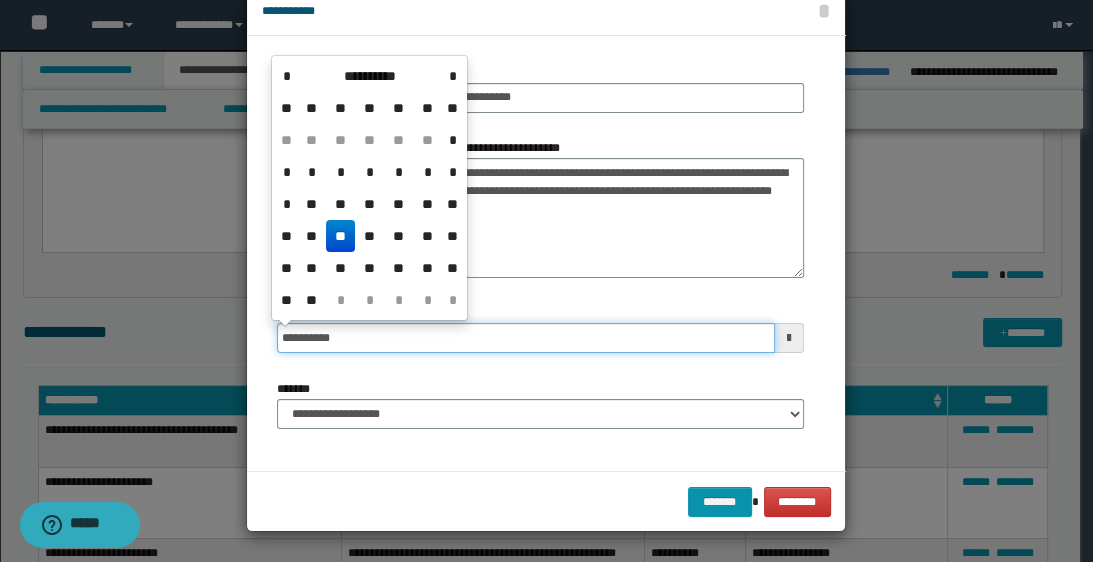 click on "**********" at bounding box center [525, 338] 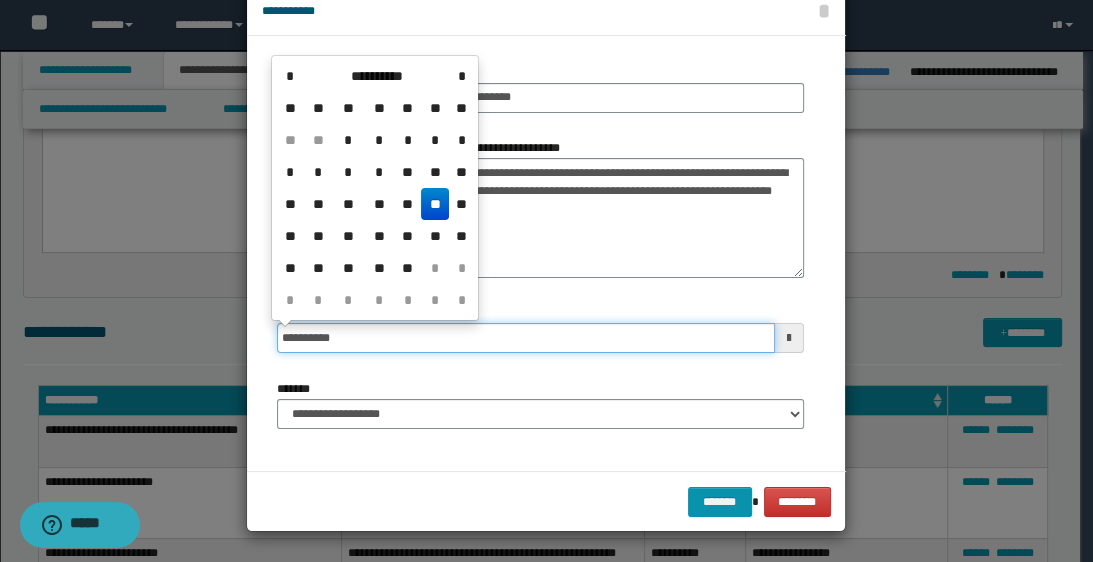 type on "**********" 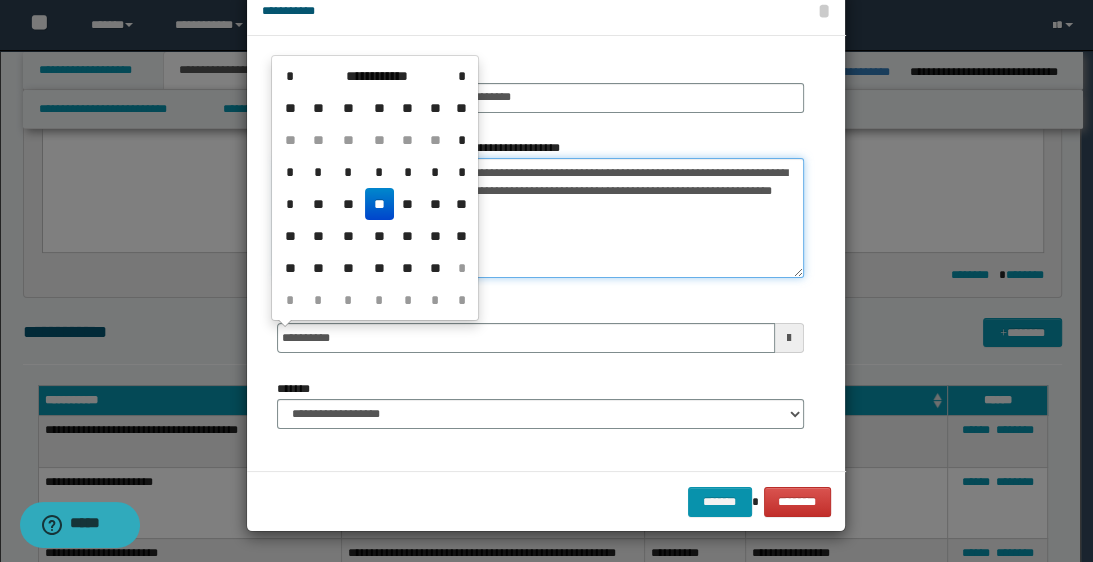 type on "**********" 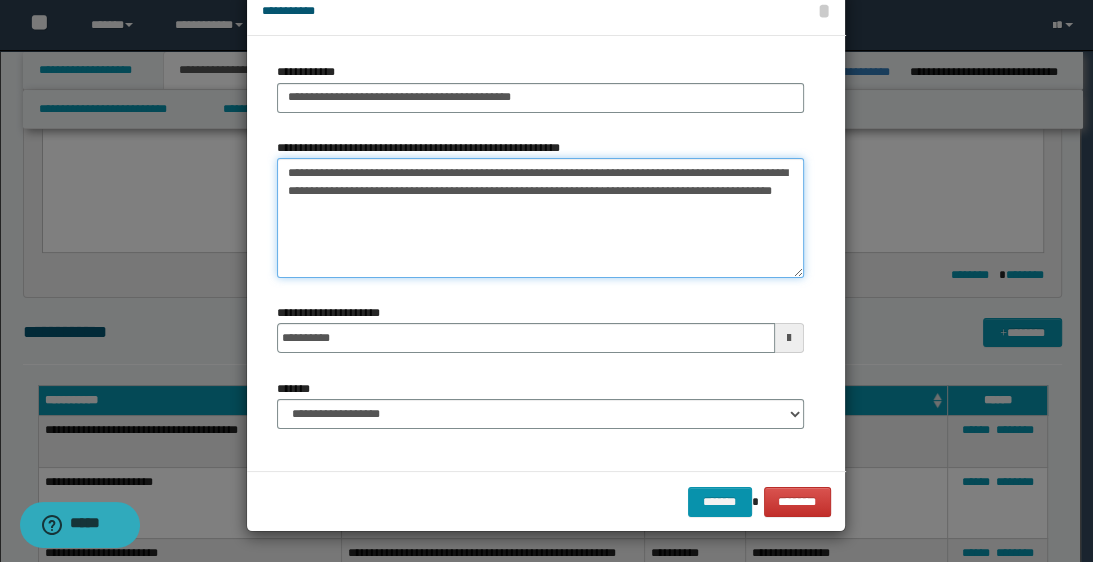 click on "**********" at bounding box center (540, 218) 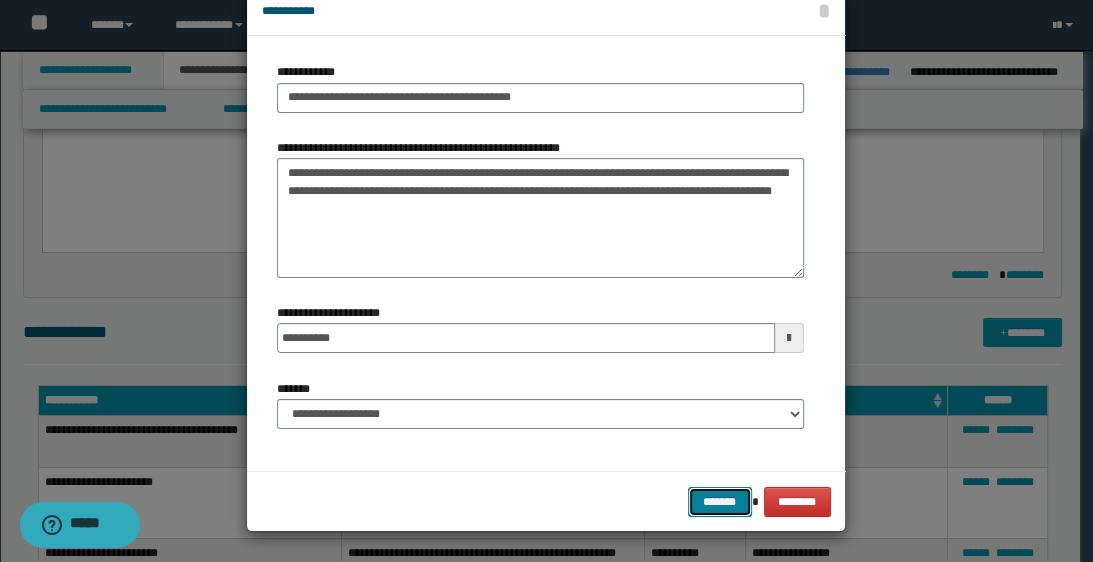 click on "*******" at bounding box center (720, 502) 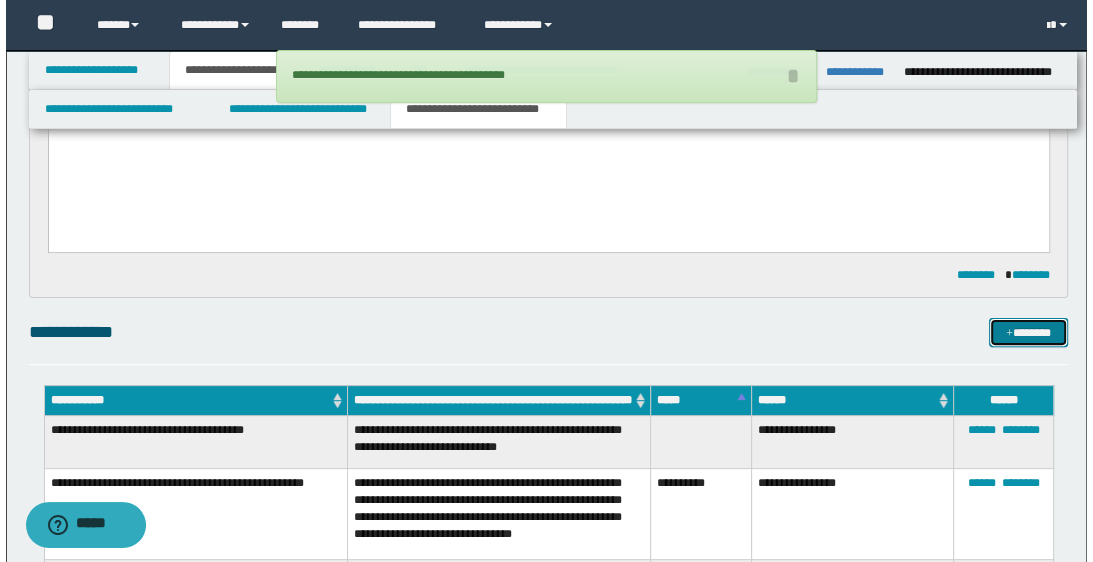 scroll, scrollTop: 411, scrollLeft: 0, axis: vertical 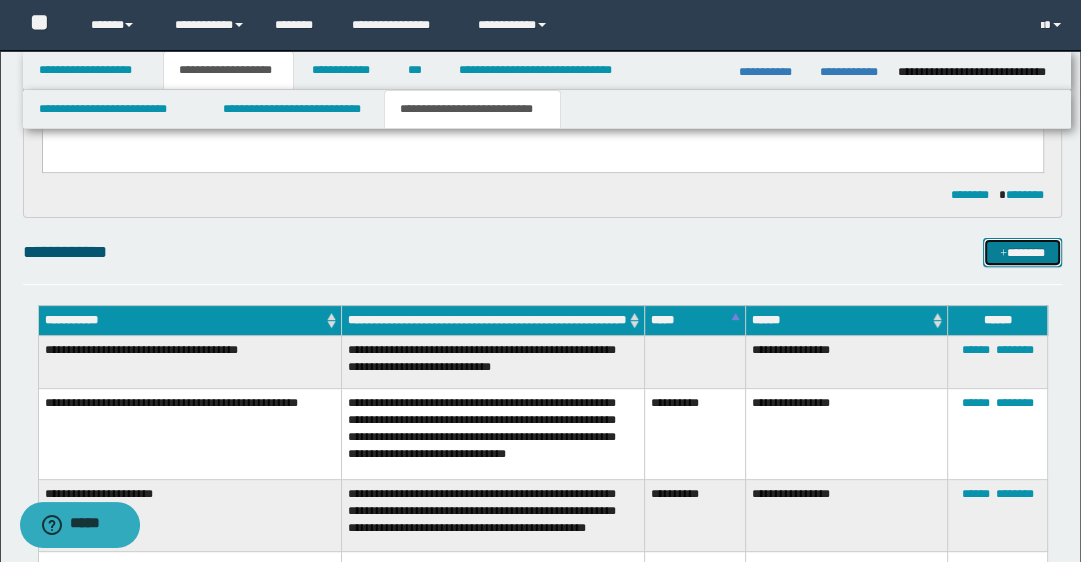 click on "*******" at bounding box center (1022, 253) 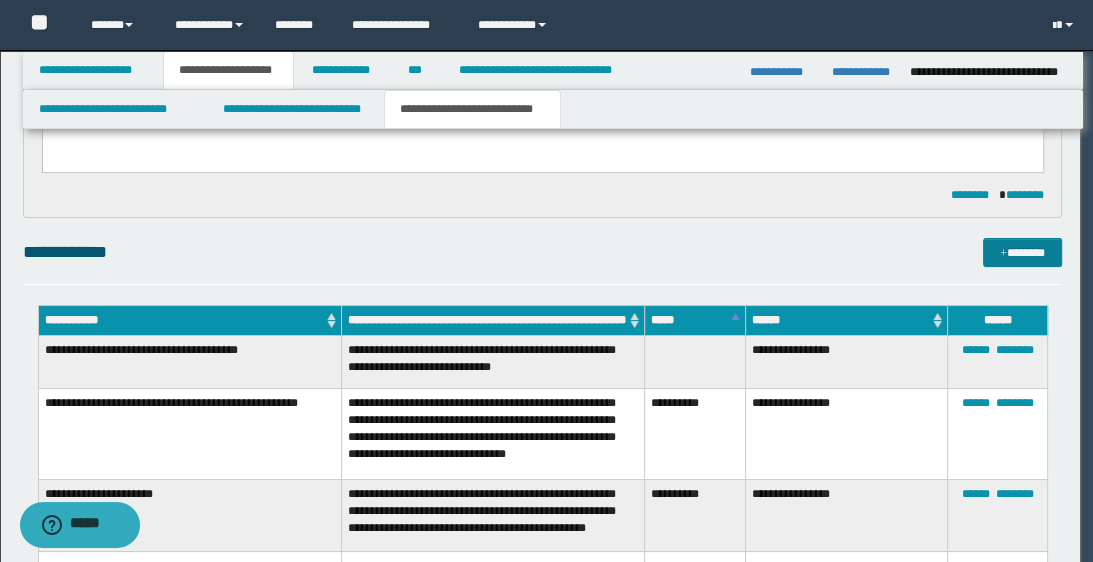 scroll, scrollTop: 0, scrollLeft: 0, axis: both 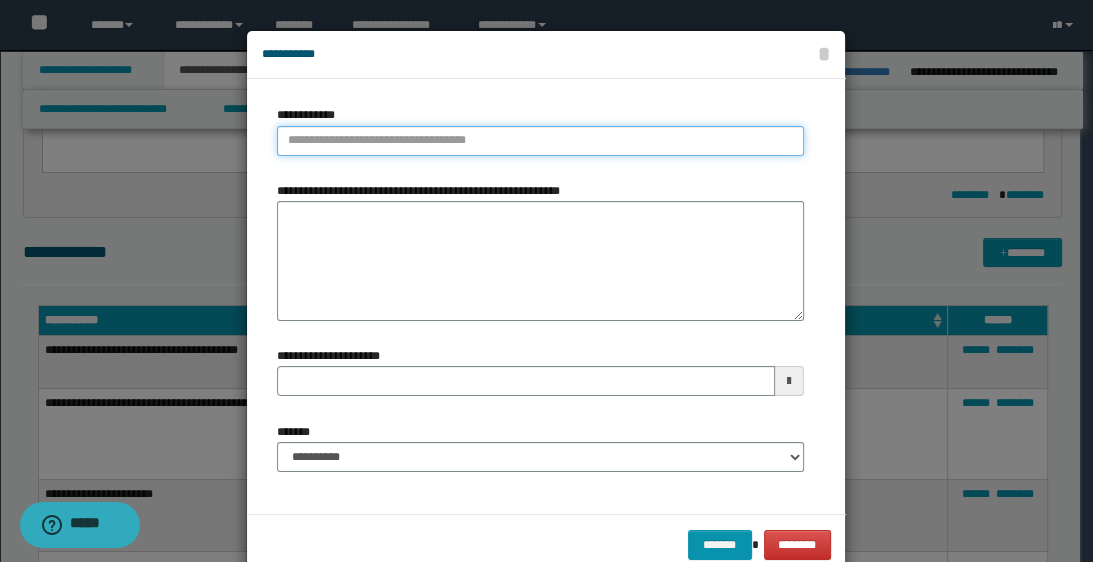 click on "**********" at bounding box center (540, 141) 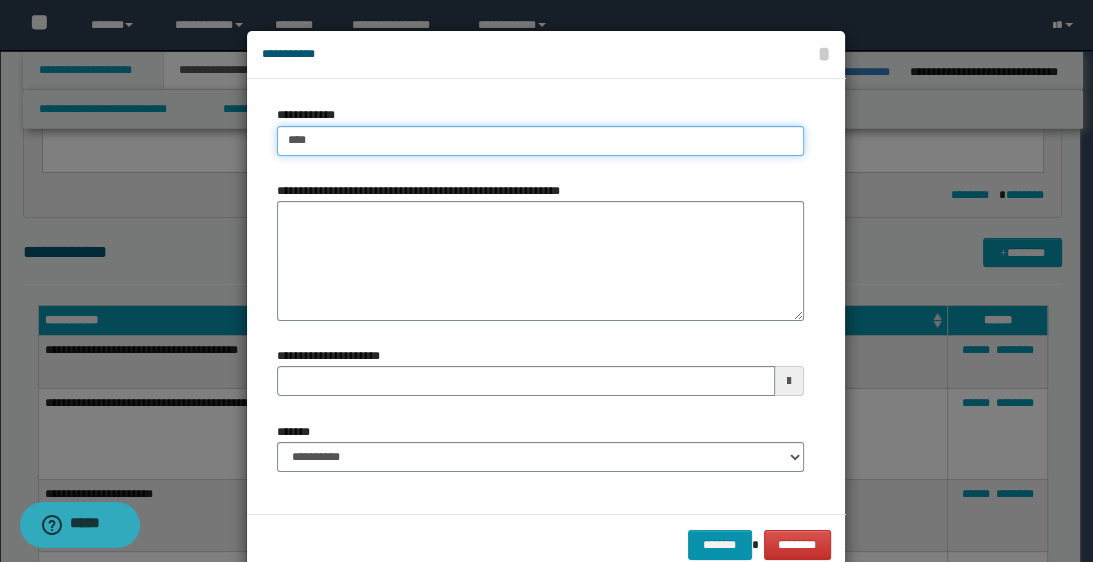 type on "*****" 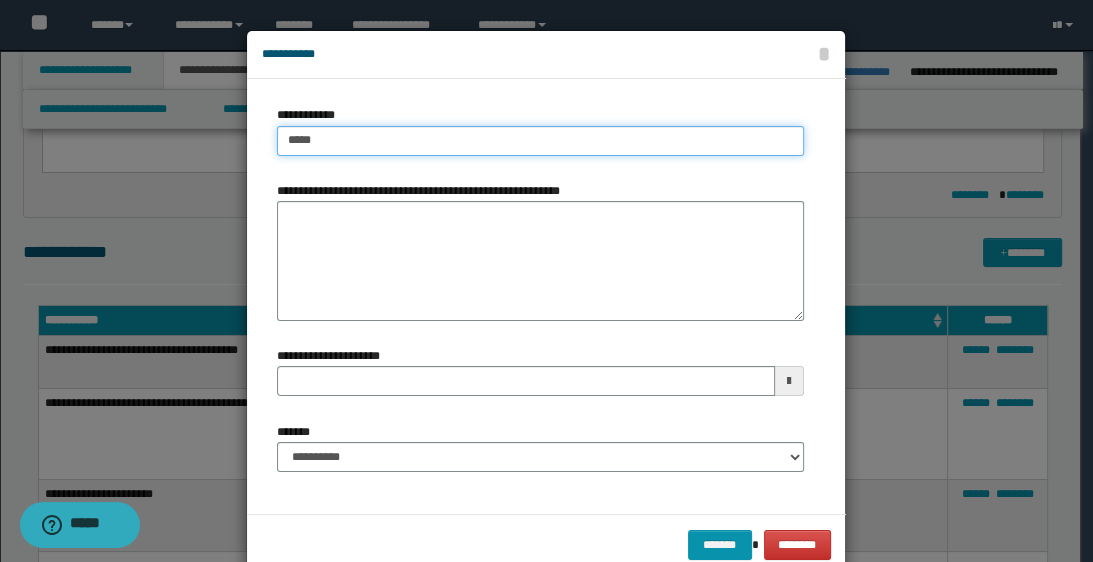 type on "*****" 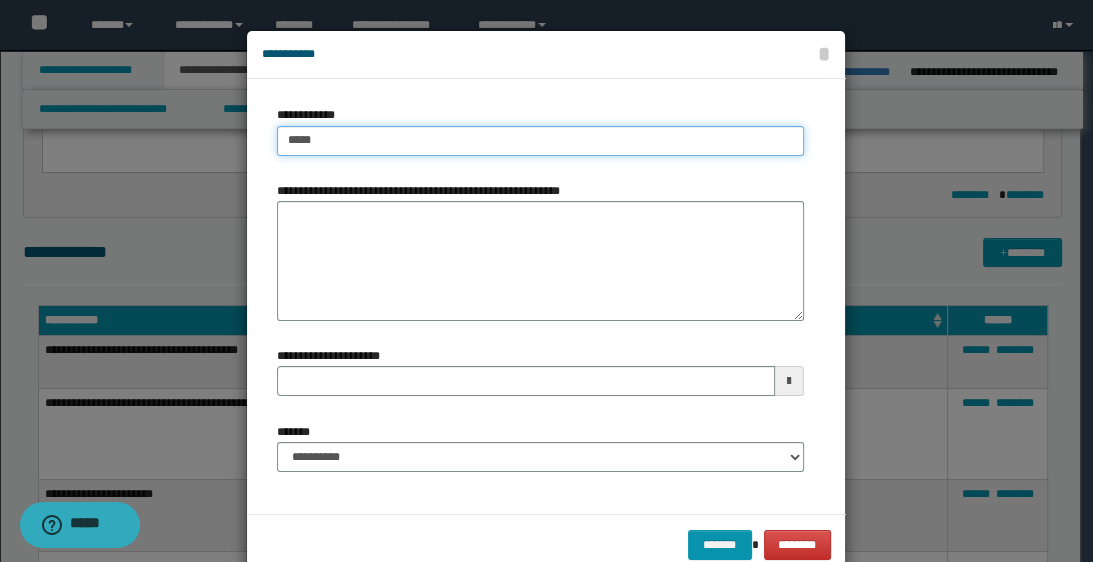 type 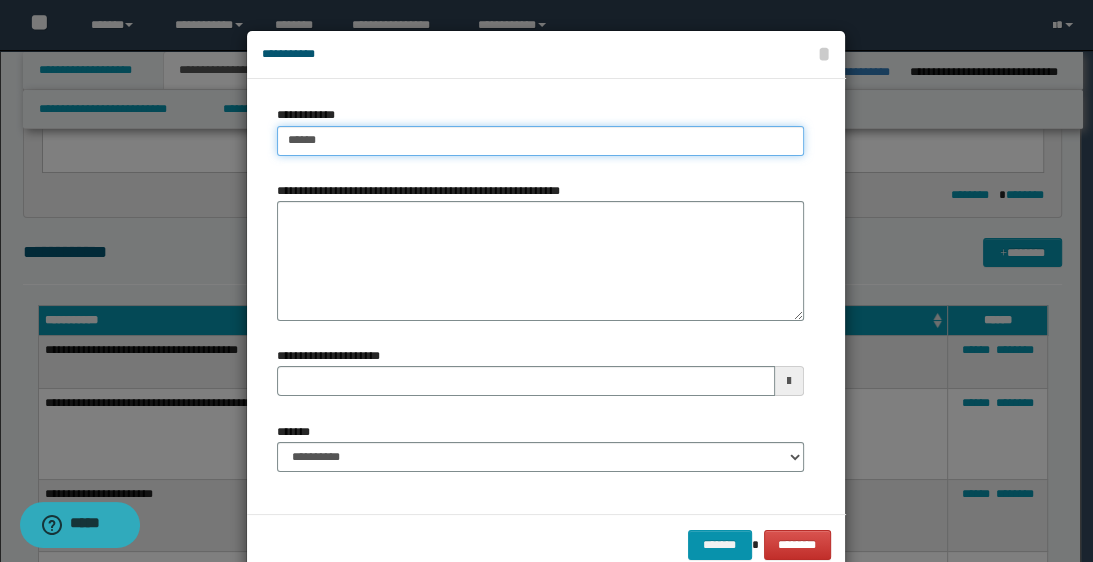 type on "*********" 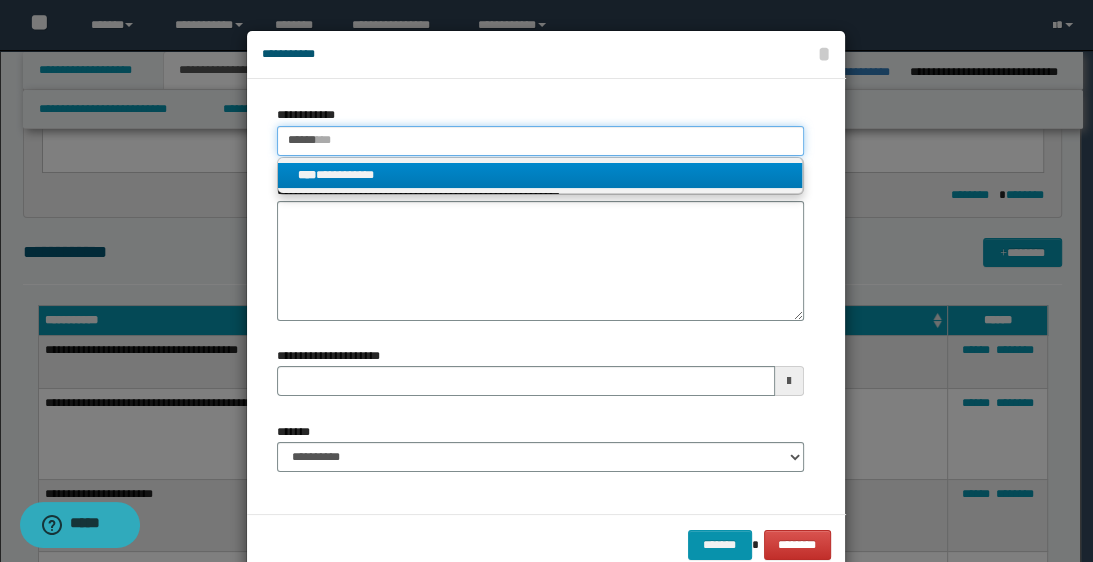 type on "******" 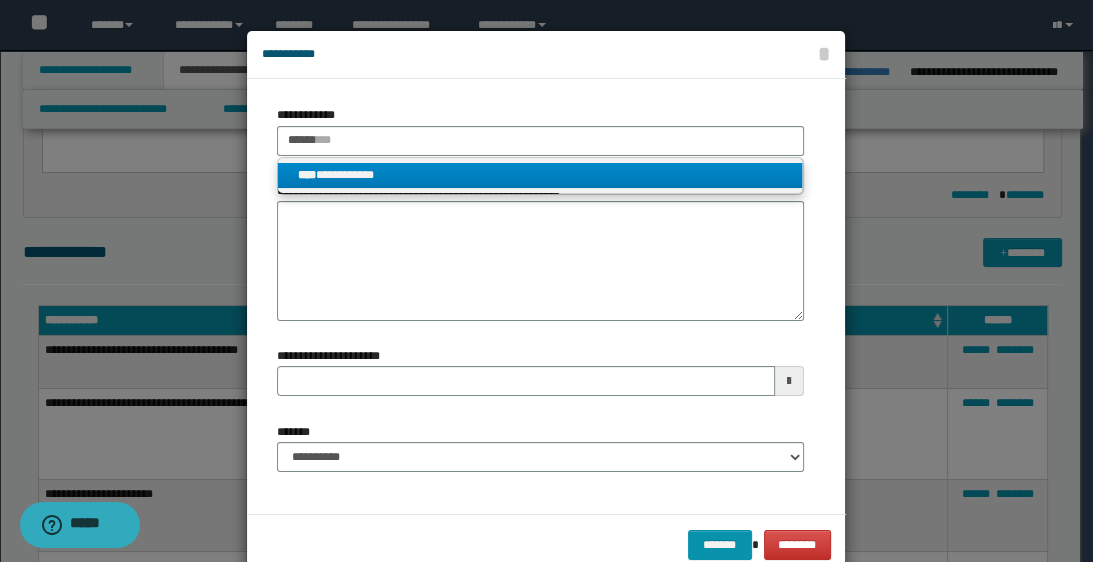 click on "**********" at bounding box center (540, 175) 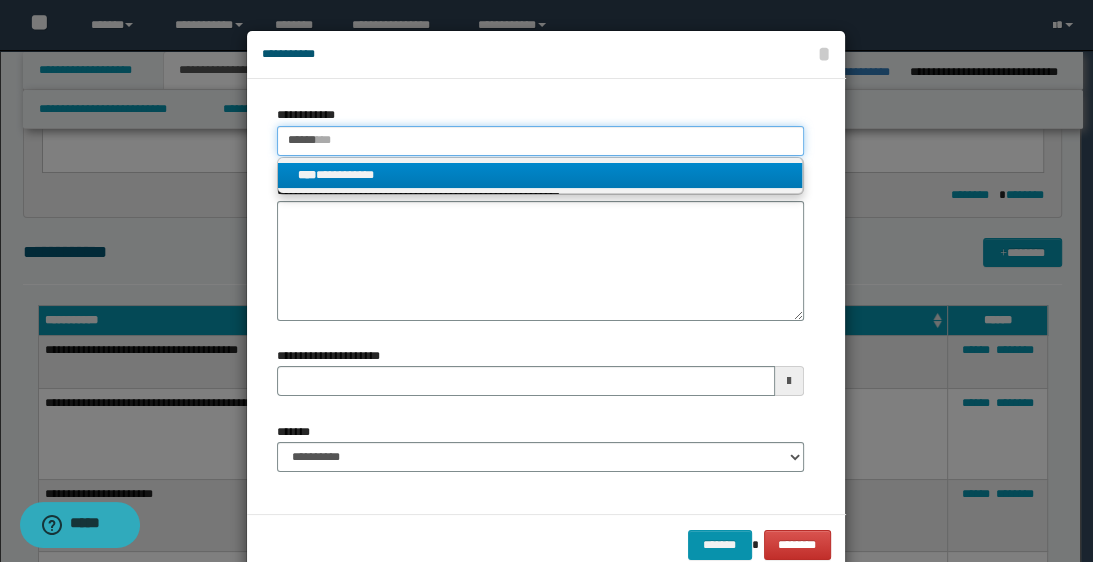 type 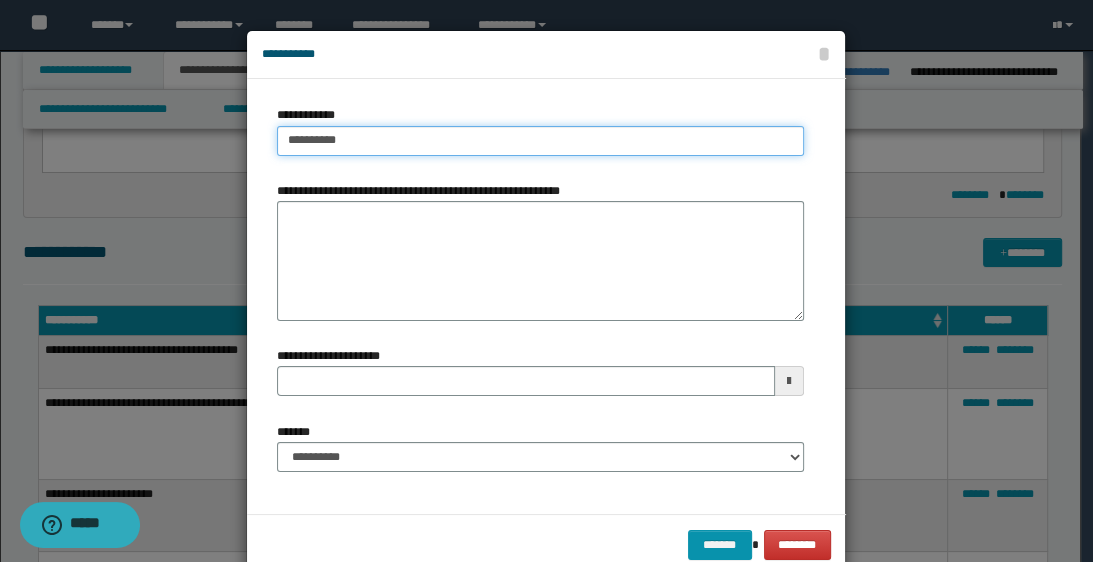 drag, startPoint x: 275, startPoint y: 140, endPoint x: 402, endPoint y: 153, distance: 127.66362 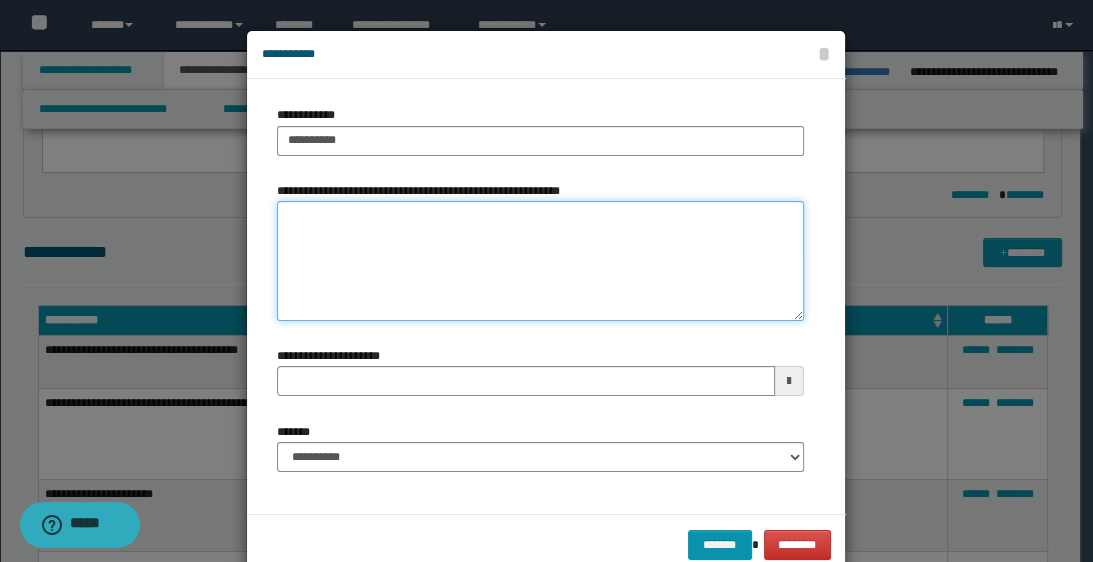 click on "**********" at bounding box center (540, 261) 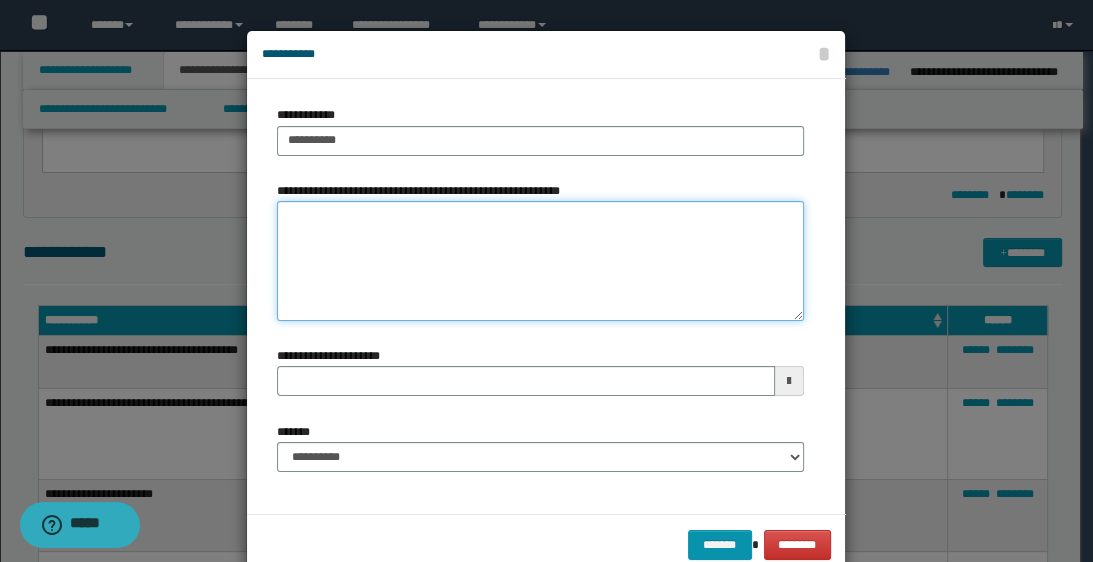 paste on "**********" 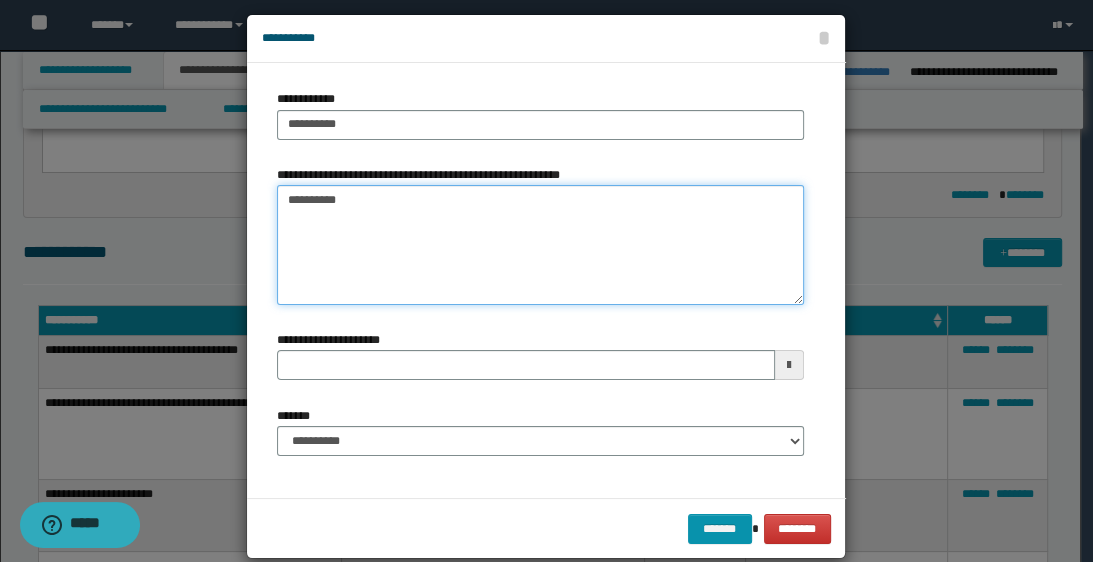 scroll, scrollTop: 43, scrollLeft: 0, axis: vertical 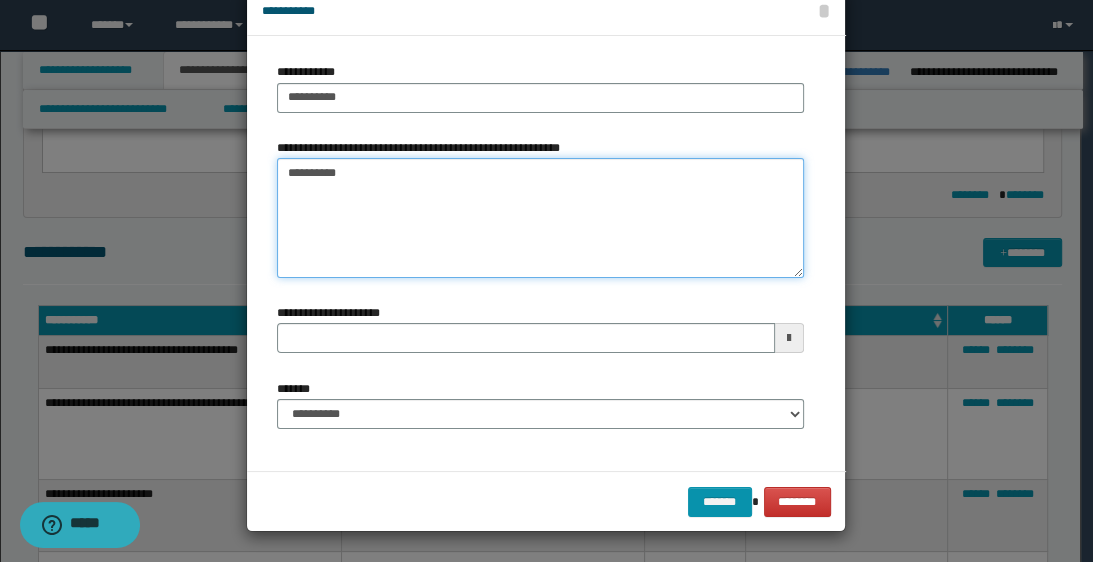 type 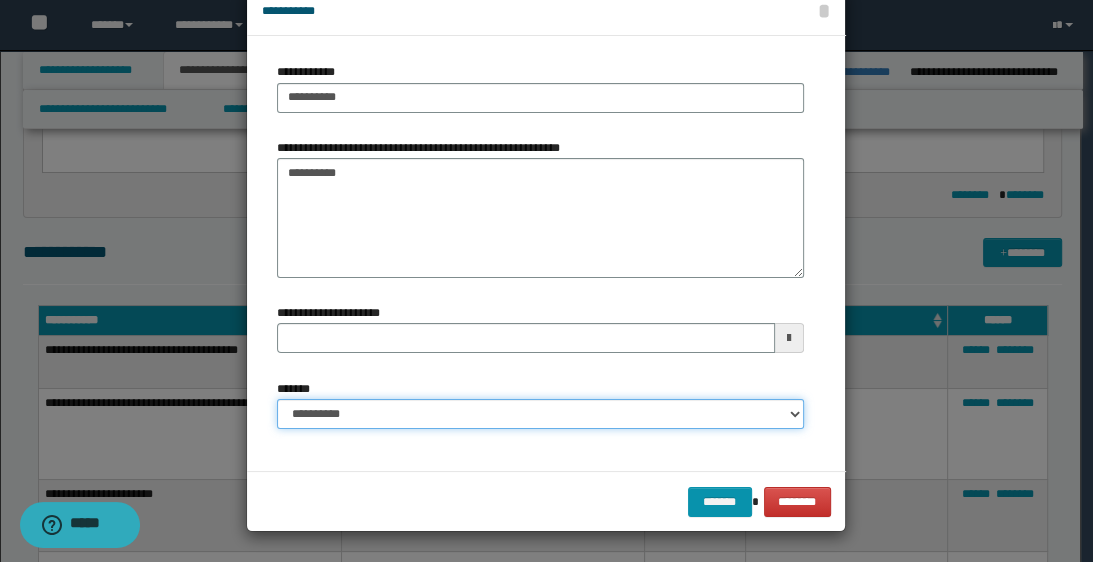 click on "**********" at bounding box center [540, 414] 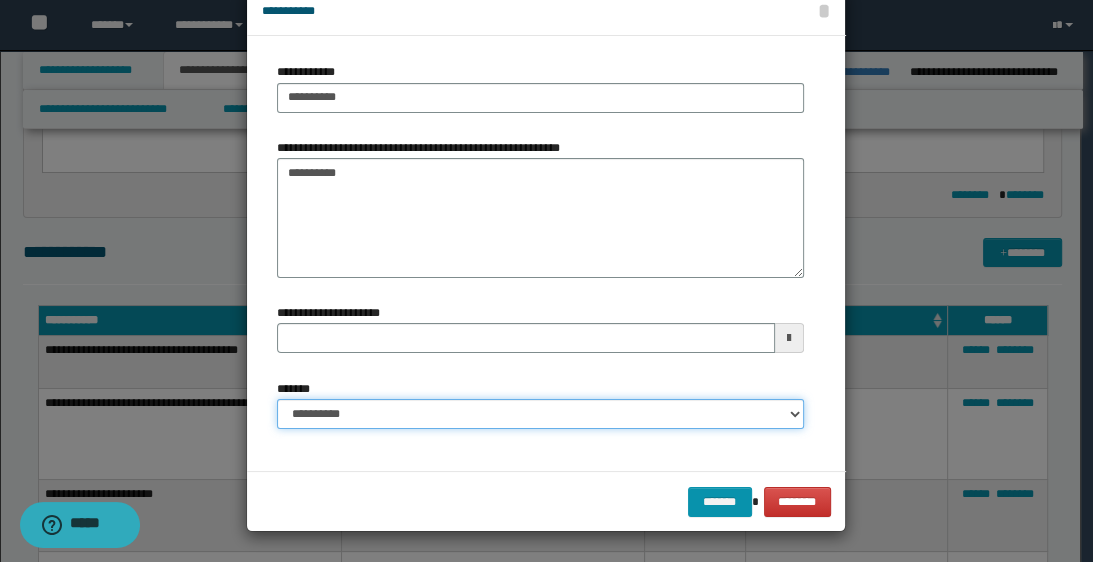 select on "*" 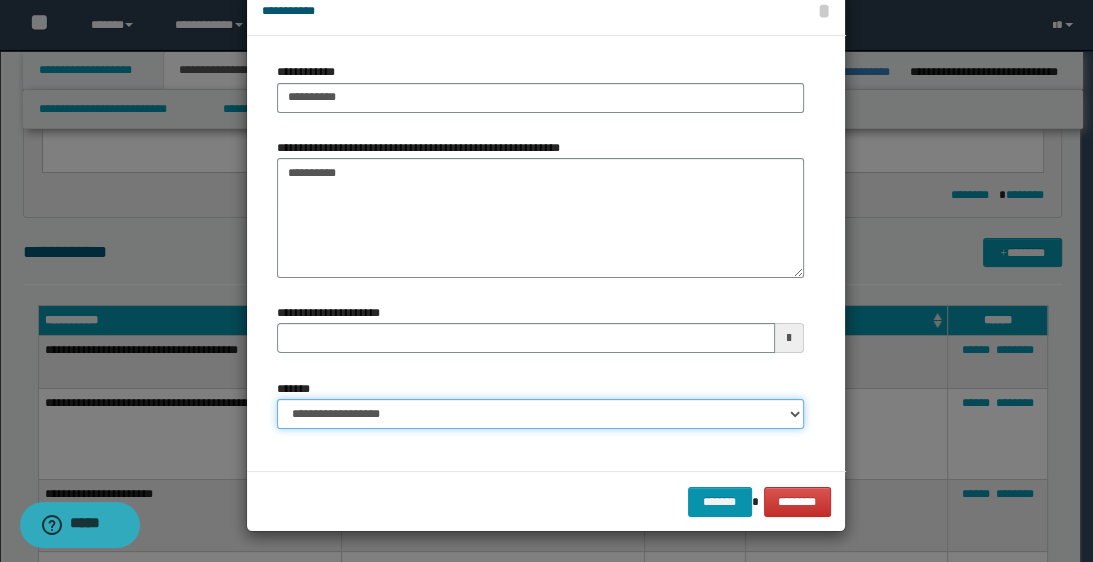 click on "**********" at bounding box center (540, 414) 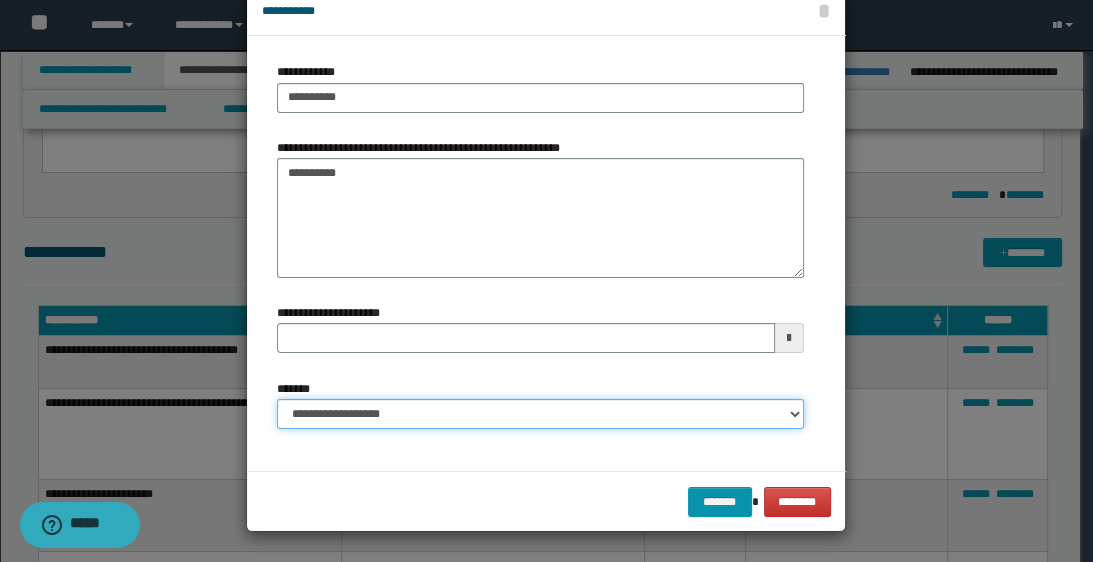 type 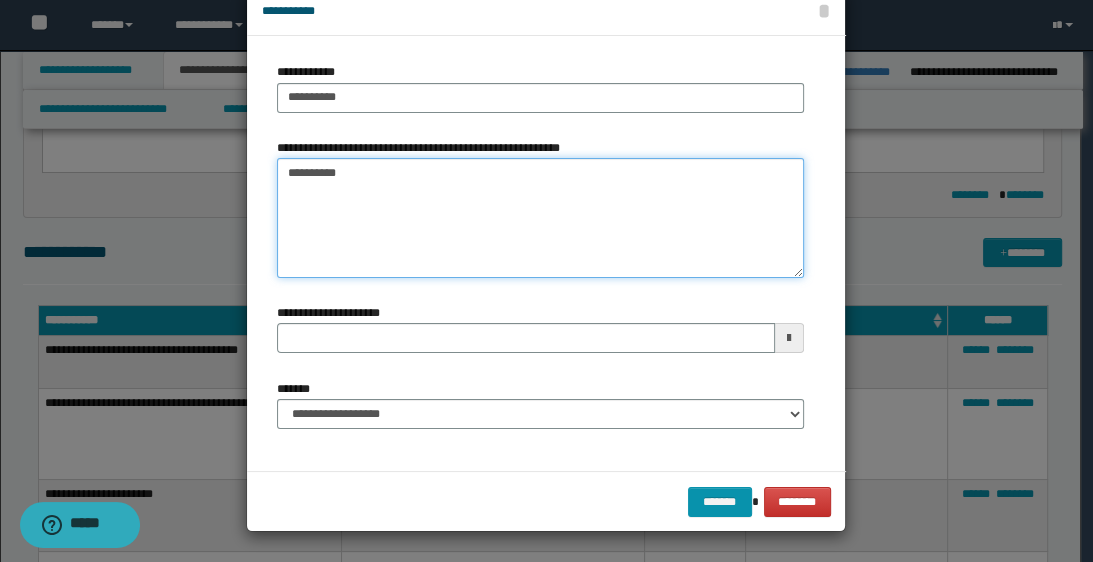 click on "**********" at bounding box center [540, 218] 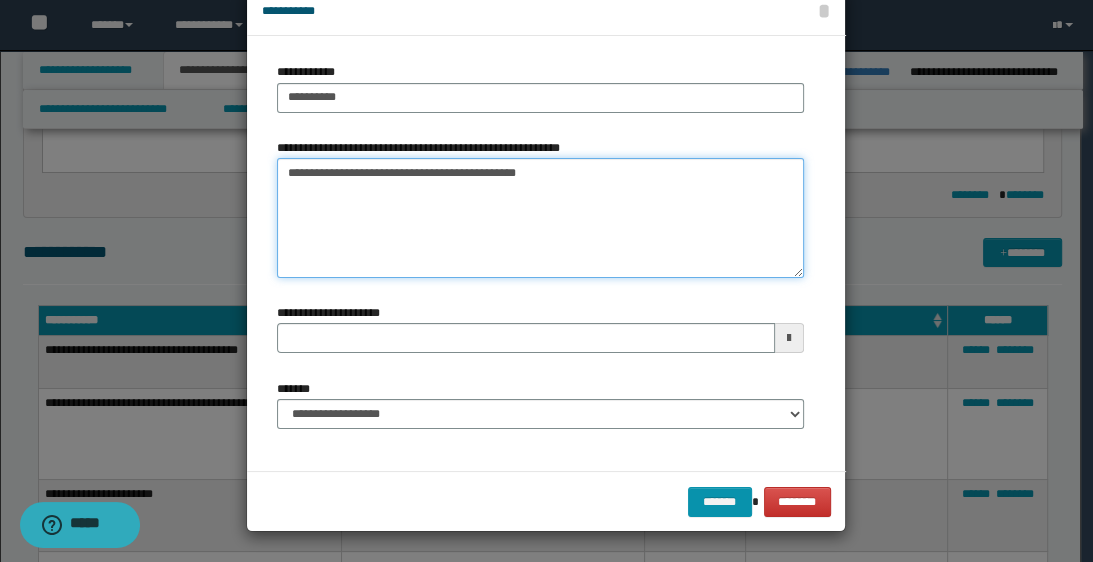type on "**********" 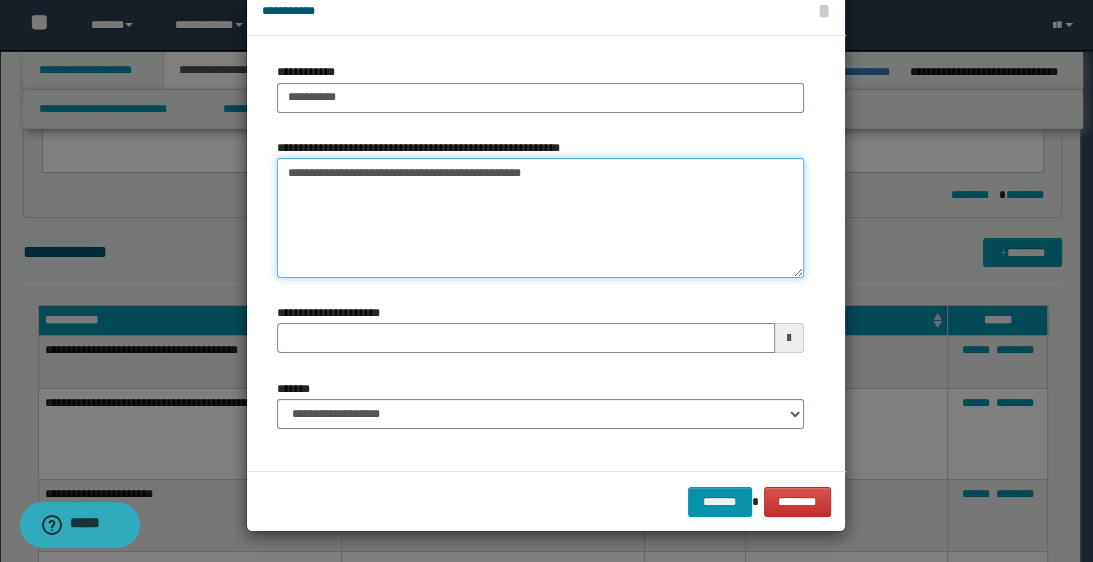 type 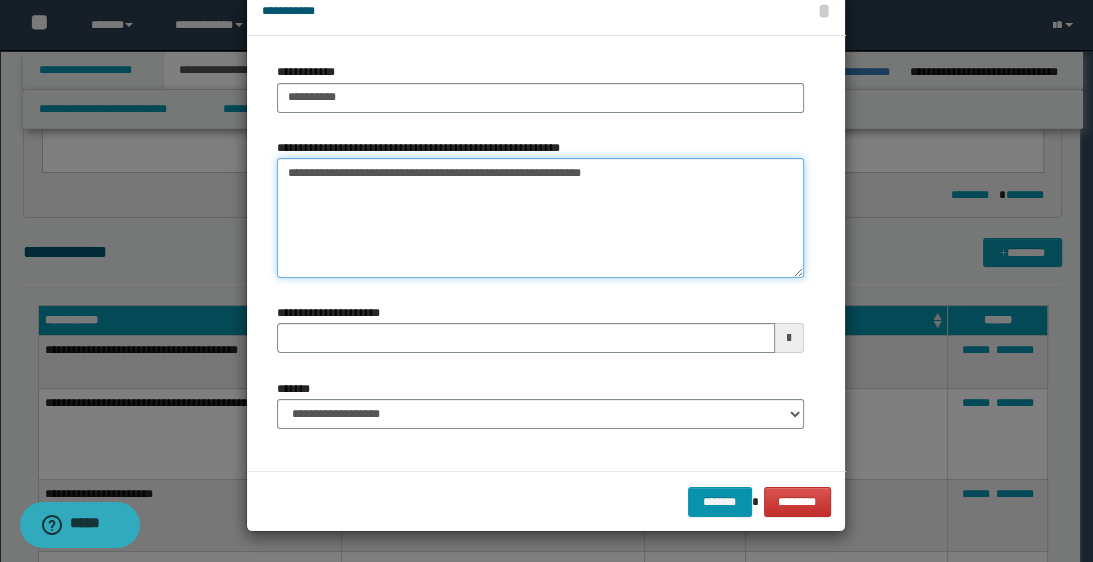 type on "**********" 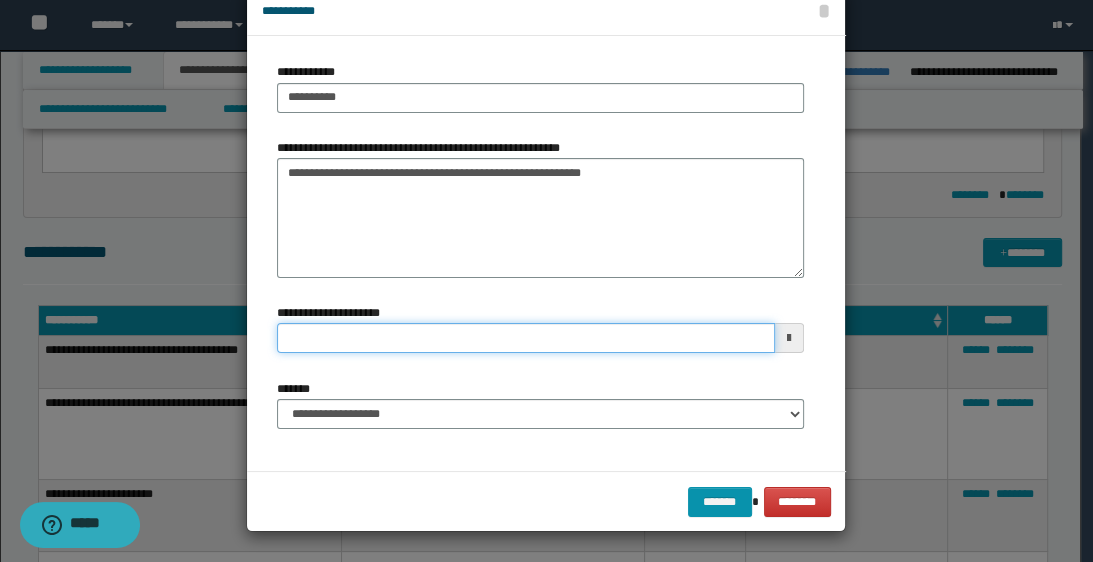 click on "**********" at bounding box center (525, 338) 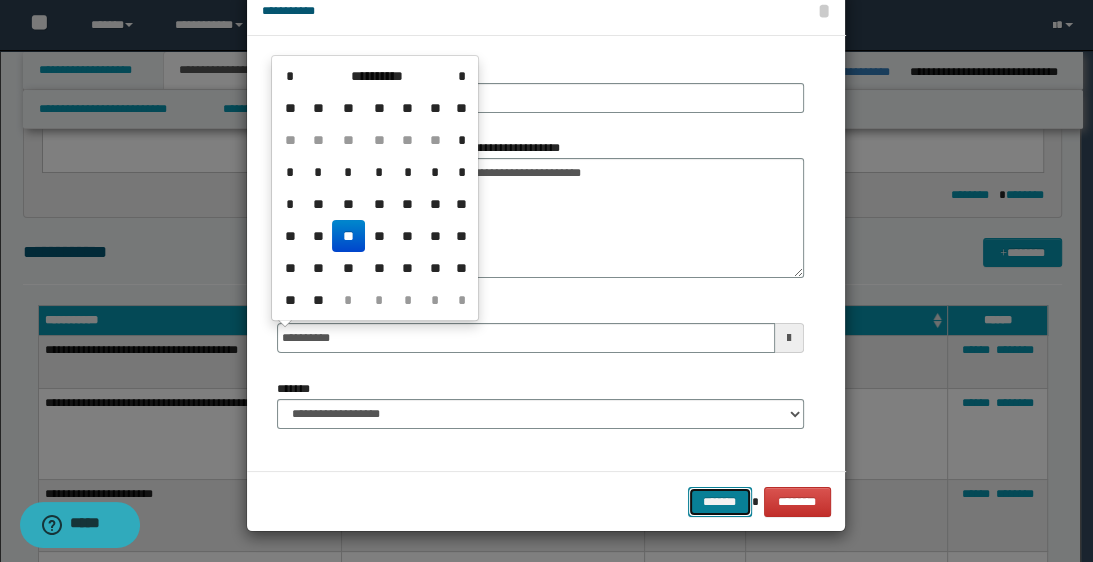 type on "**********" 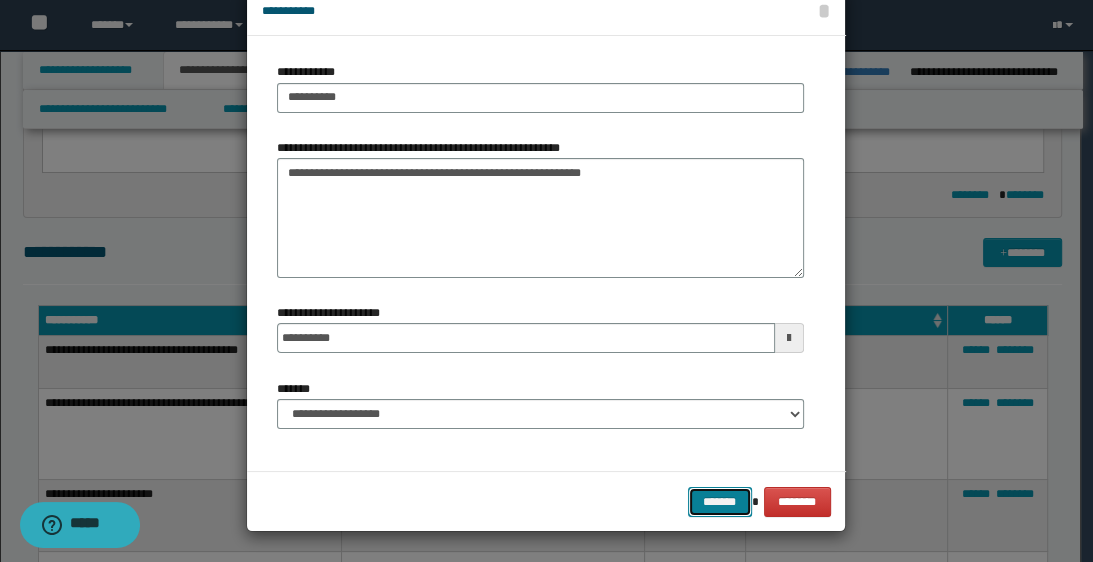 click on "*******" at bounding box center [720, 502] 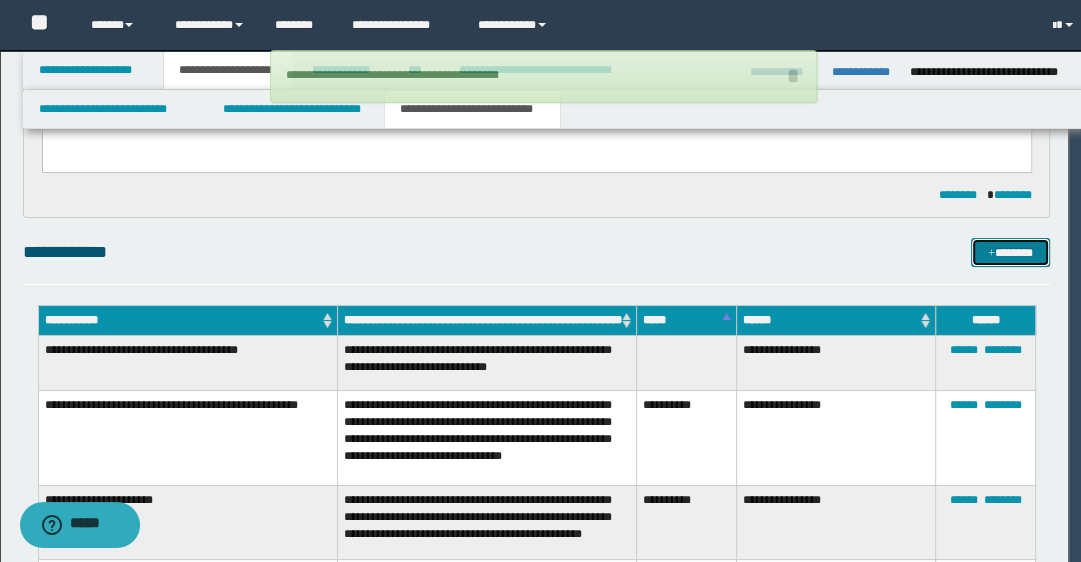 type 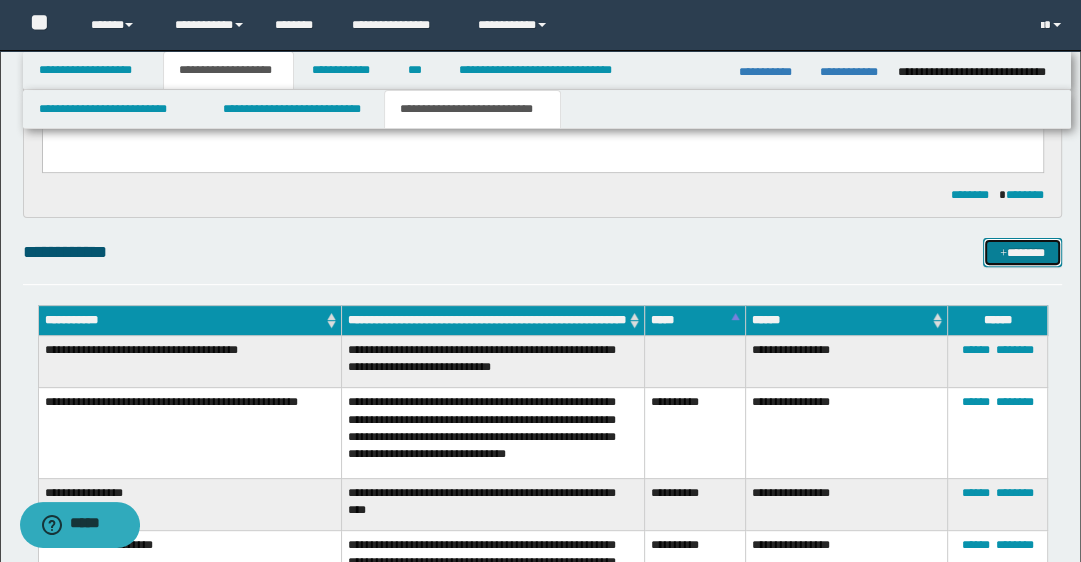click at bounding box center [1003, 254] 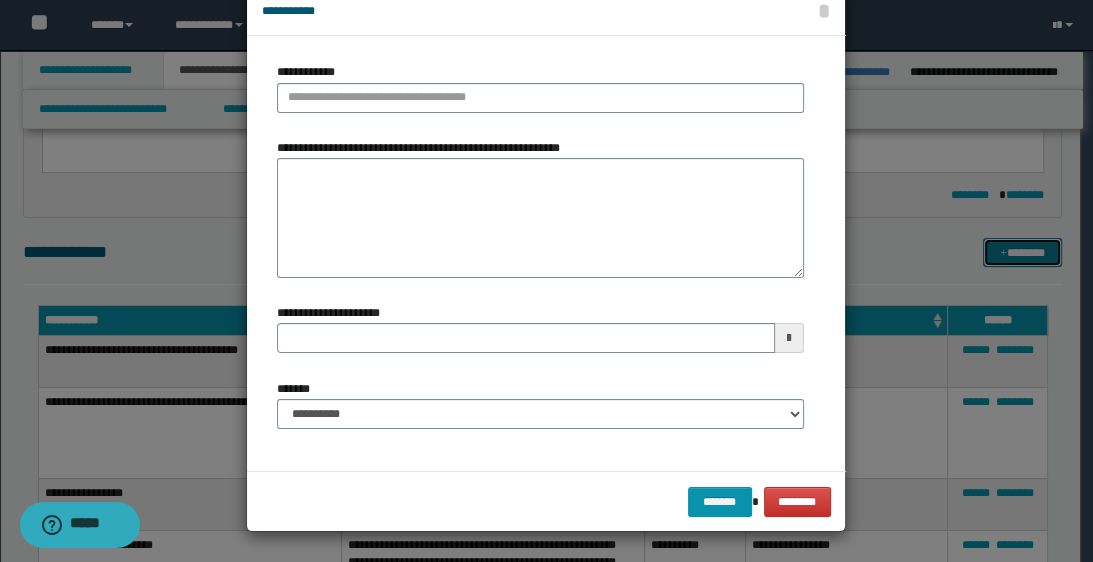 scroll, scrollTop: 0, scrollLeft: 0, axis: both 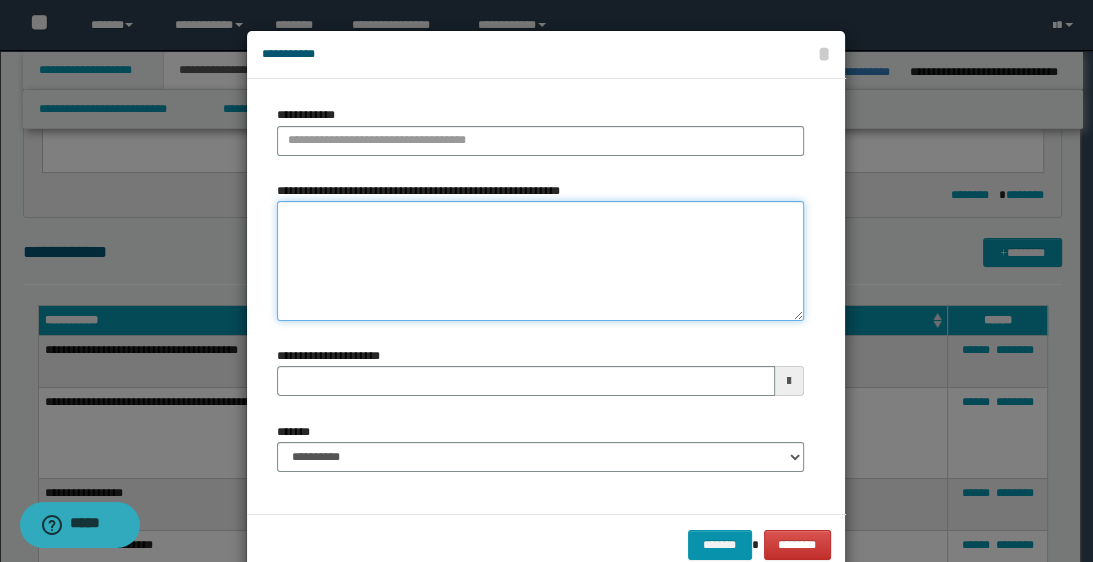 click on "**********" at bounding box center (540, 261) 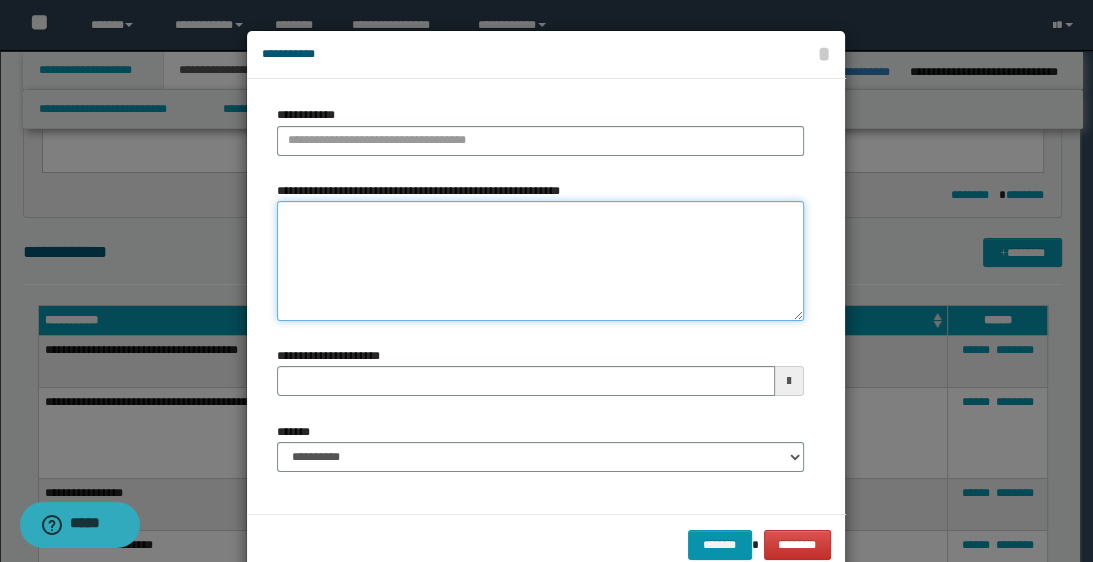 paste on "**********" 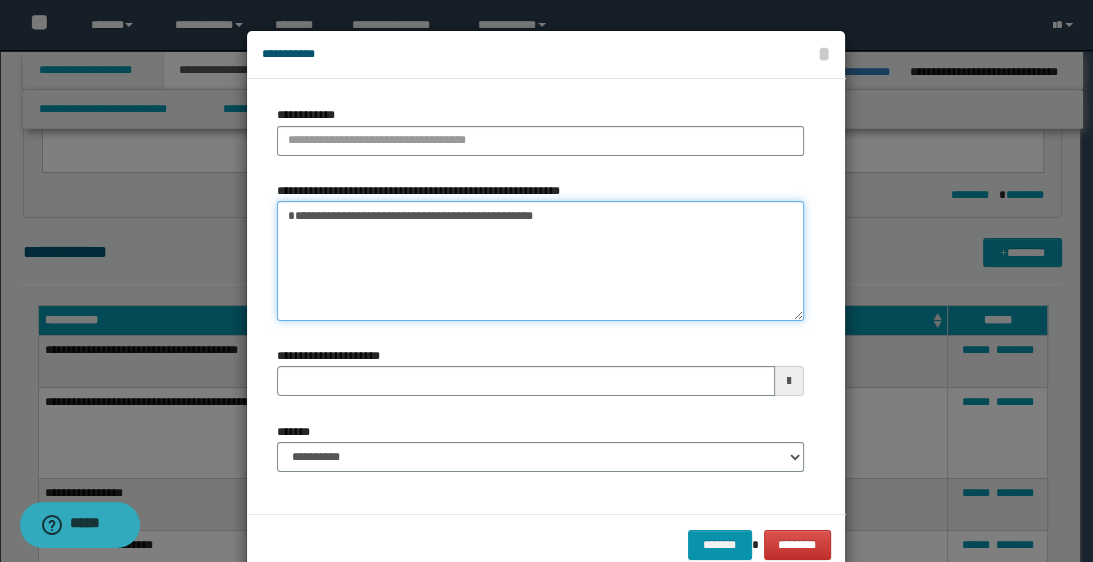 type on "**********" 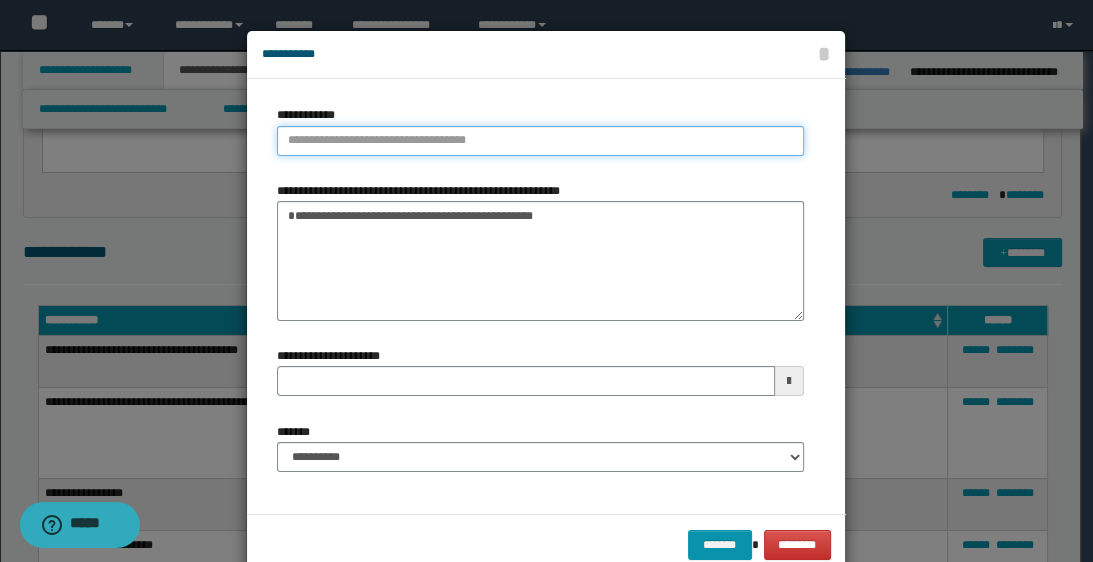 click on "**********" at bounding box center (540, 141) 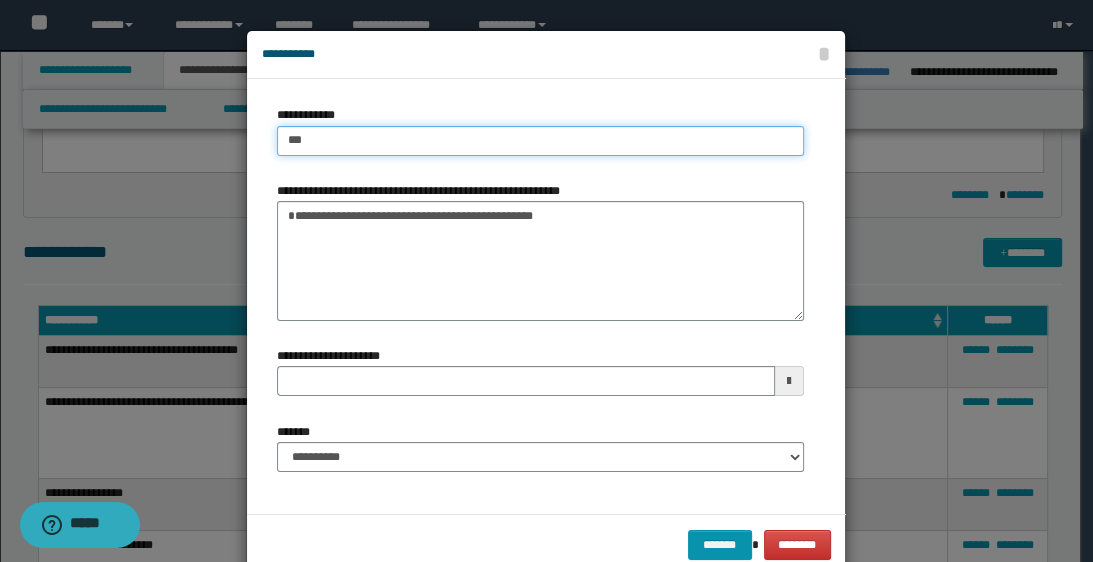 type on "****" 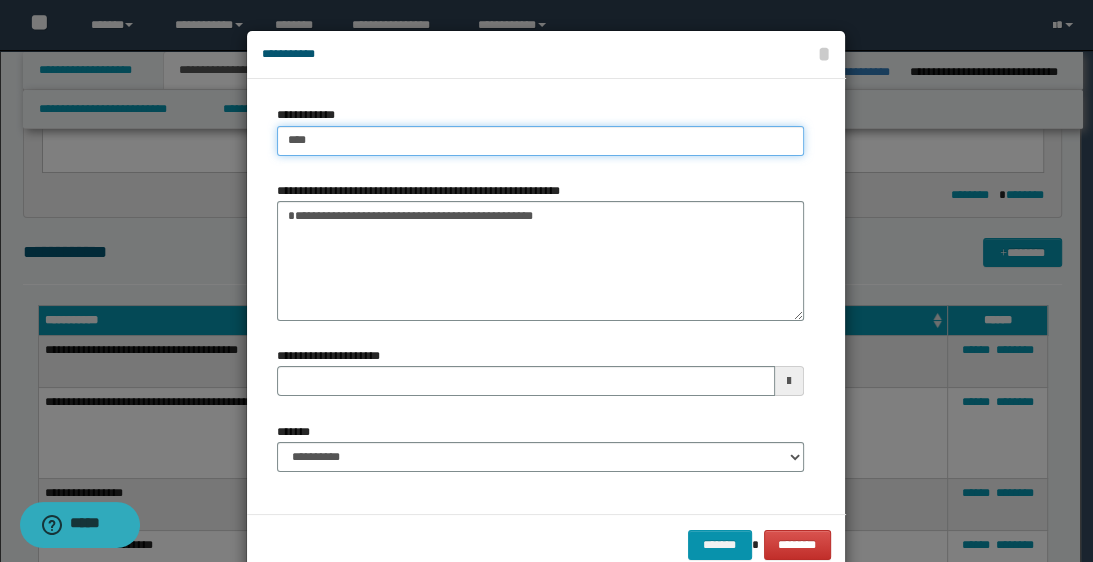 type 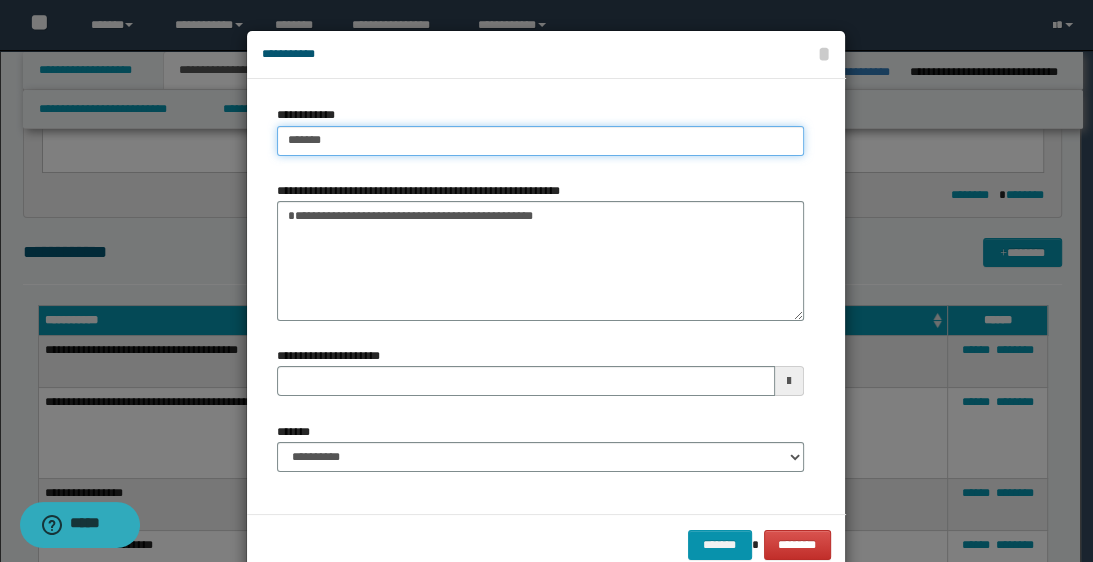 type on "********" 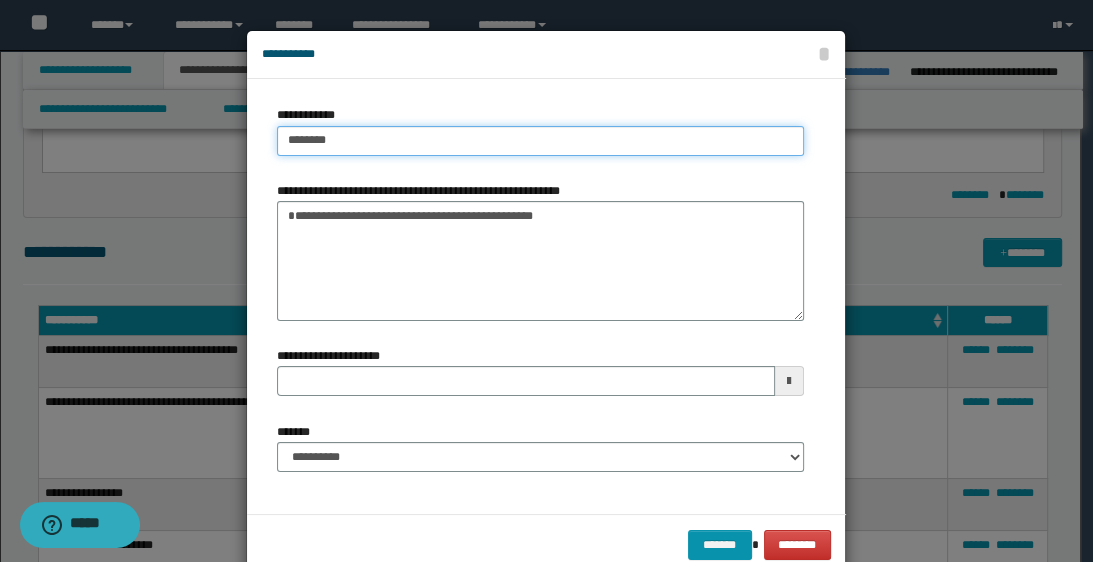 type on "********" 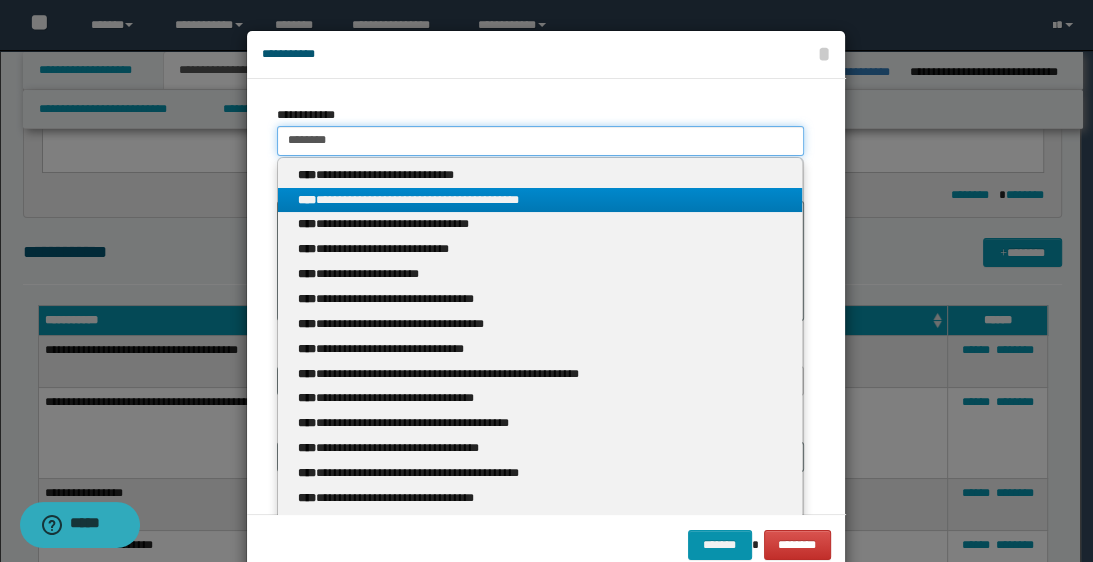 type on "********" 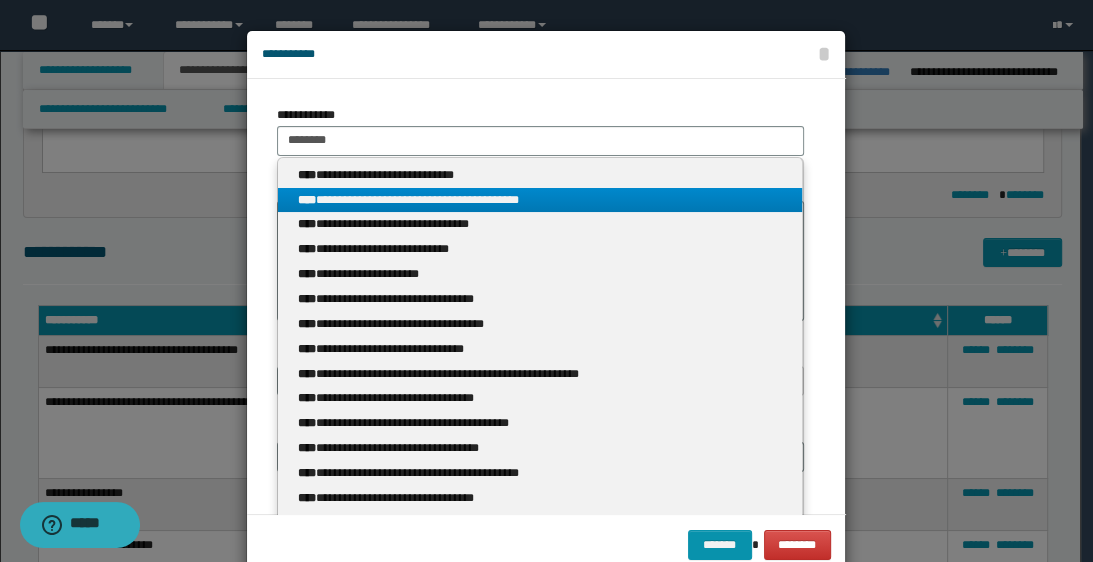 click on "**********" at bounding box center (540, 200) 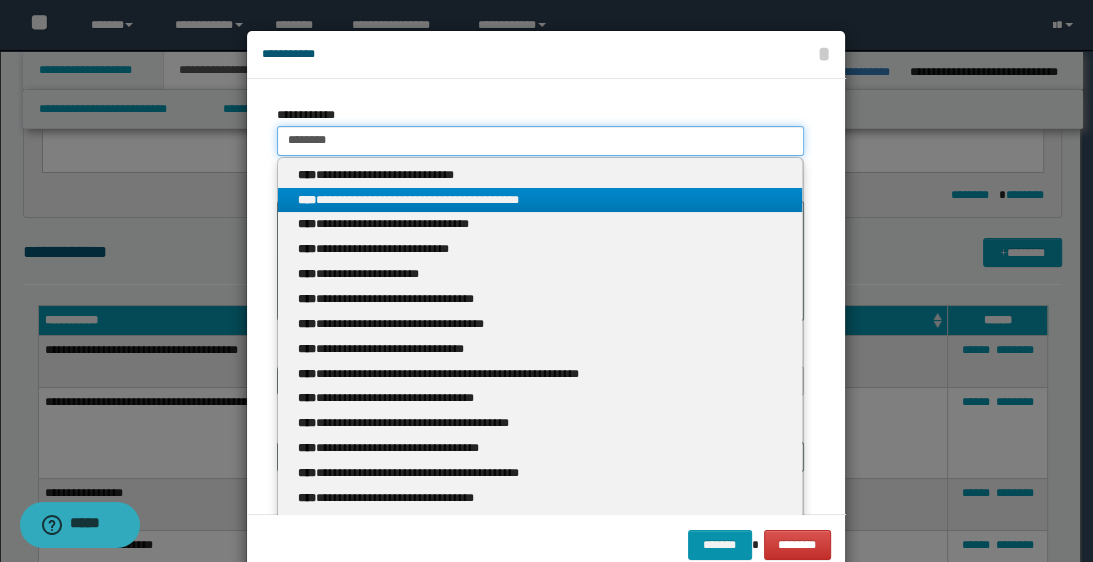 type 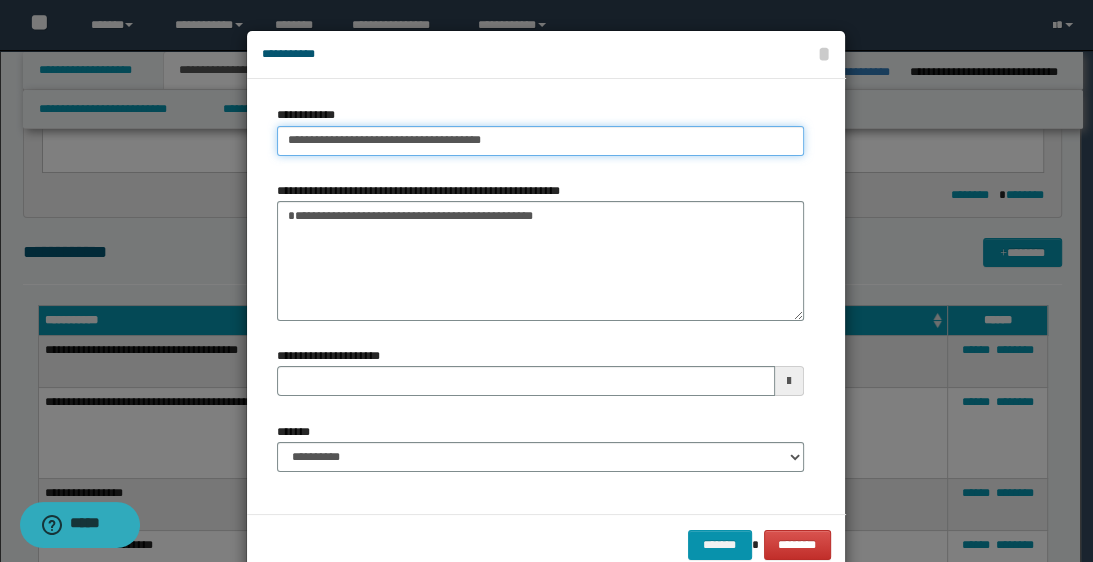 drag, startPoint x: 278, startPoint y: 143, endPoint x: 479, endPoint y: 153, distance: 201.2486 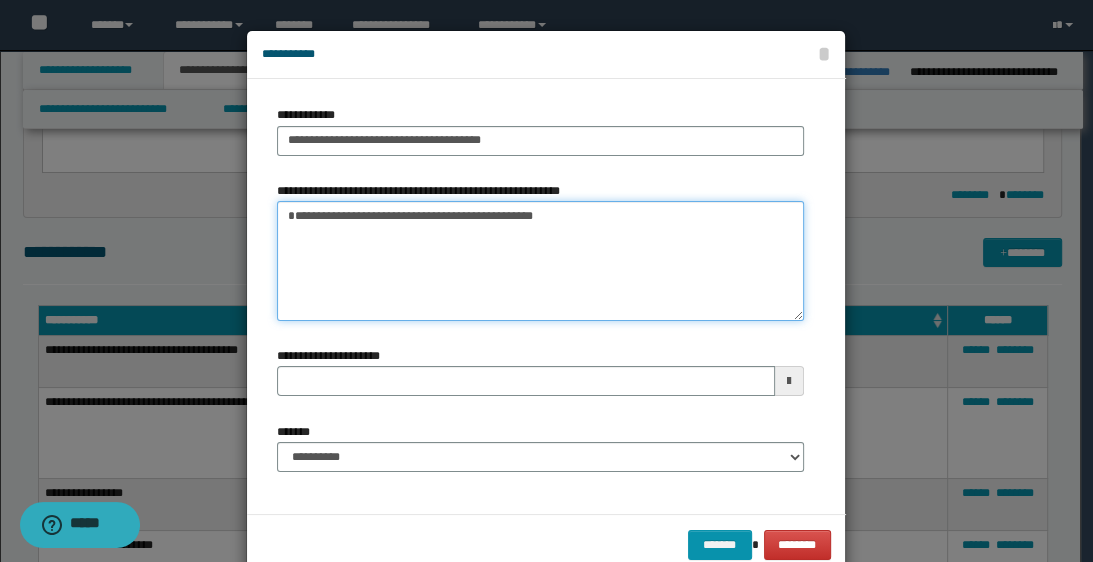 click on "**********" at bounding box center (540, 261) 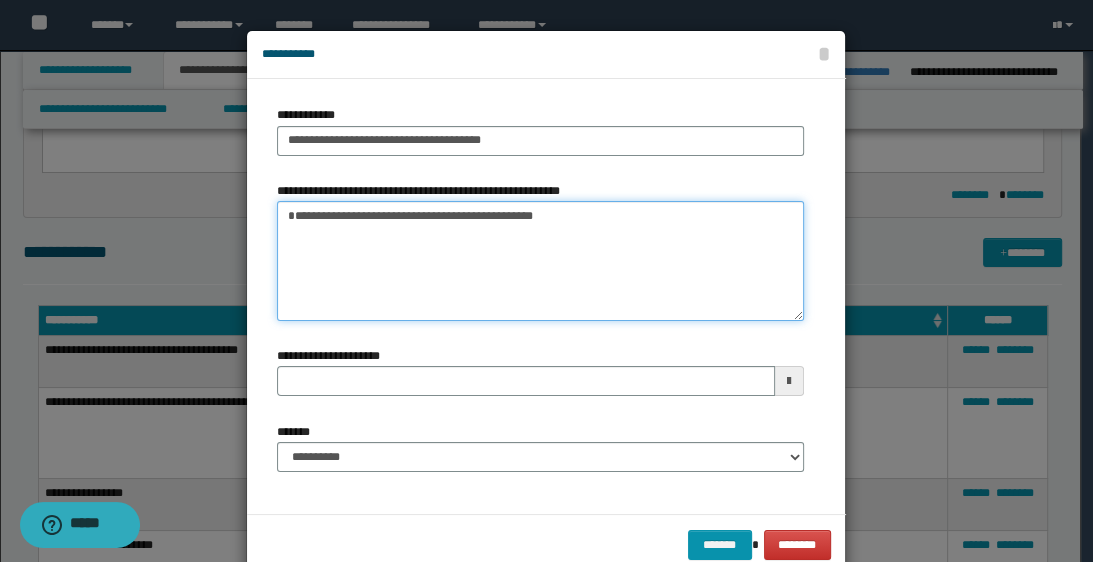 paste on "**********" 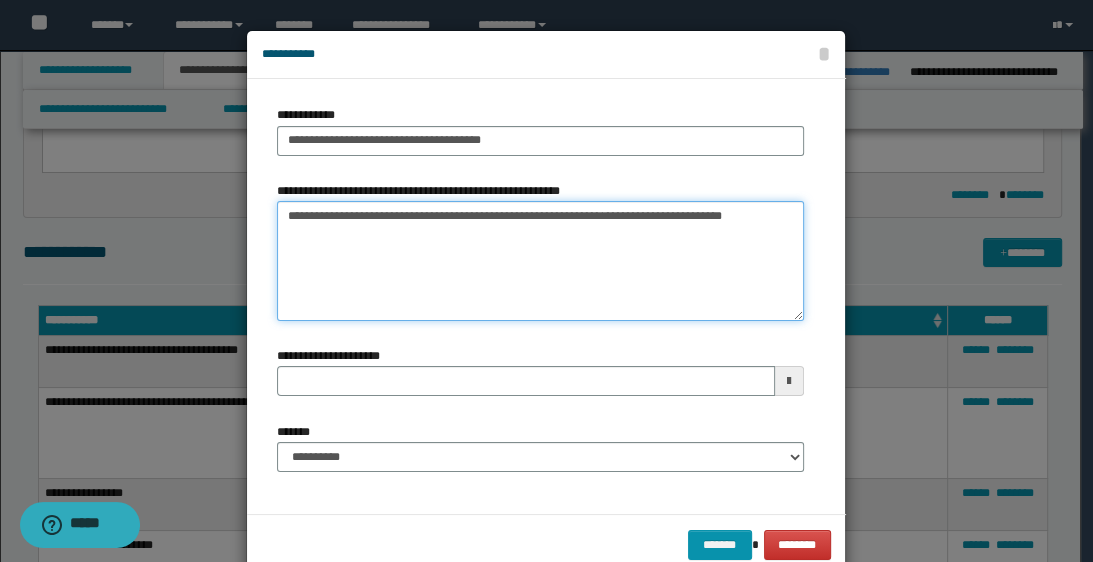 type 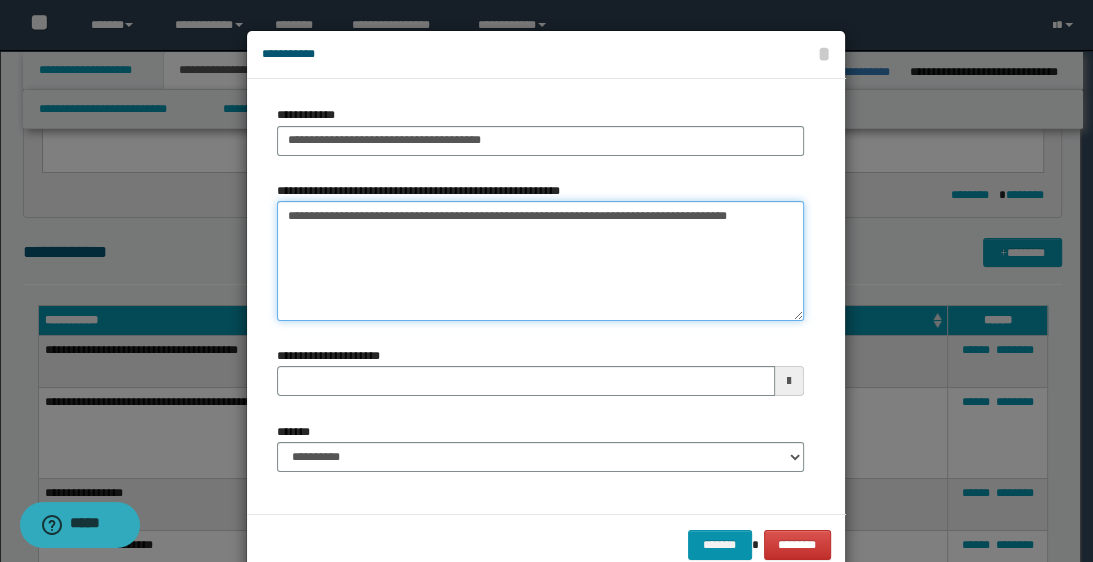 type 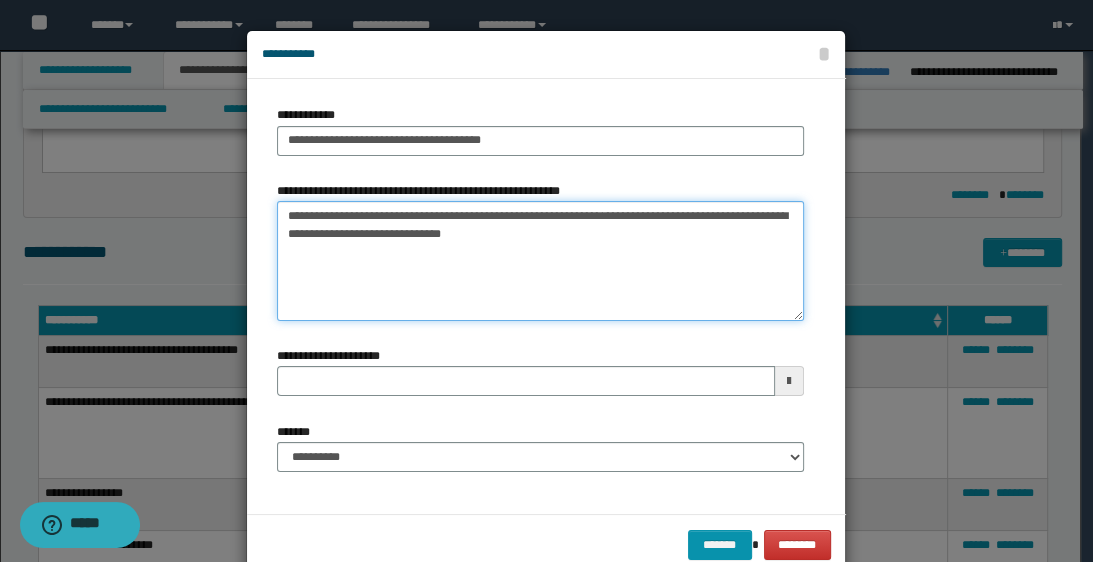 type on "**********" 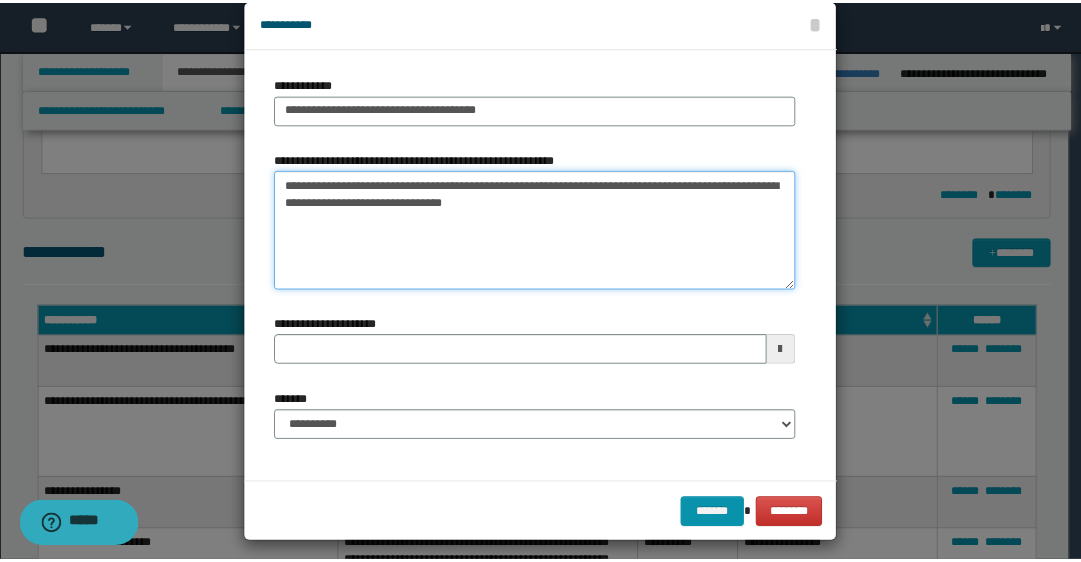 scroll, scrollTop: 43, scrollLeft: 0, axis: vertical 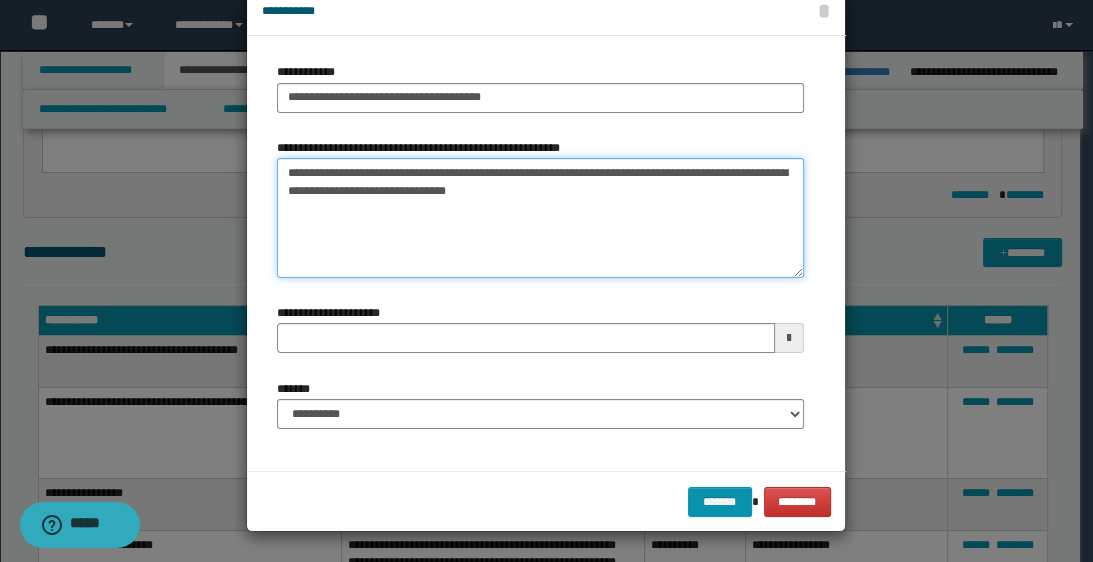 type 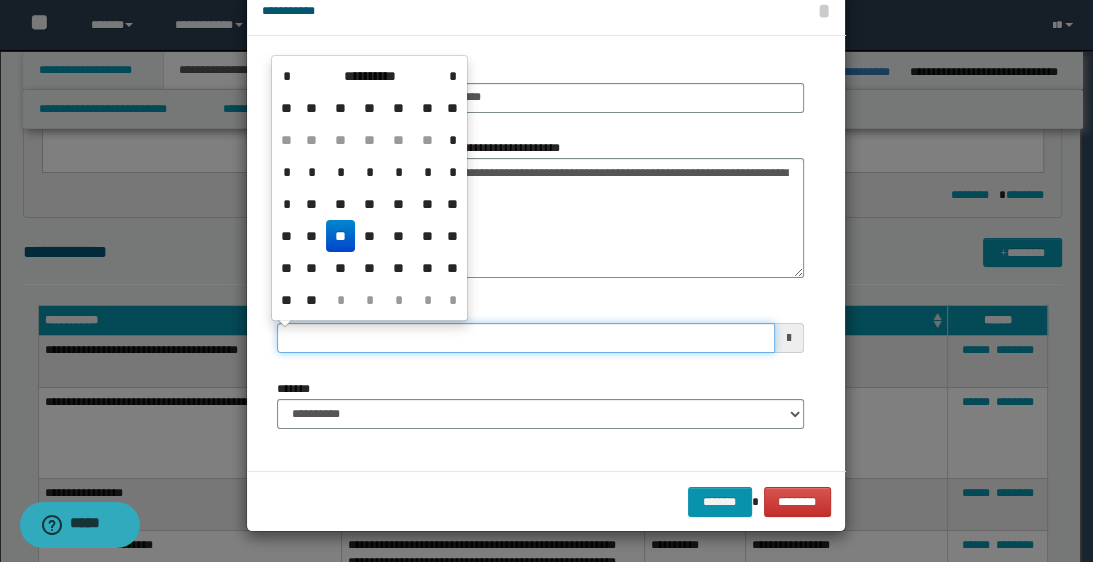 click on "**********" at bounding box center (525, 338) 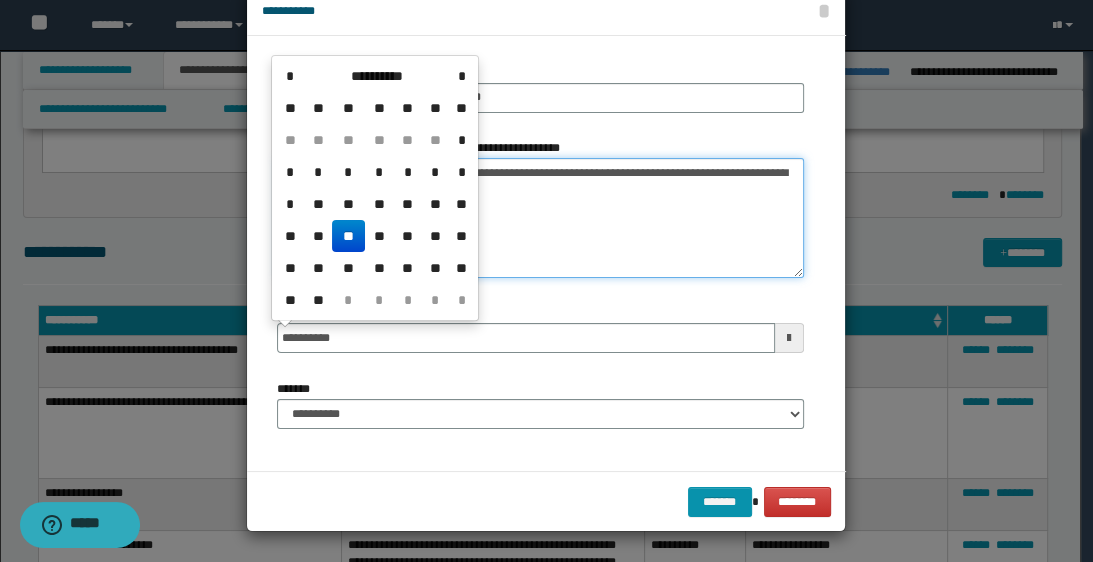 type on "**********" 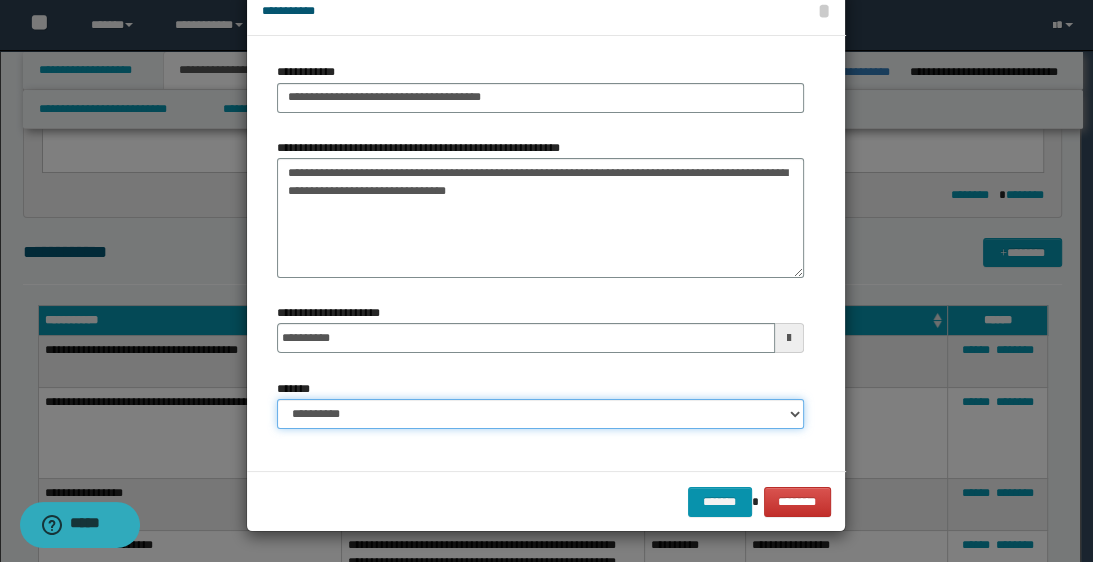 click on "**********" at bounding box center [540, 414] 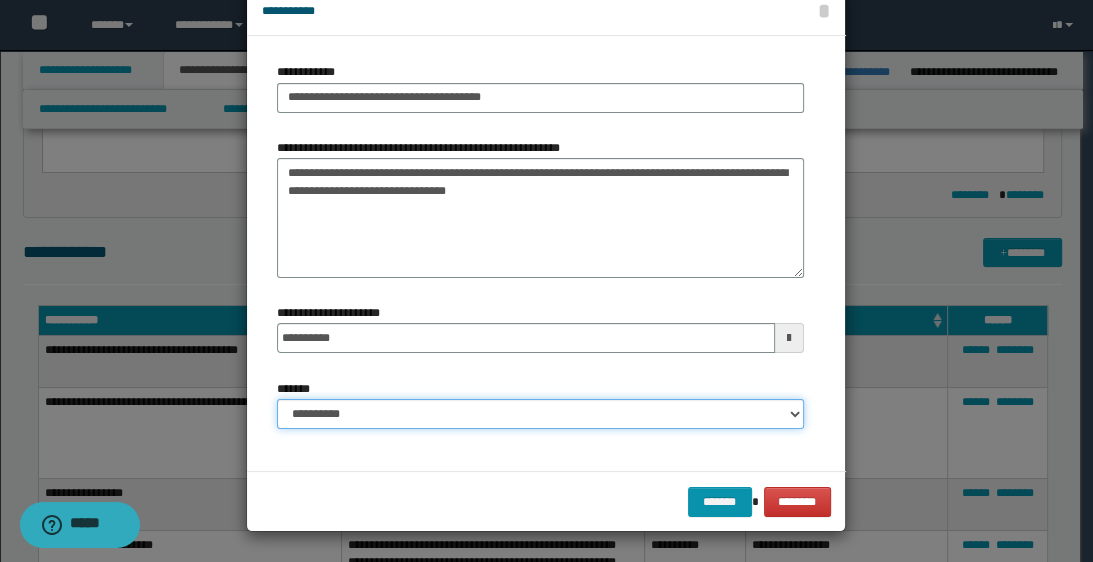 select on "*" 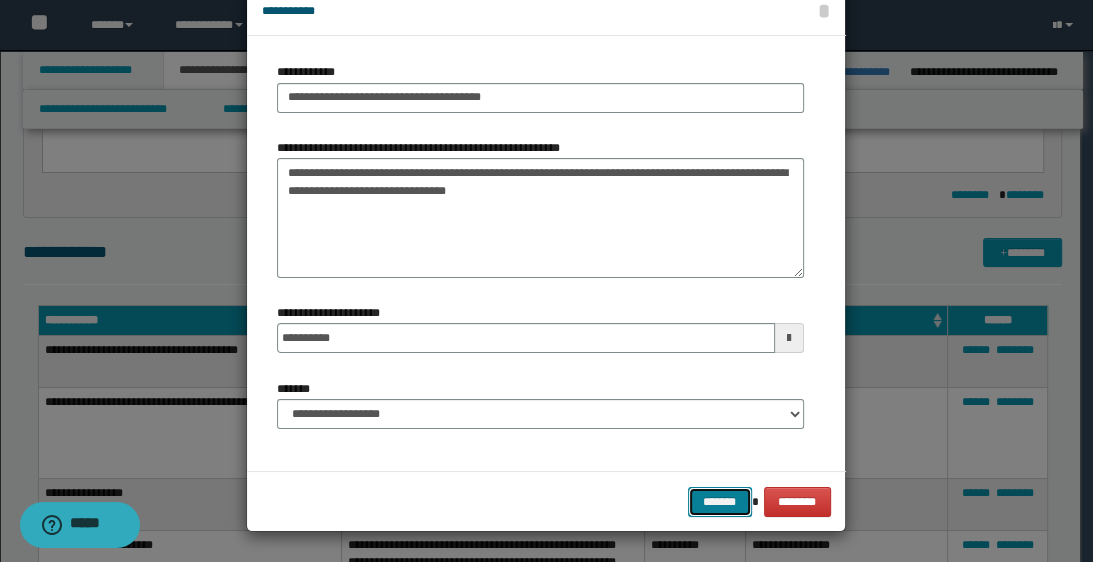 click on "*******" at bounding box center [720, 502] 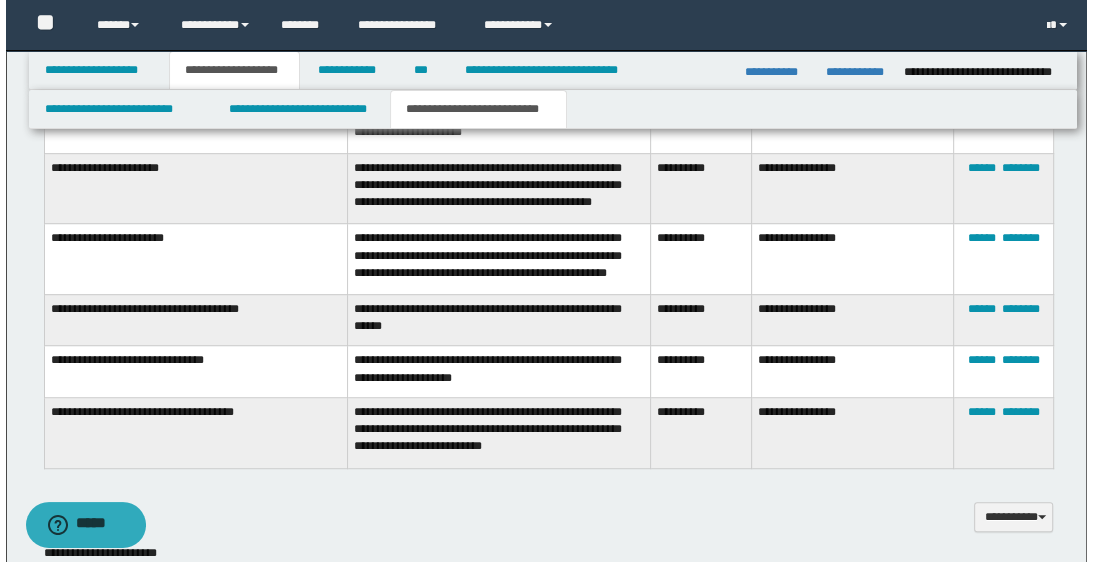 scroll, scrollTop: 891, scrollLeft: 0, axis: vertical 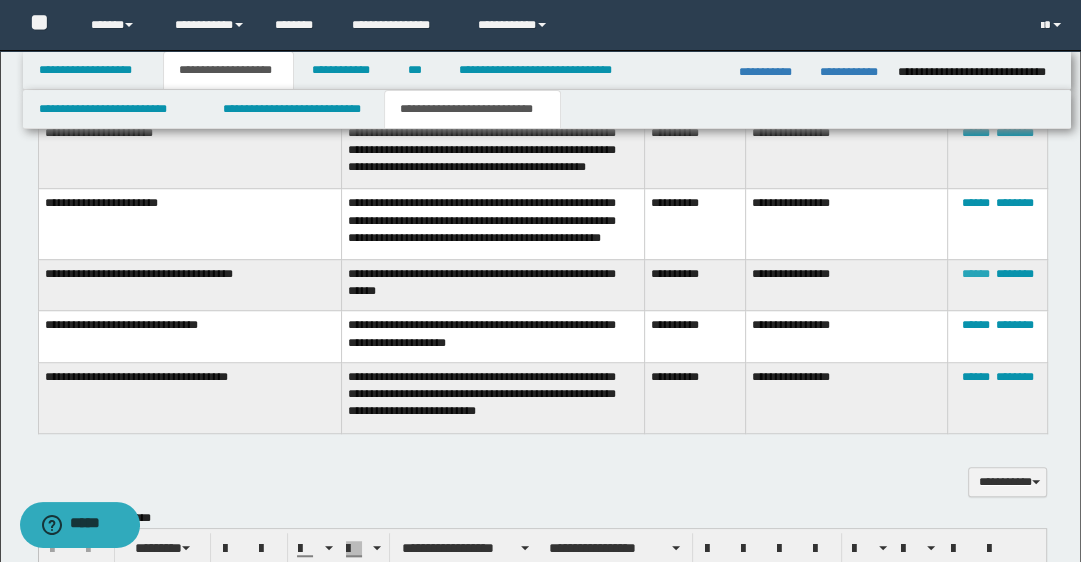 click on "******" at bounding box center (975, 274) 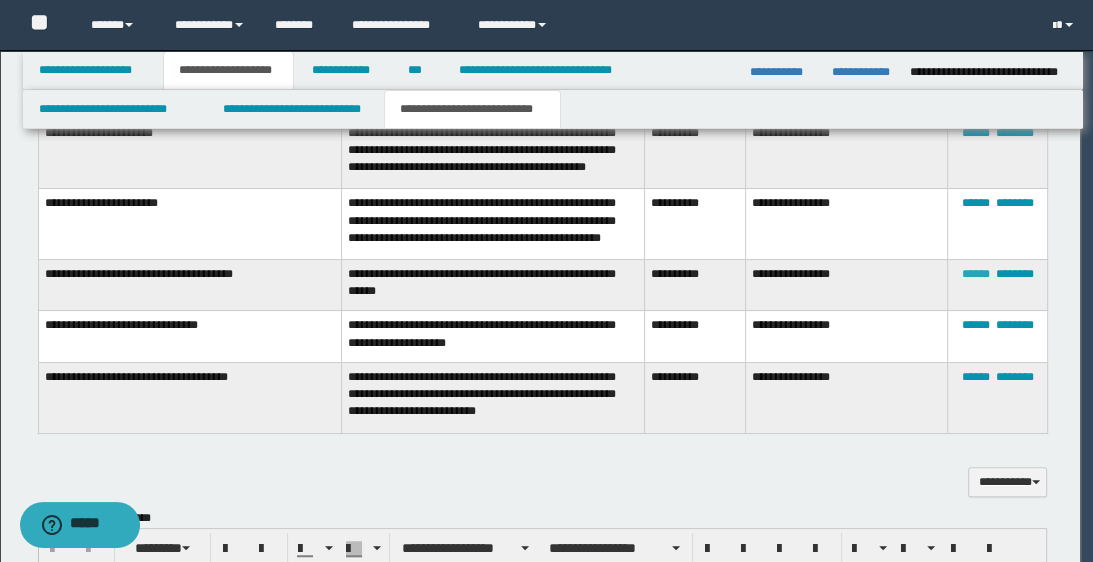 scroll, scrollTop: 0, scrollLeft: 0, axis: both 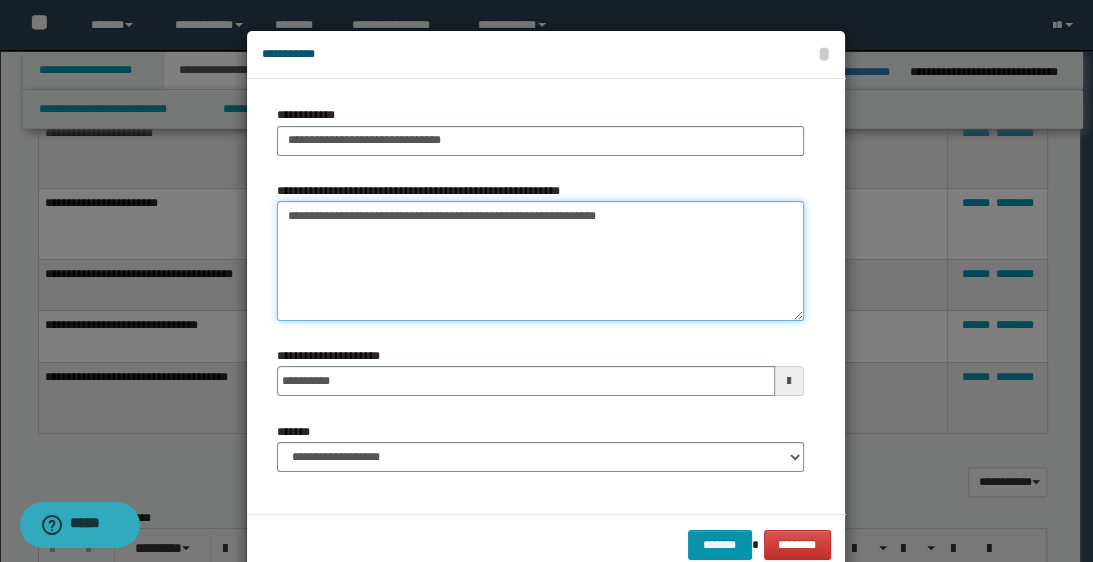 click on "**********" at bounding box center (540, 261) 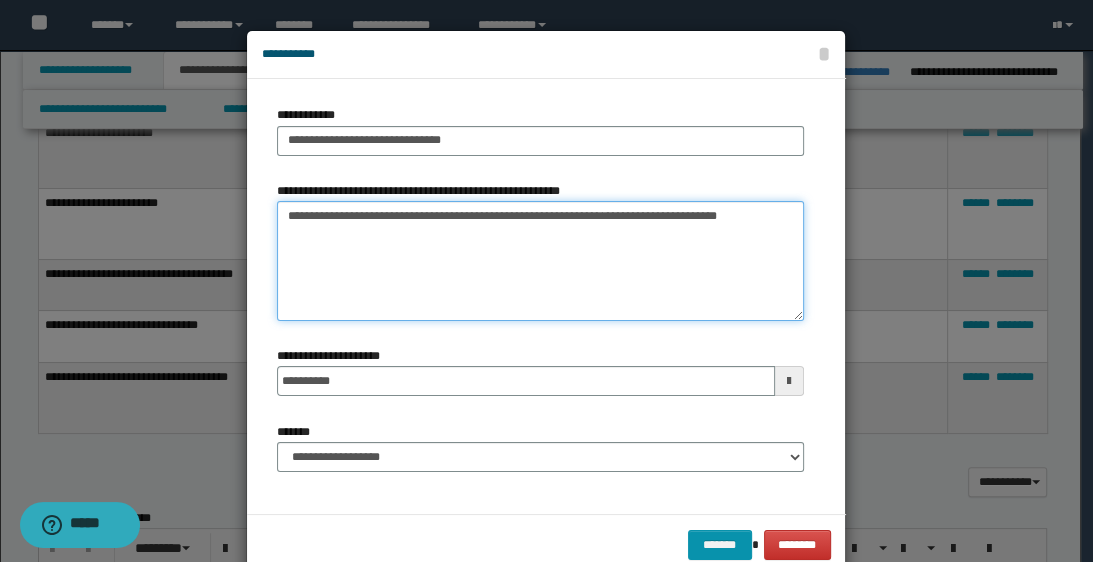 type on "**********" 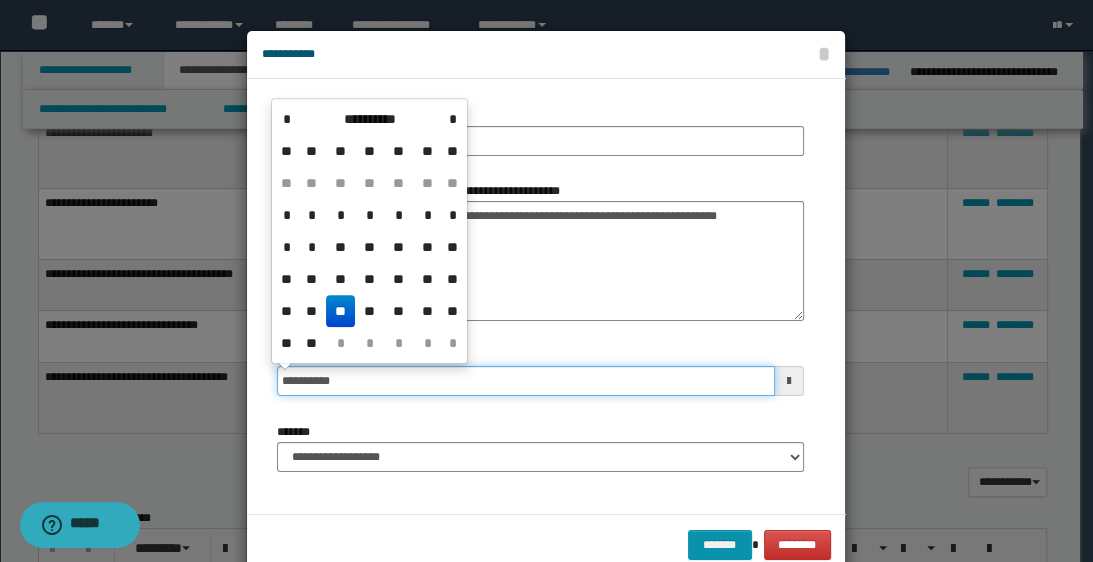 click on "**********" at bounding box center (525, 381) 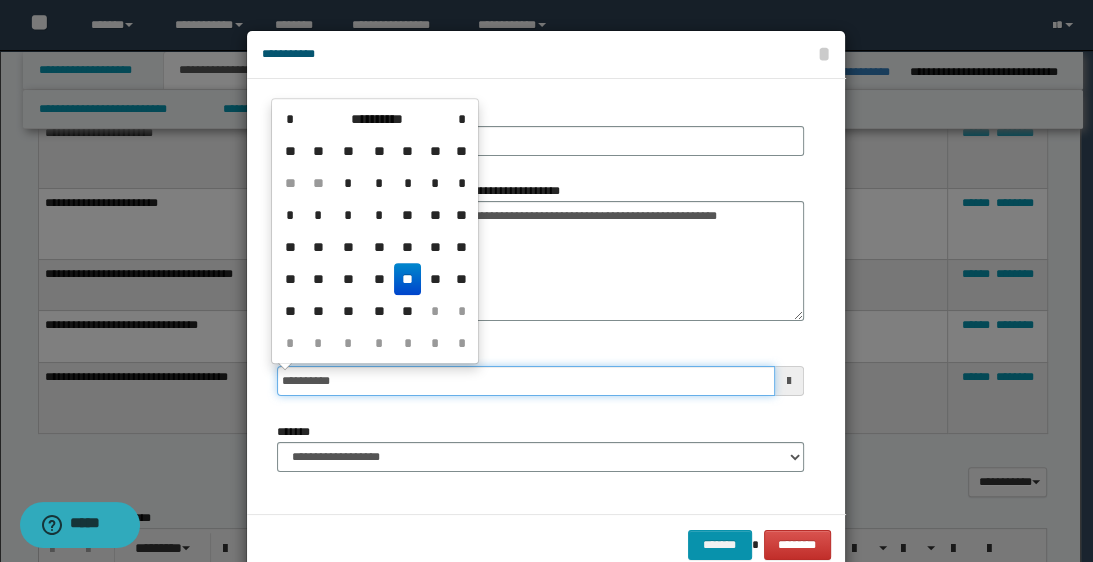 type on "**********" 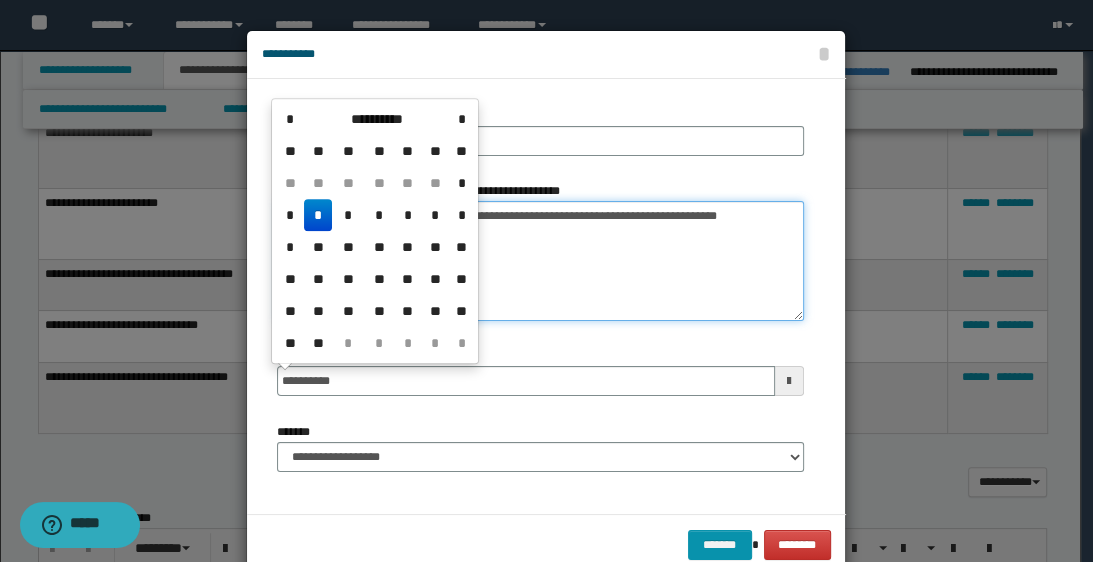 type on "**********" 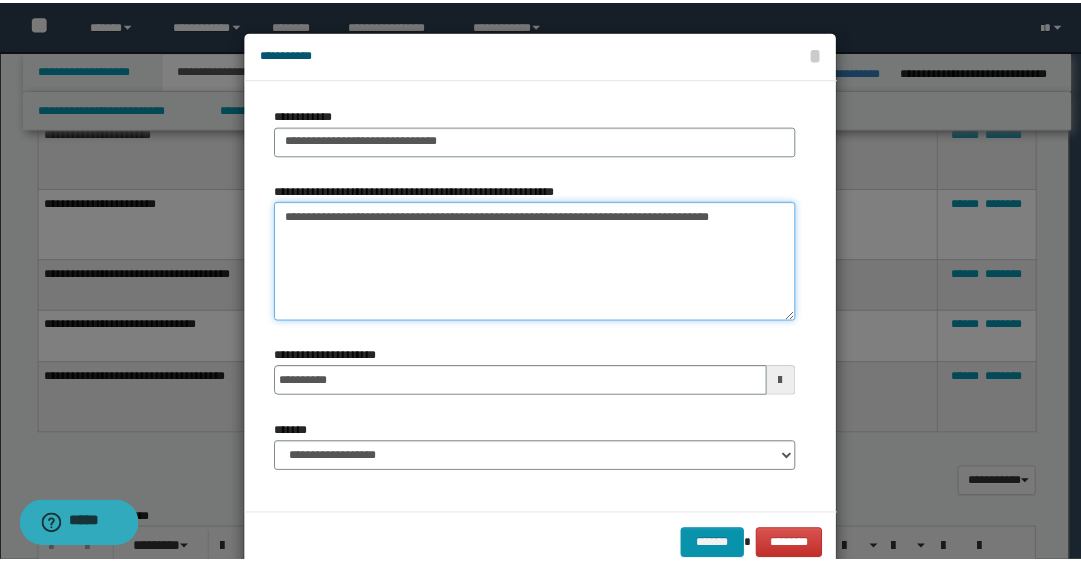 scroll, scrollTop: 43, scrollLeft: 0, axis: vertical 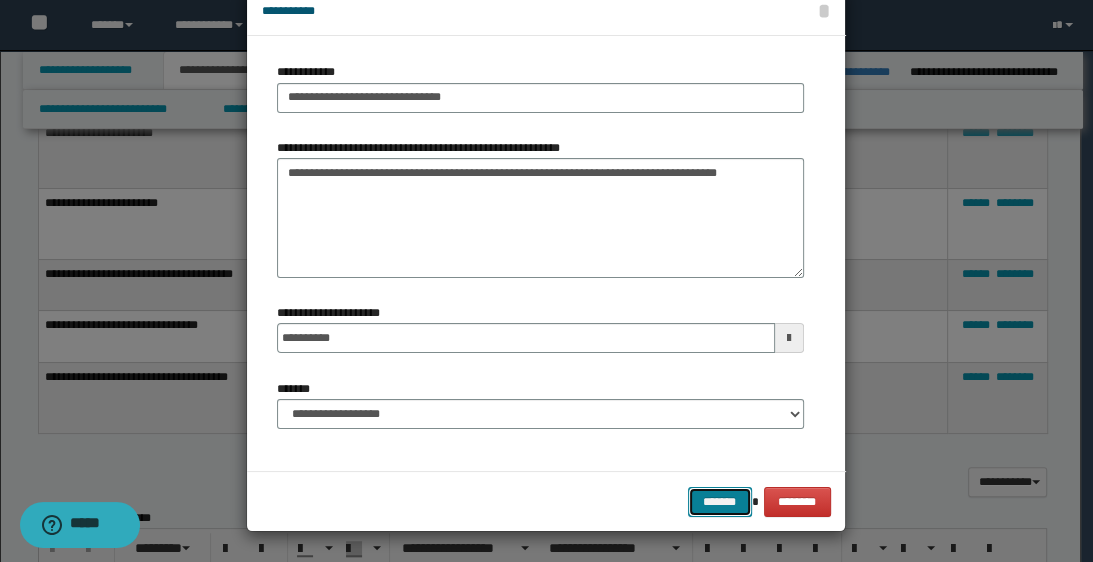 click on "*******" at bounding box center [720, 502] 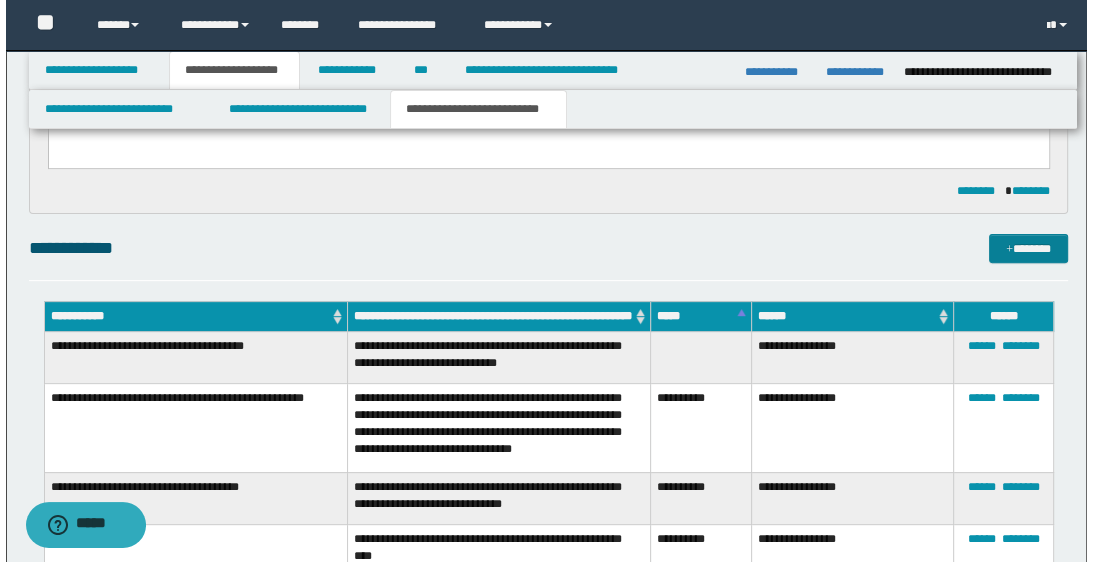 scroll, scrollTop: 411, scrollLeft: 0, axis: vertical 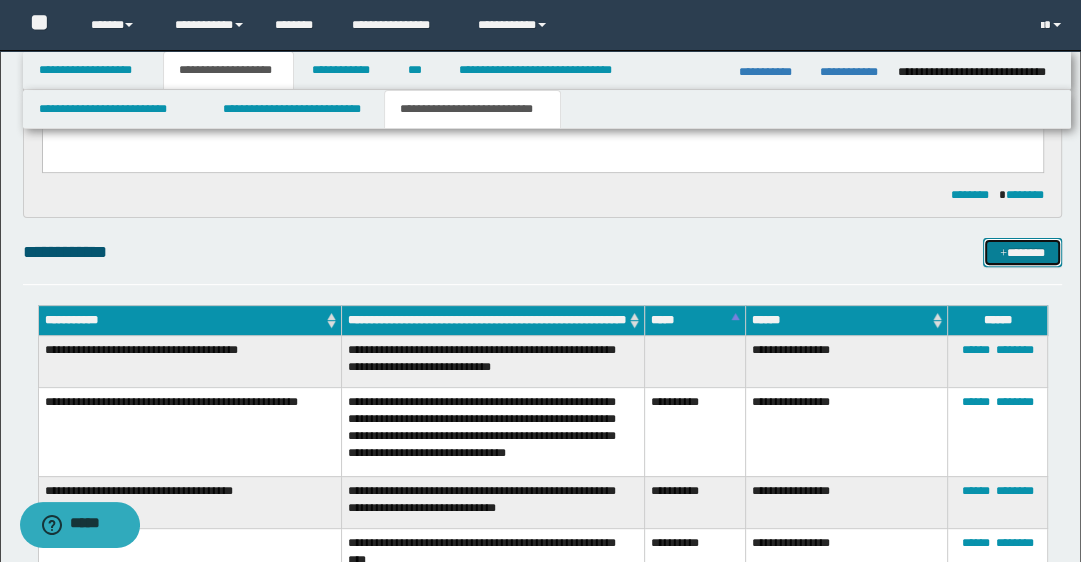 click on "*******" at bounding box center (1022, 253) 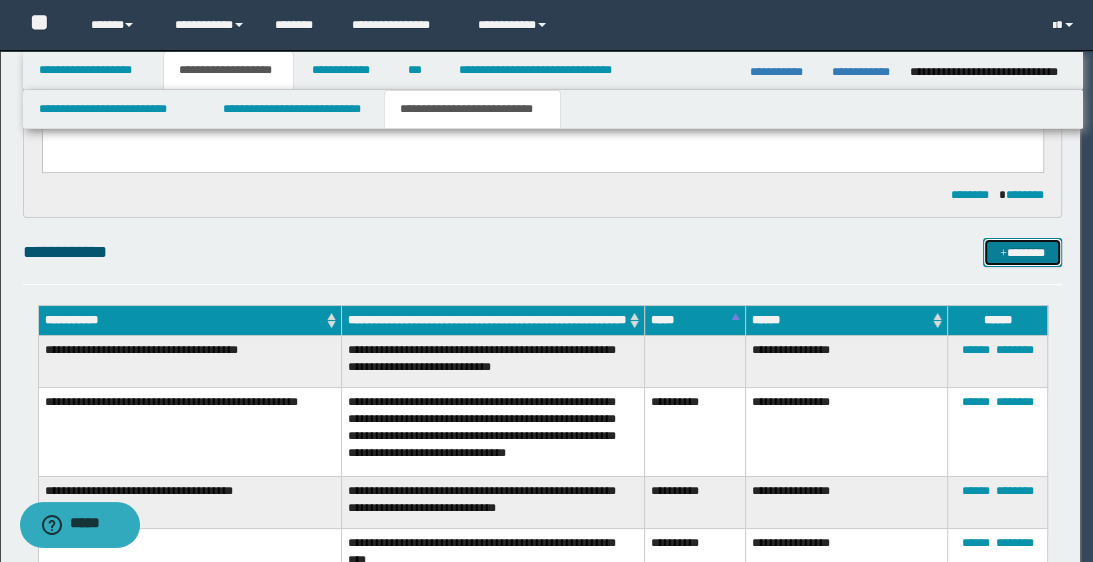 scroll, scrollTop: 0, scrollLeft: 0, axis: both 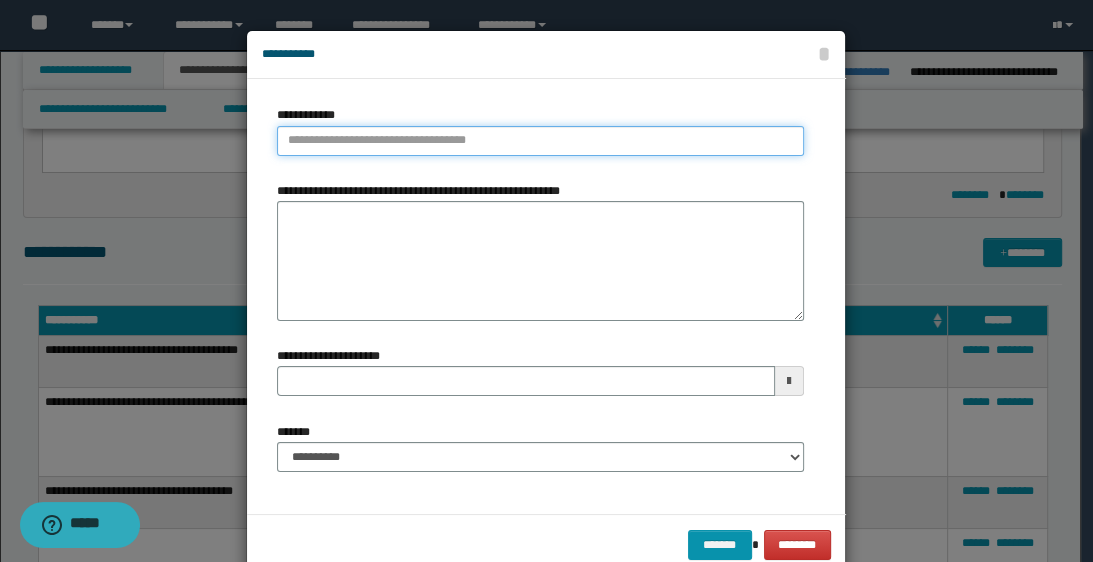 type on "**********" 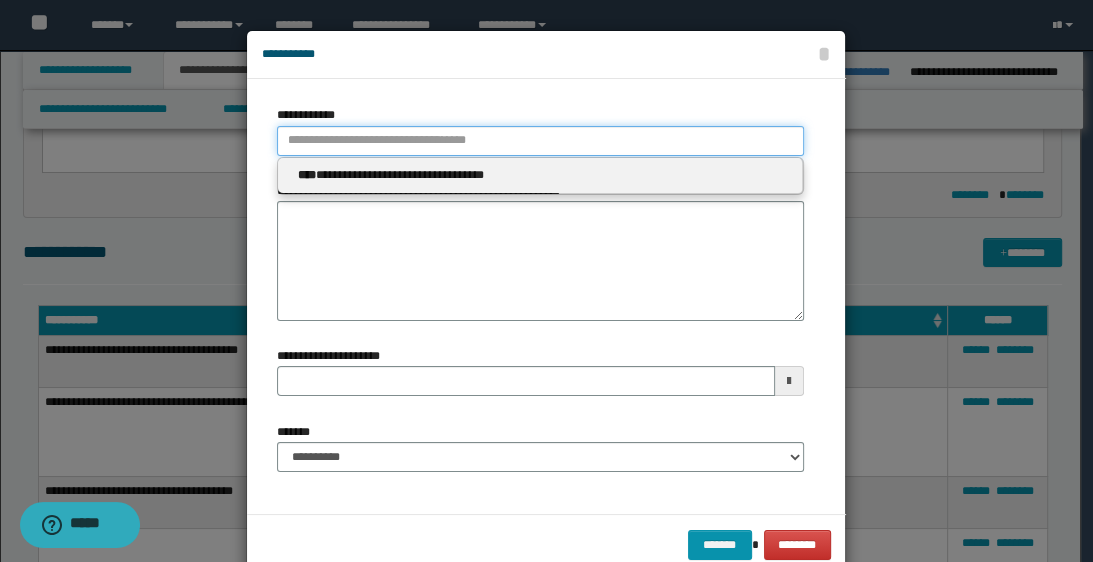 click on "**********" at bounding box center (540, 141) 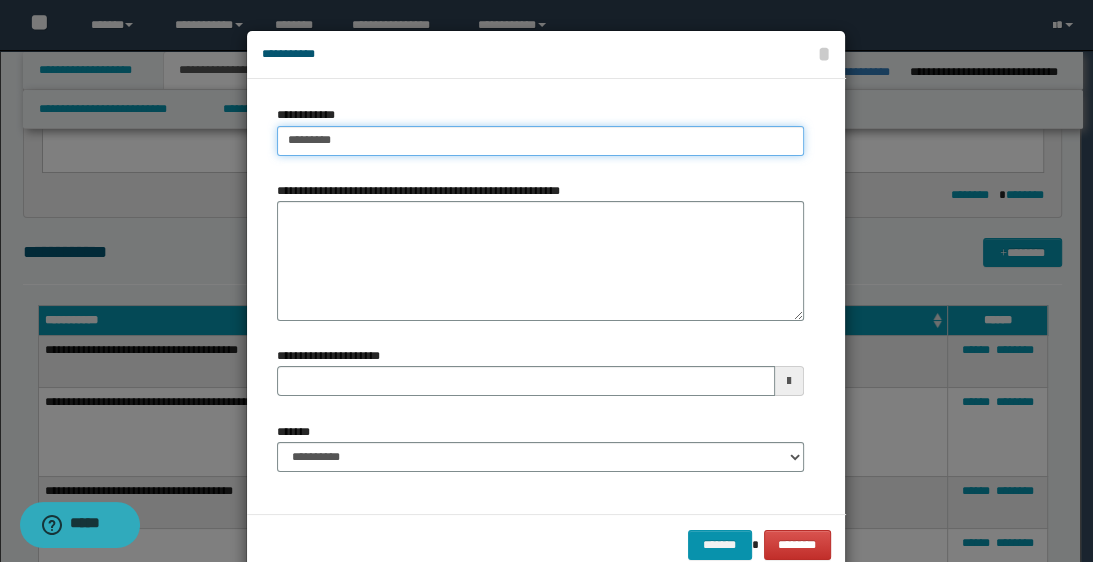 click on "*********" at bounding box center [540, 141] 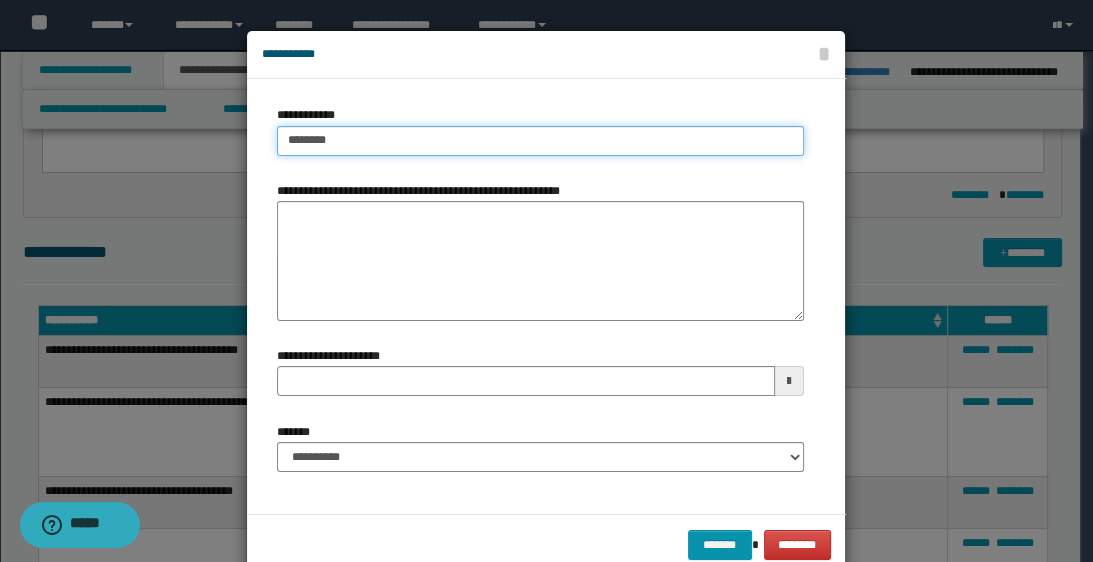type on "*********" 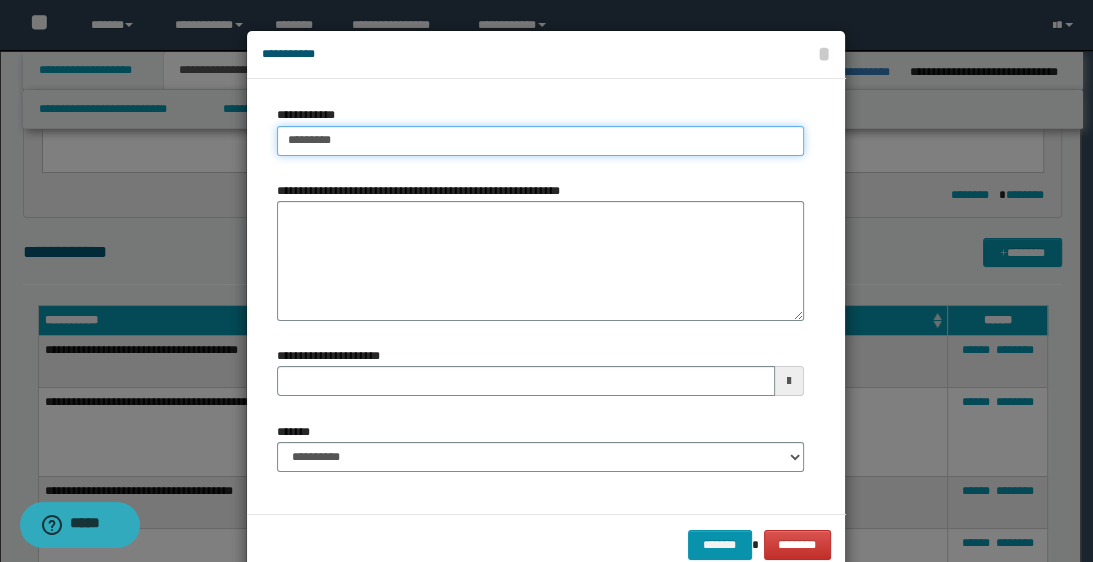 type on "**********" 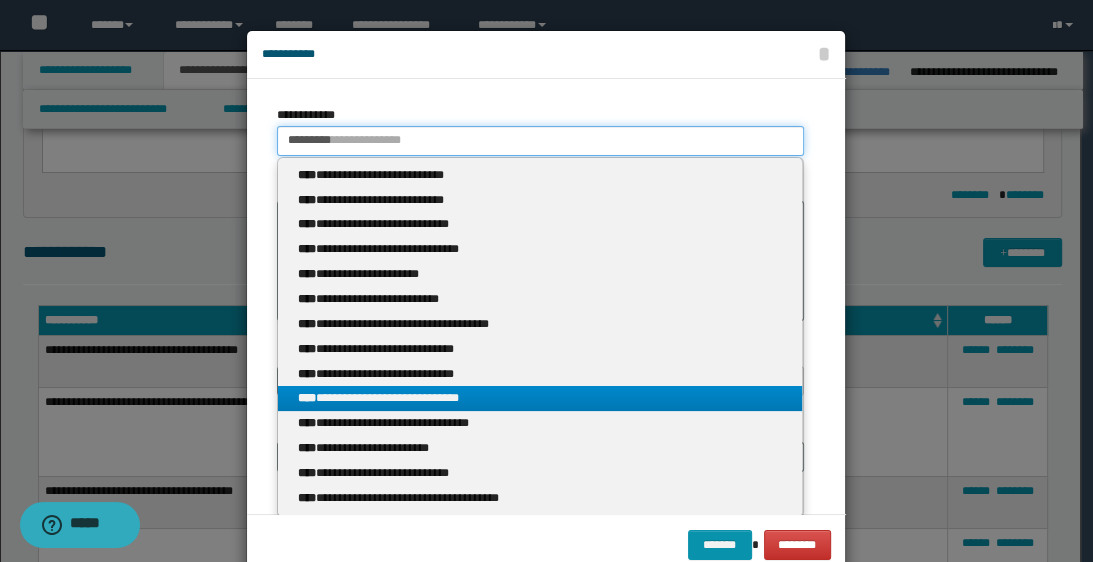 type on "*********" 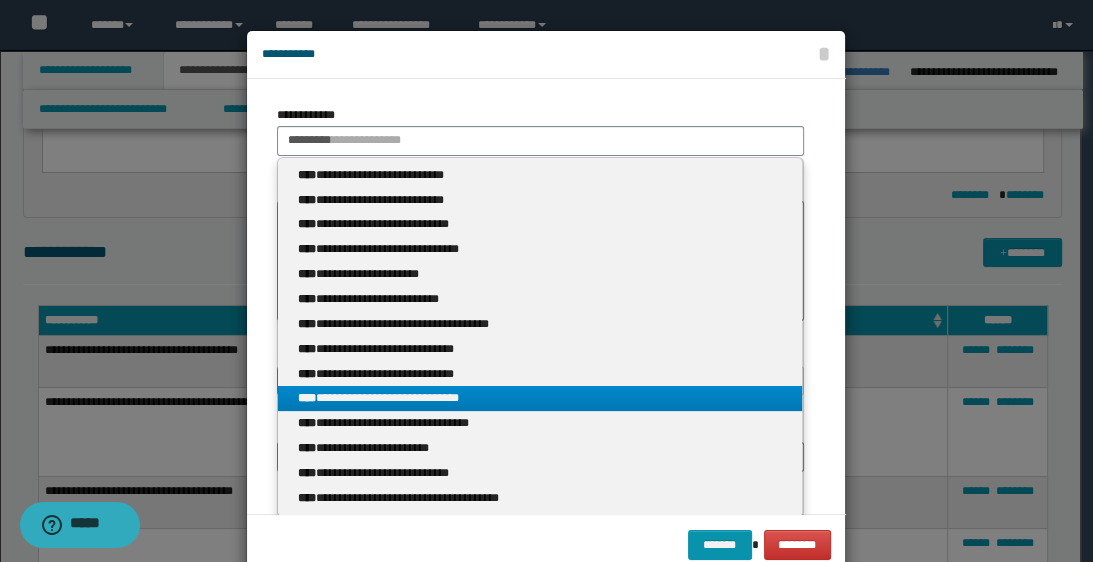click on "**********" at bounding box center (540, 398) 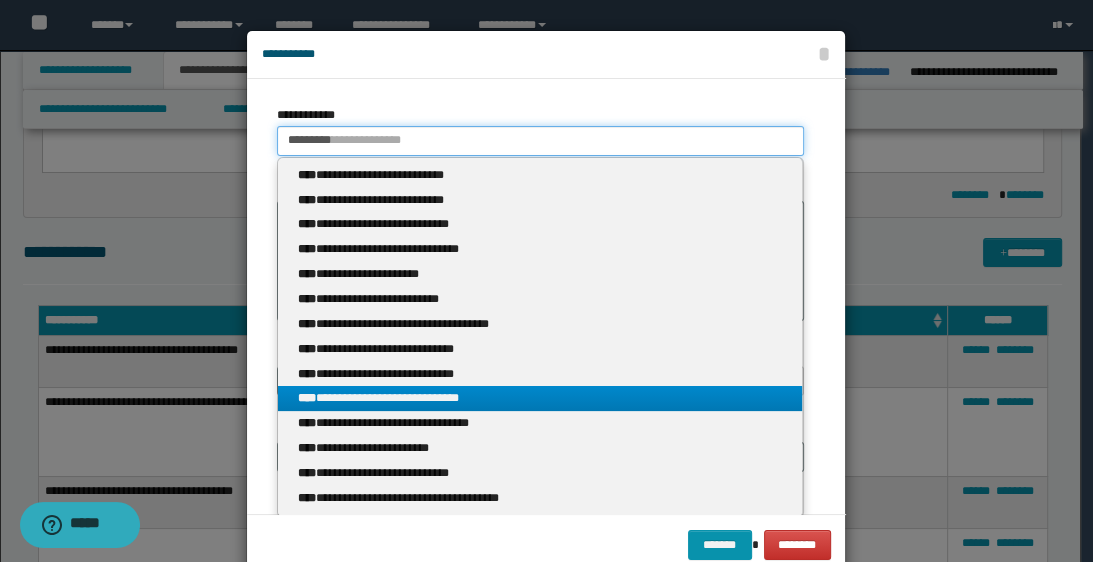 type 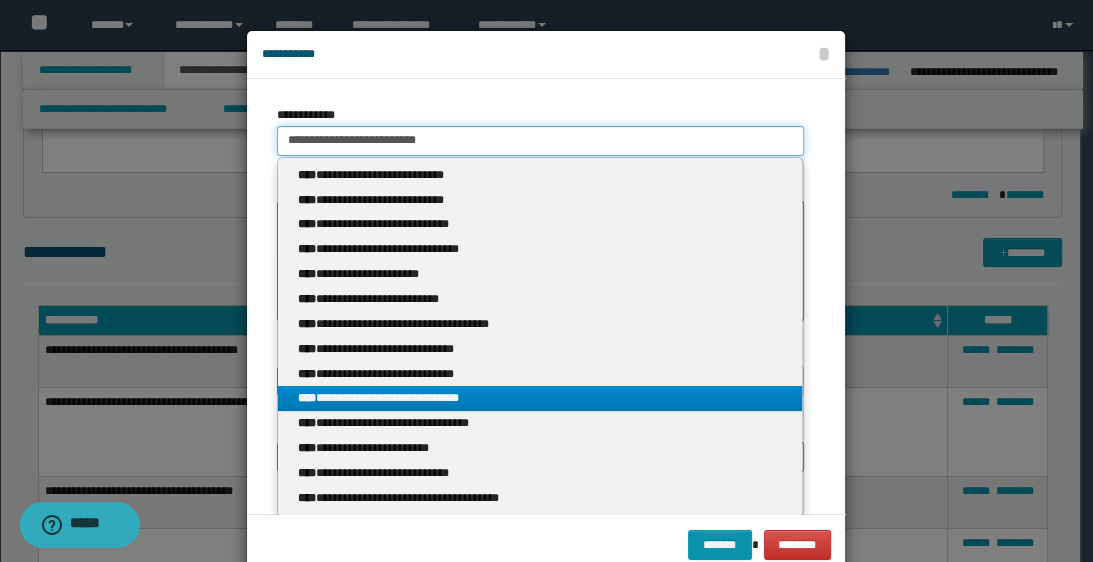 type 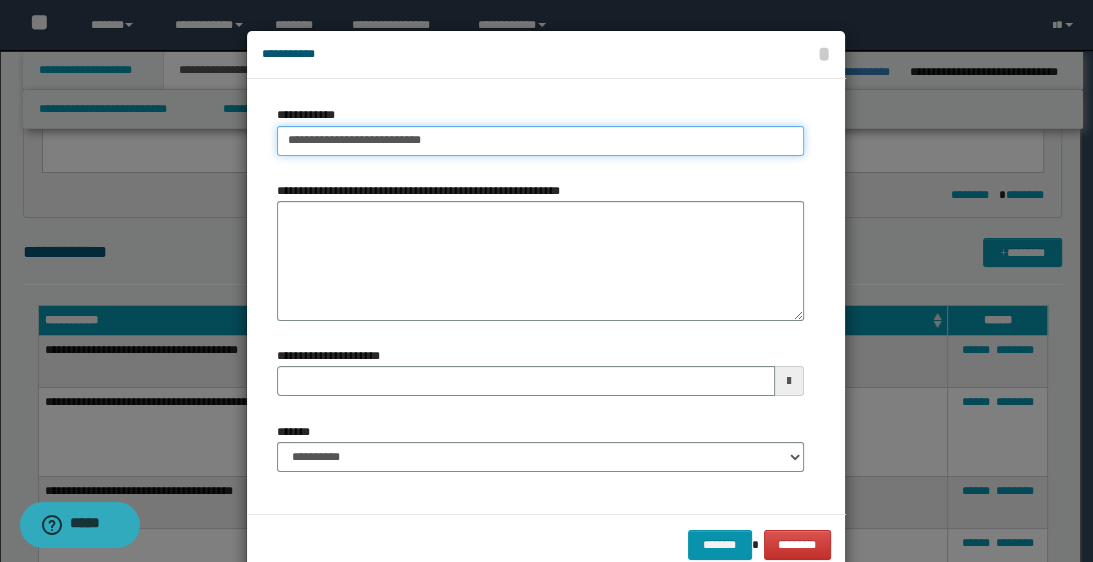drag, startPoint x: 276, startPoint y: 140, endPoint x: 472, endPoint y: 144, distance: 196.04082 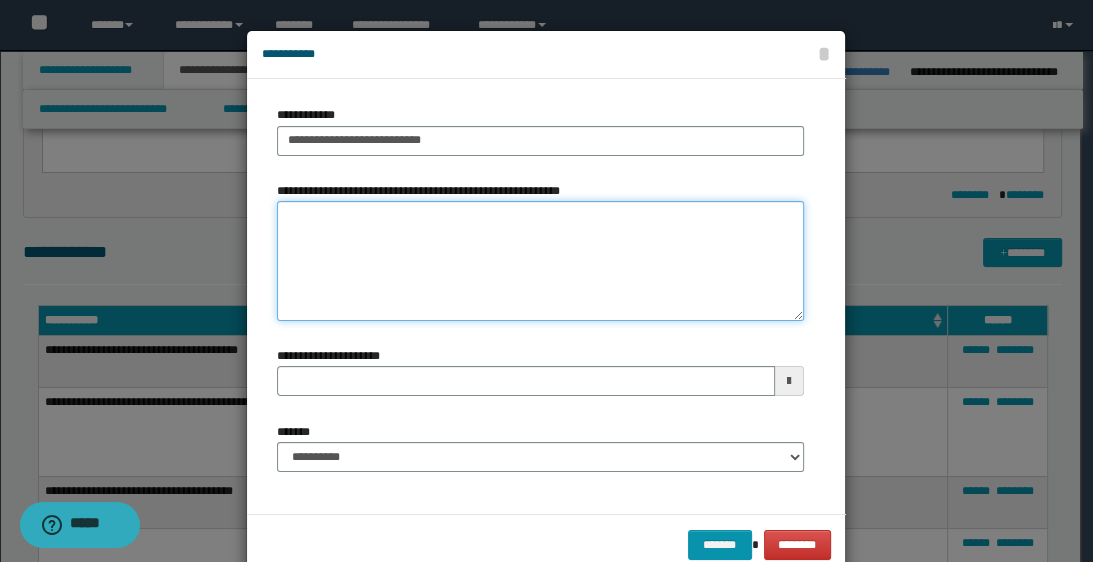 click on "**********" at bounding box center (540, 261) 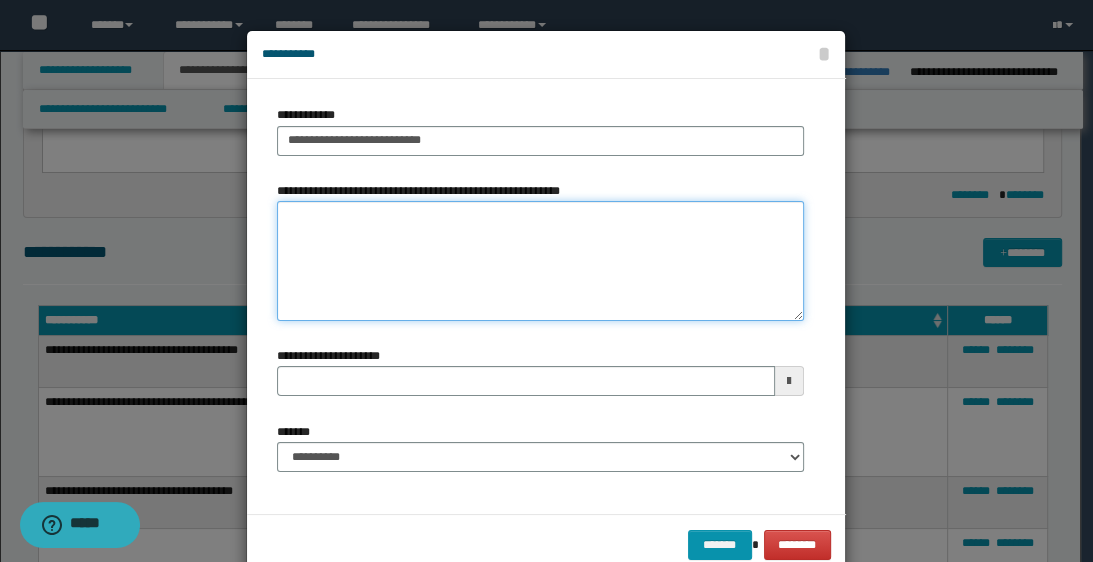 paste on "**********" 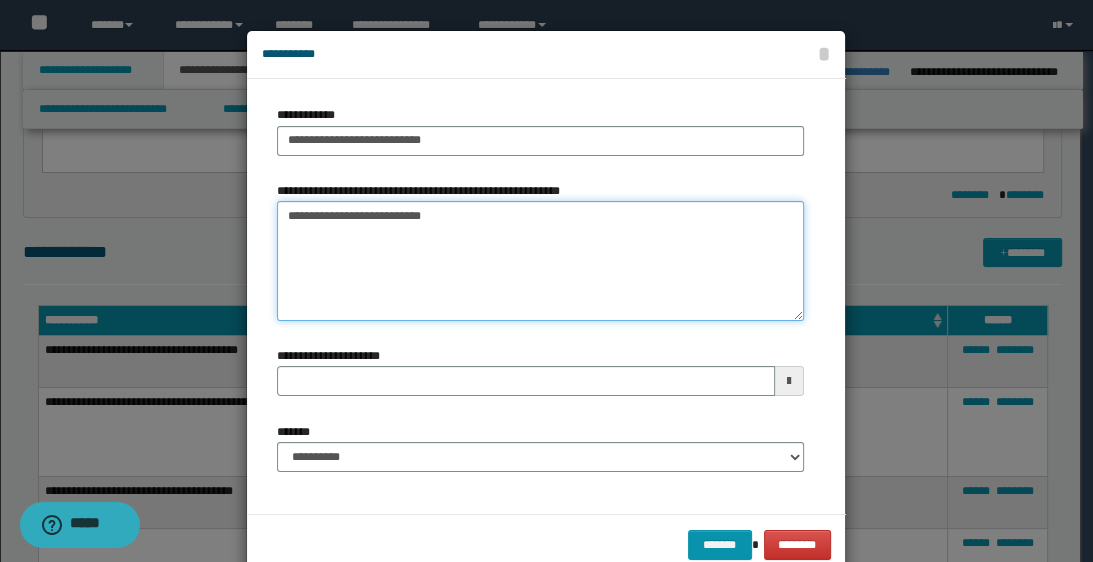 type 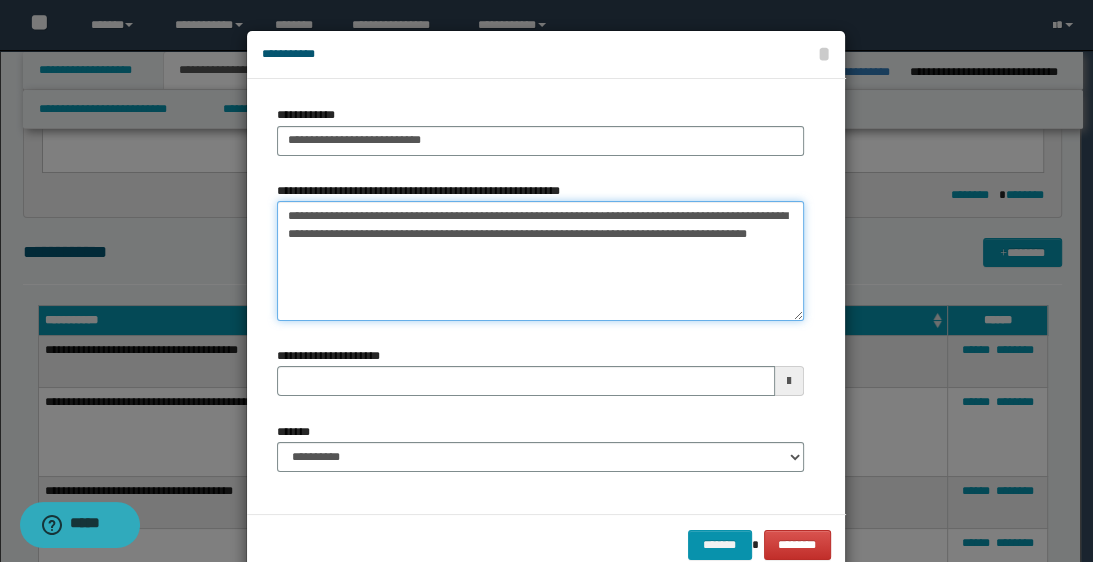 type on "**********" 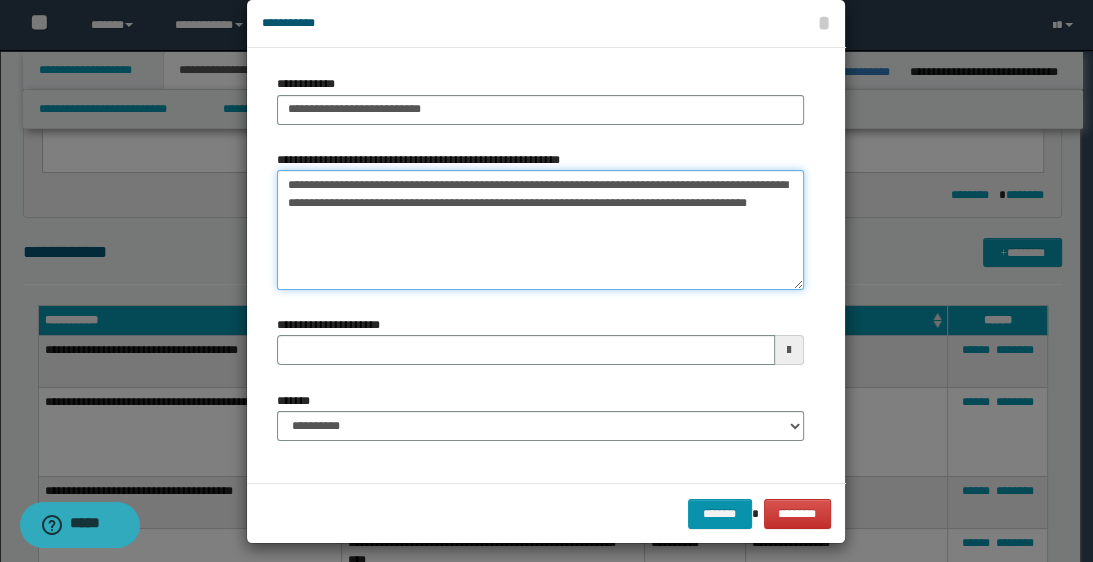 scroll, scrollTop: 43, scrollLeft: 0, axis: vertical 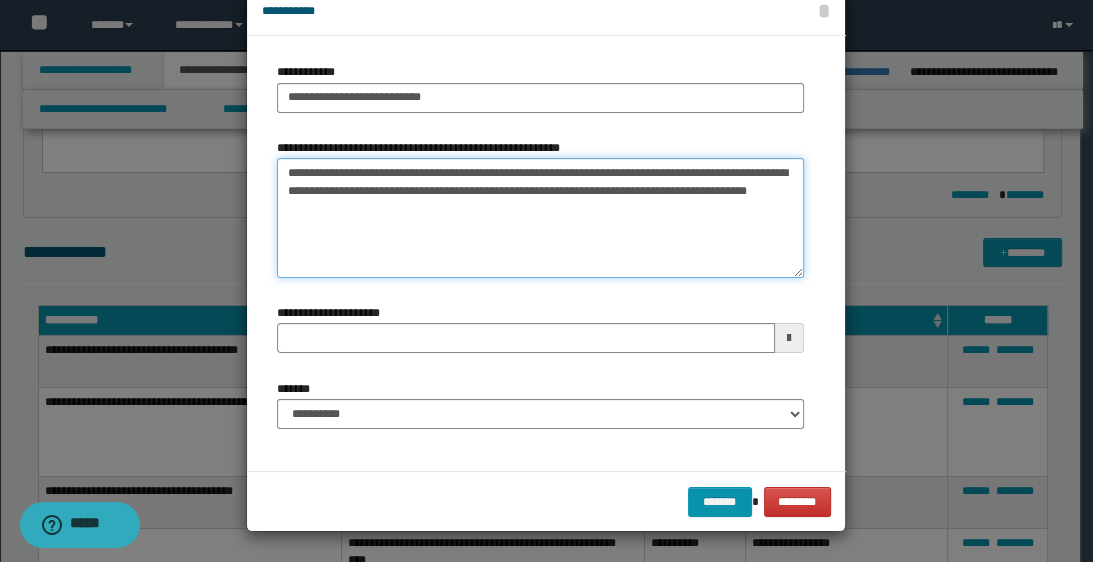 type 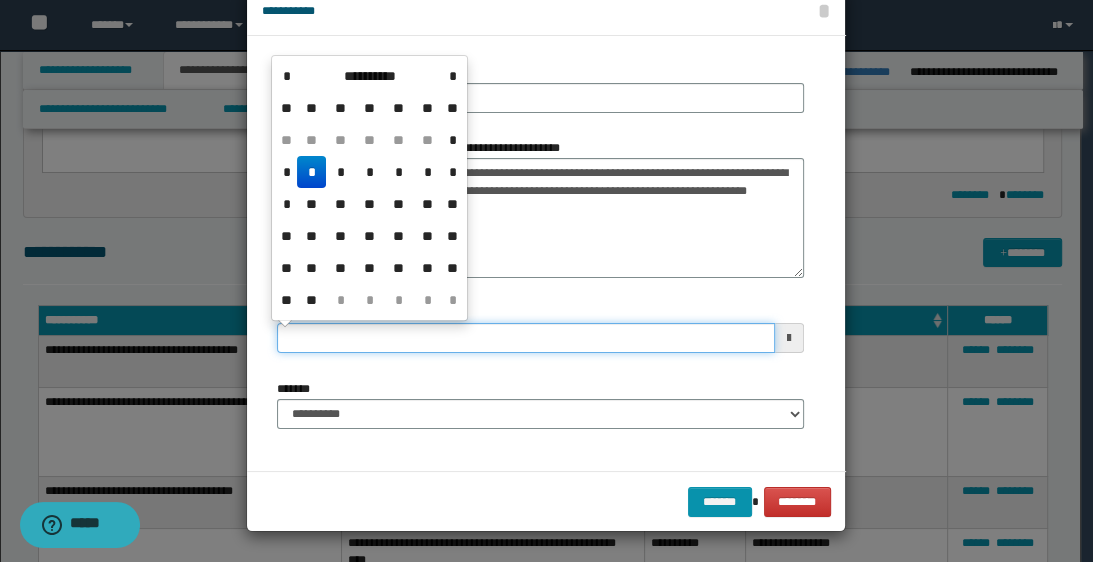 click on "**********" at bounding box center (525, 338) 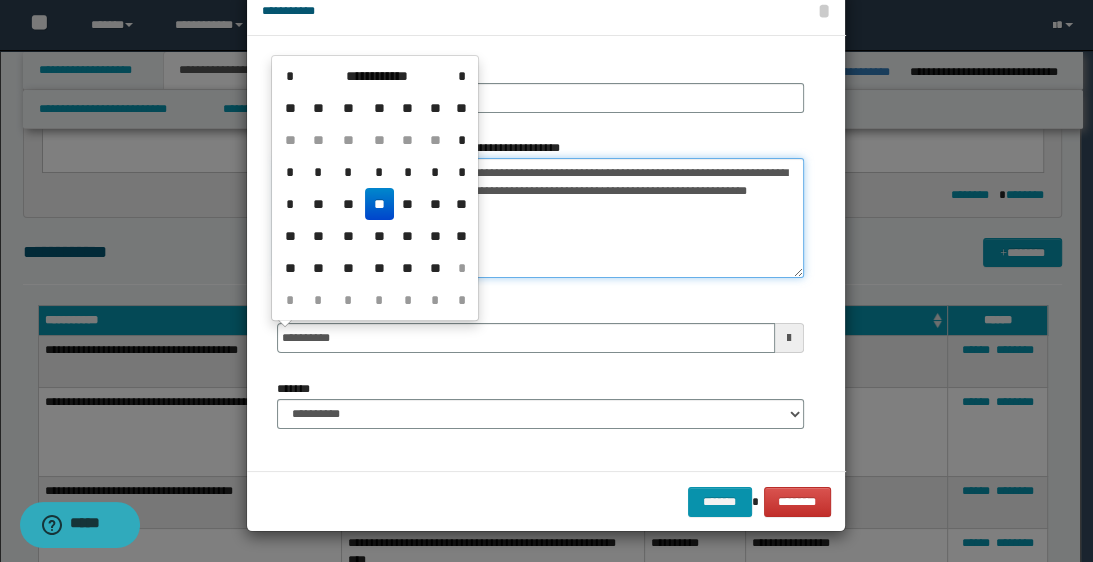 type on "**********" 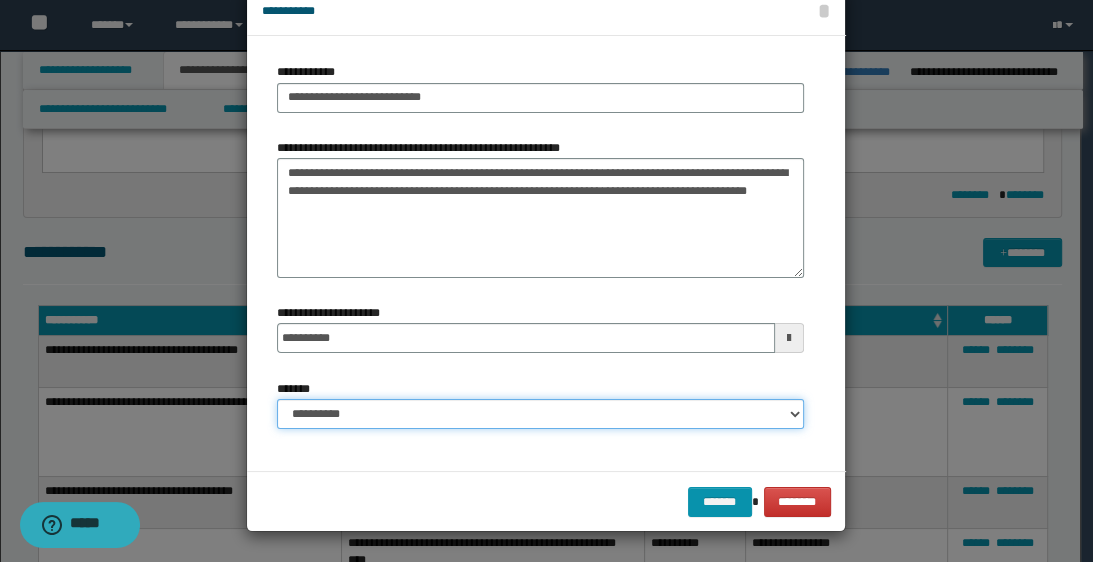 click on "**********" at bounding box center (540, 414) 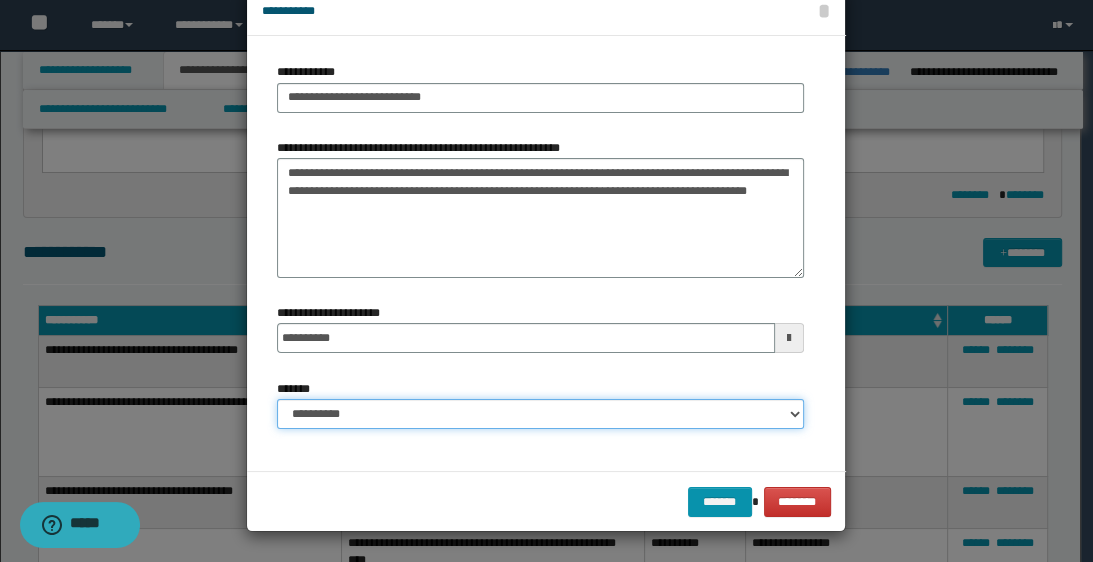 select on "*" 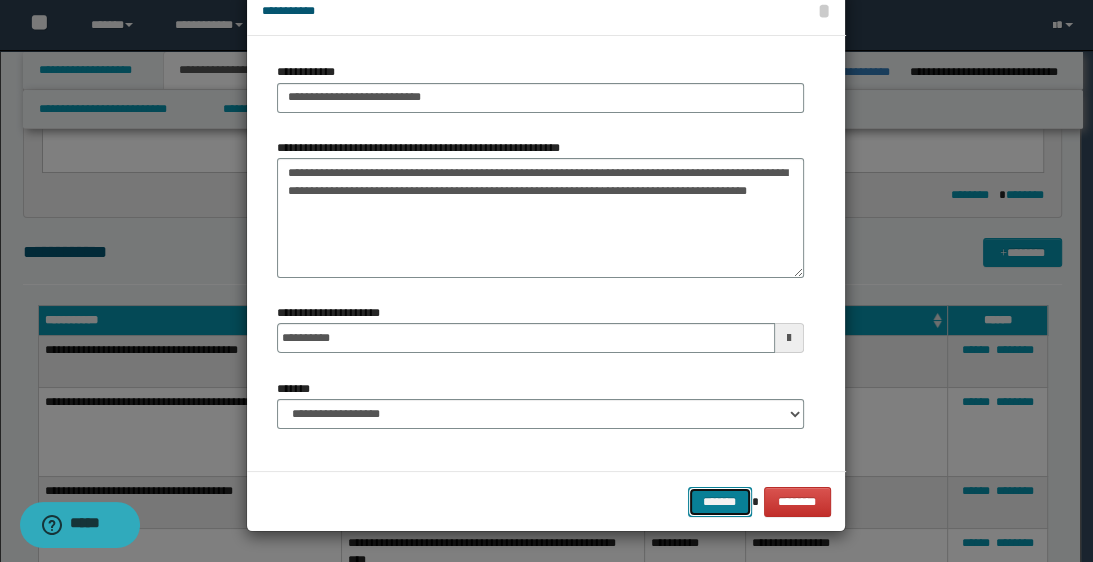click on "*******" at bounding box center [720, 502] 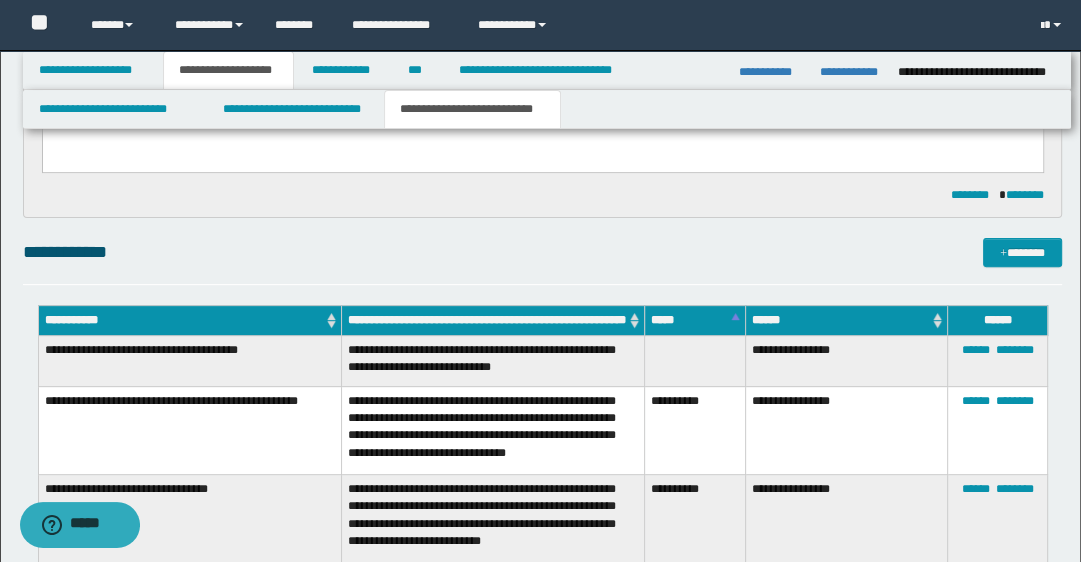click on "**********" at bounding box center [695, 519] 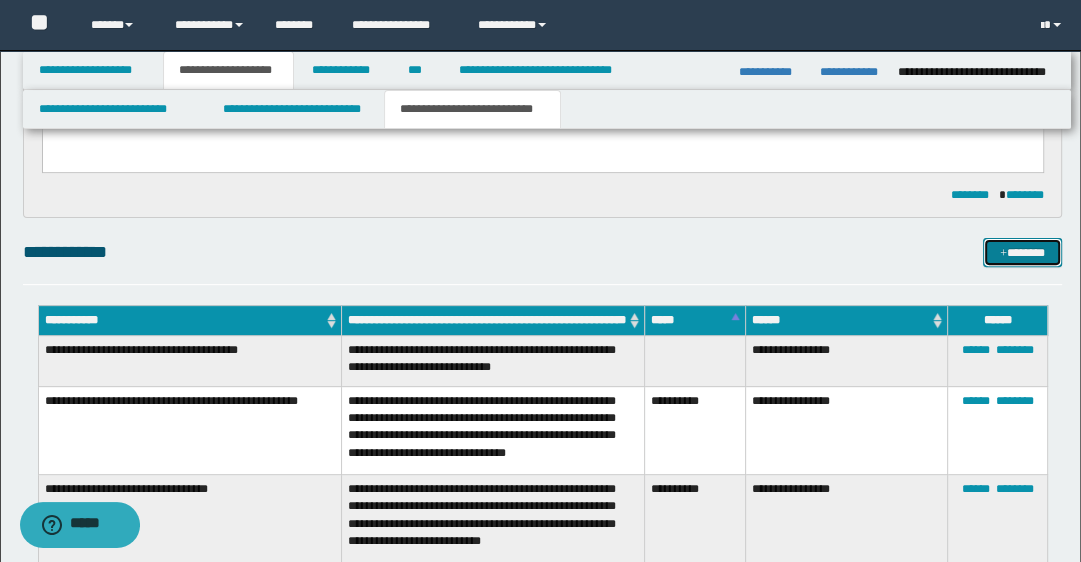 click at bounding box center (1003, 254) 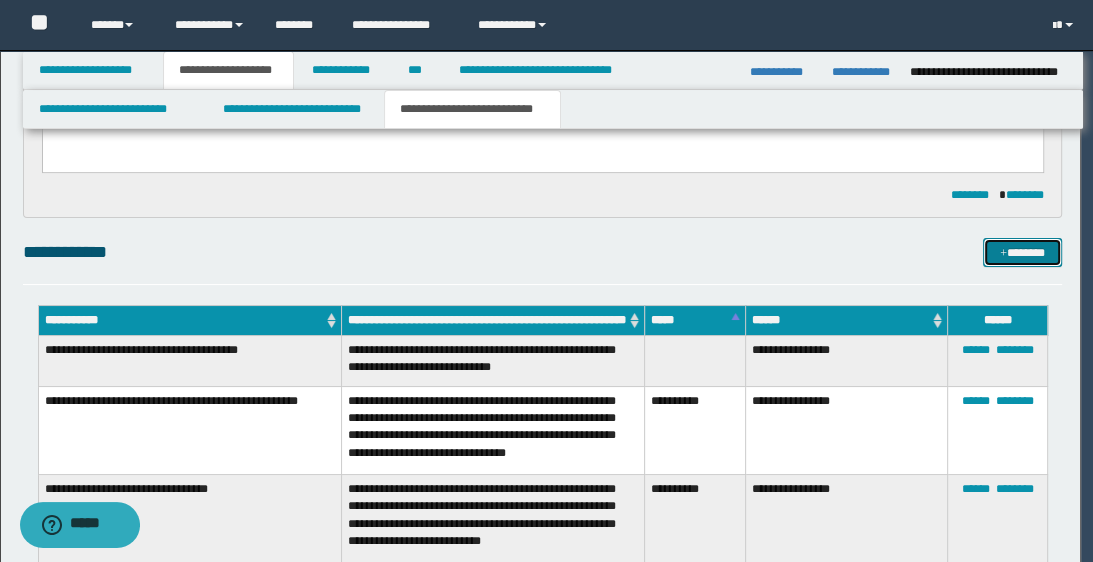 scroll, scrollTop: 0, scrollLeft: 0, axis: both 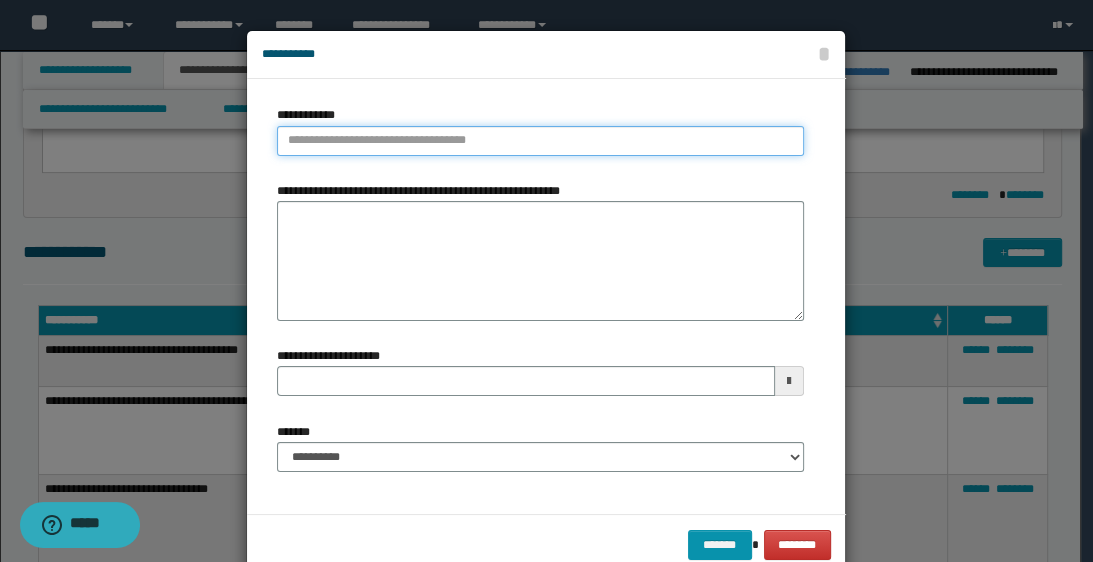click on "**********" at bounding box center (540, 141) 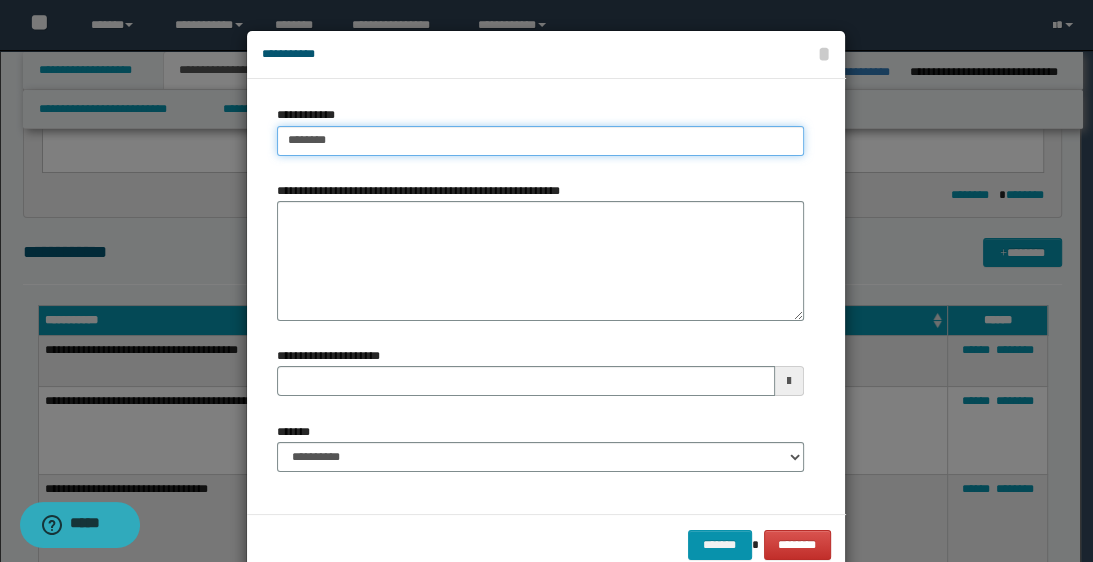 type on "*********" 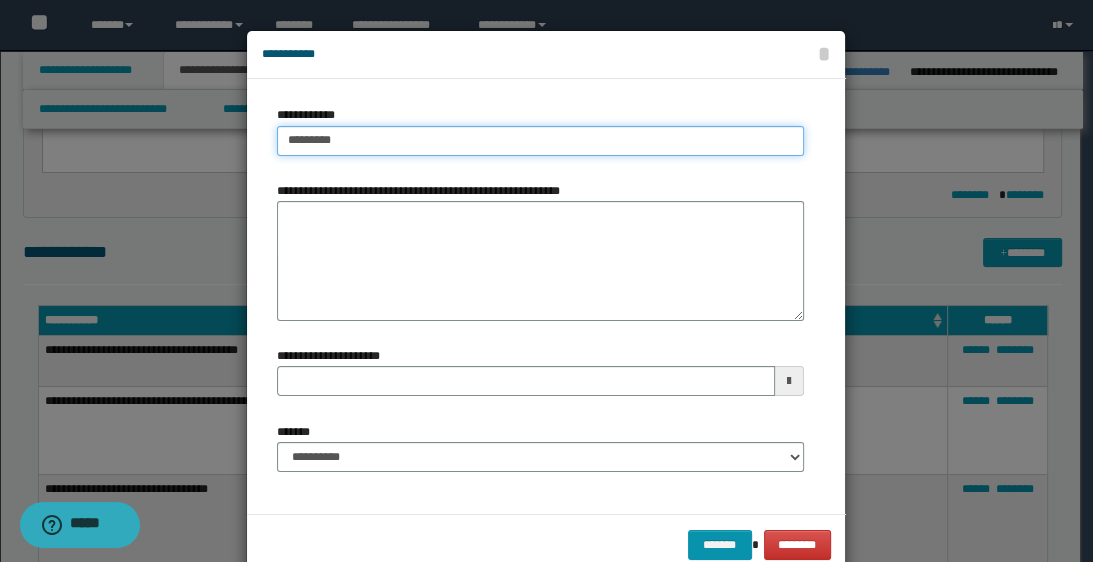 type on "*********" 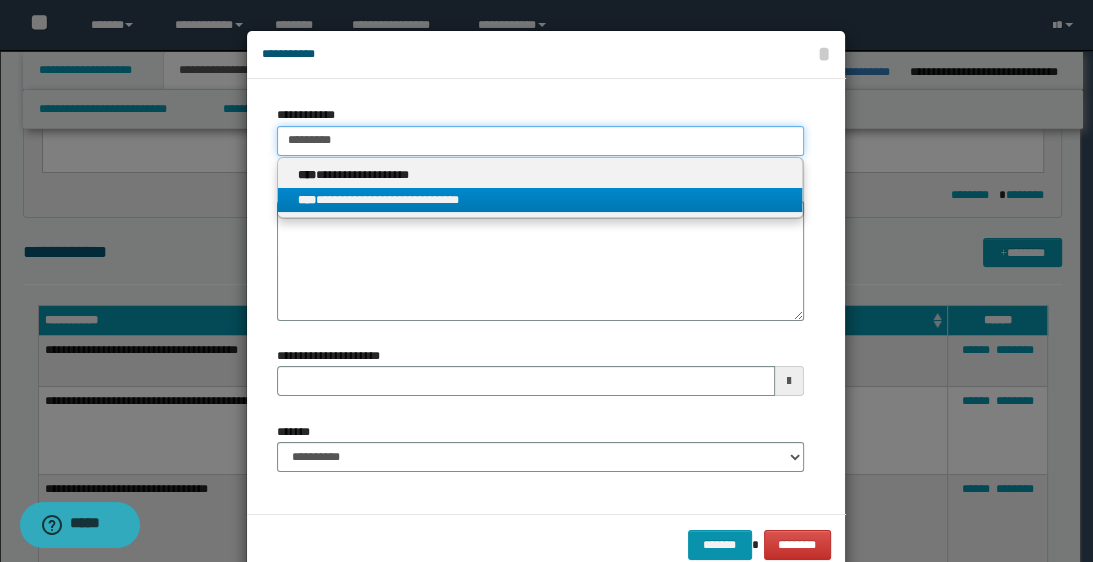 type on "*********" 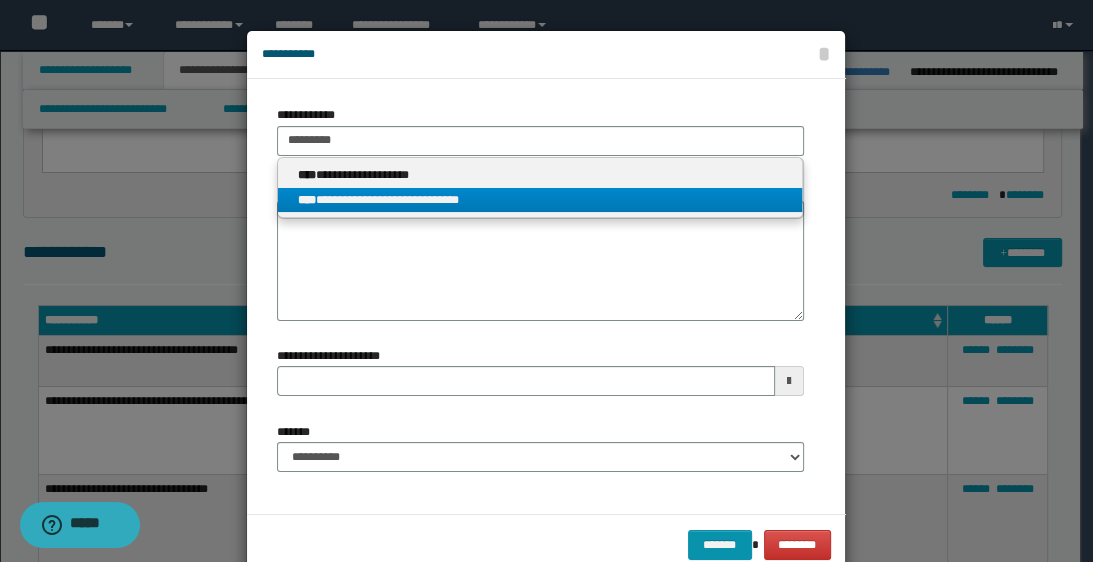 click on "**********" at bounding box center [540, 200] 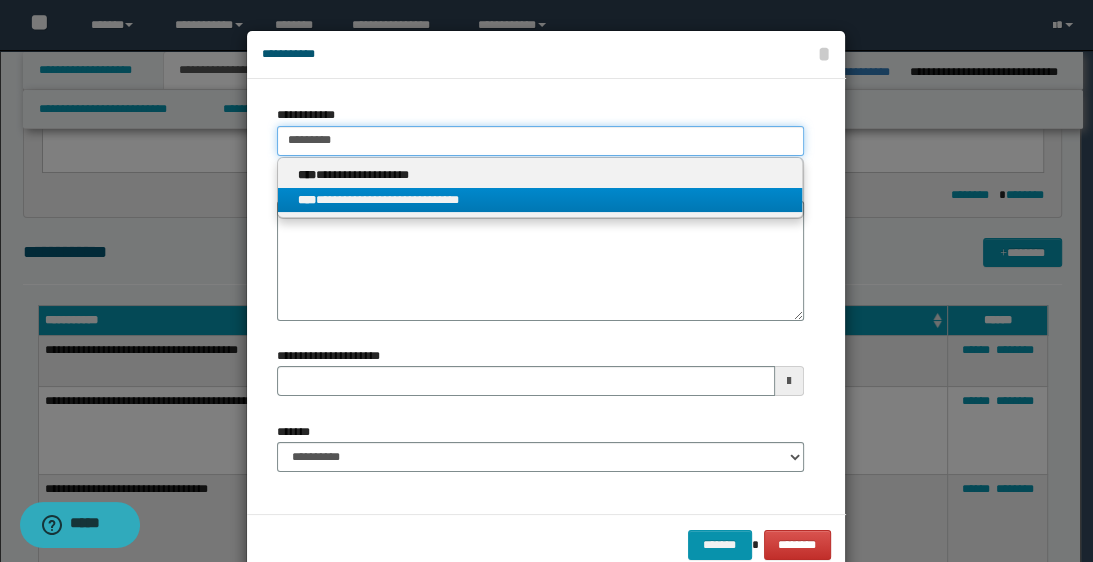 type 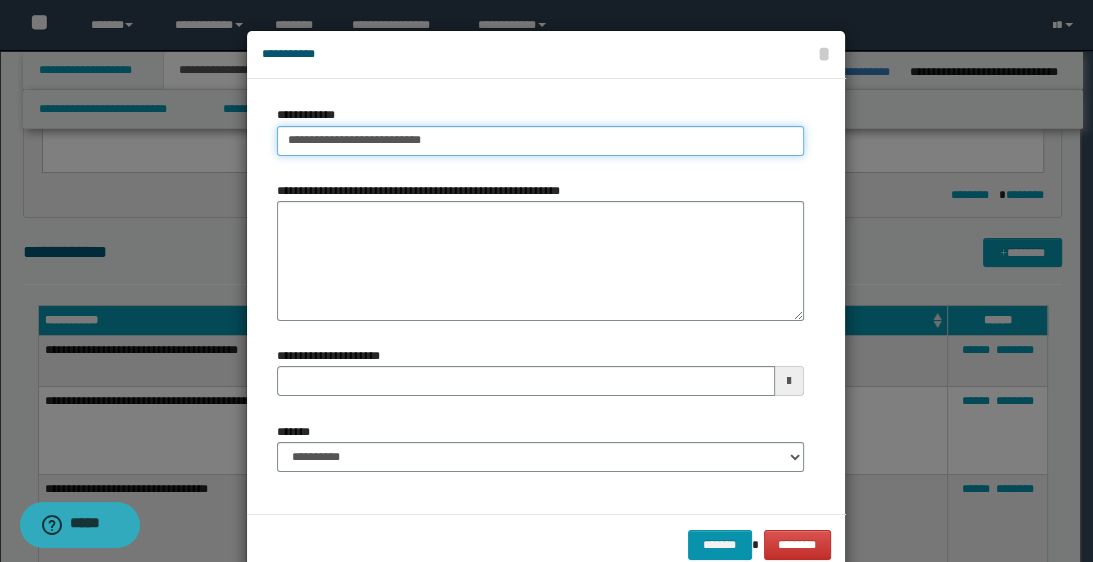 drag, startPoint x: 276, startPoint y: 140, endPoint x: 339, endPoint y: 148, distance: 63.505905 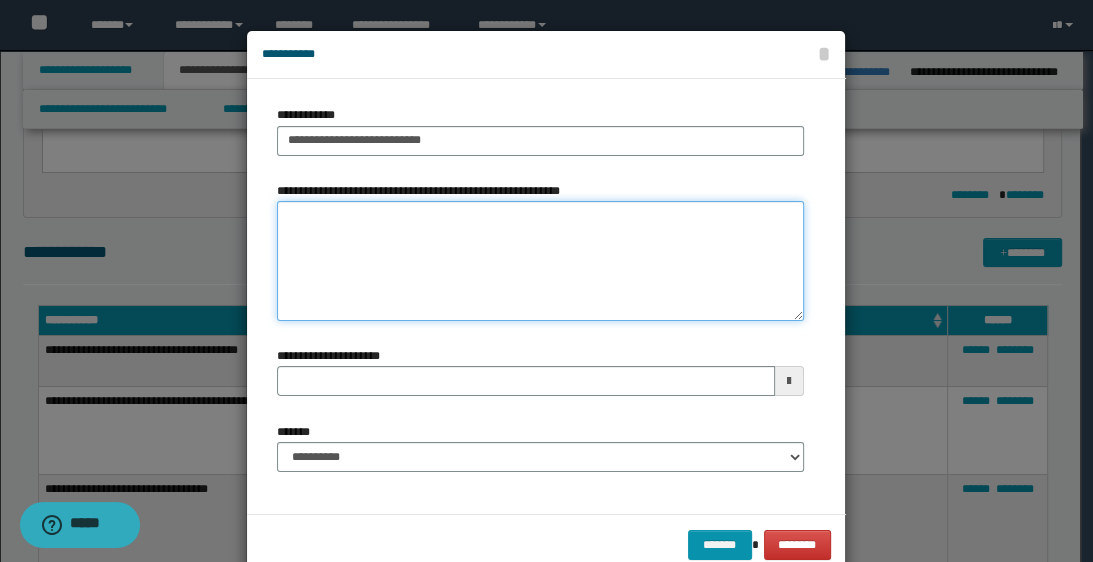 click on "**********" at bounding box center (540, 261) 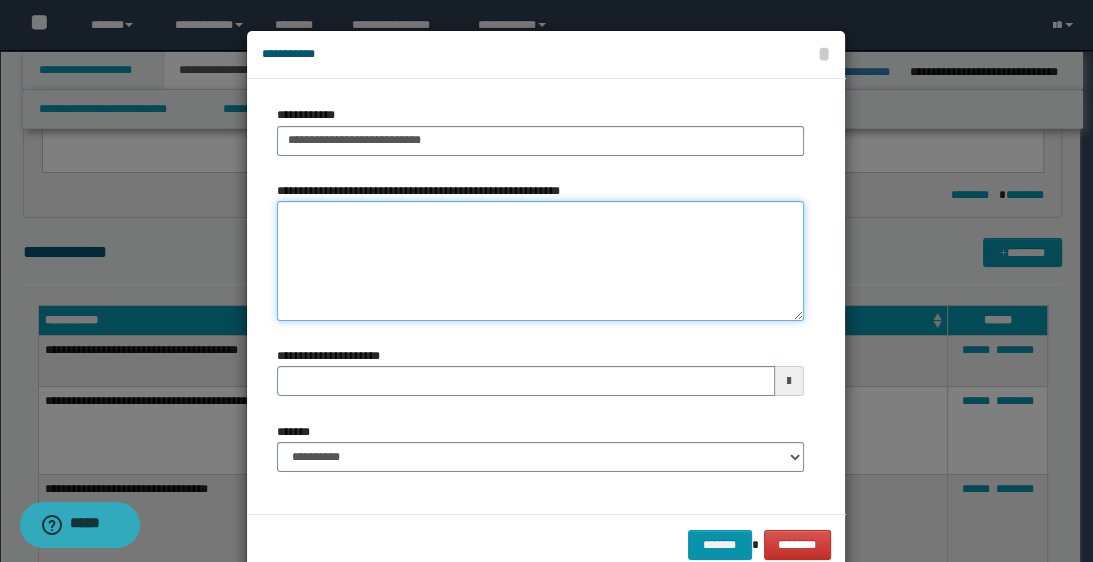 paste on "**********" 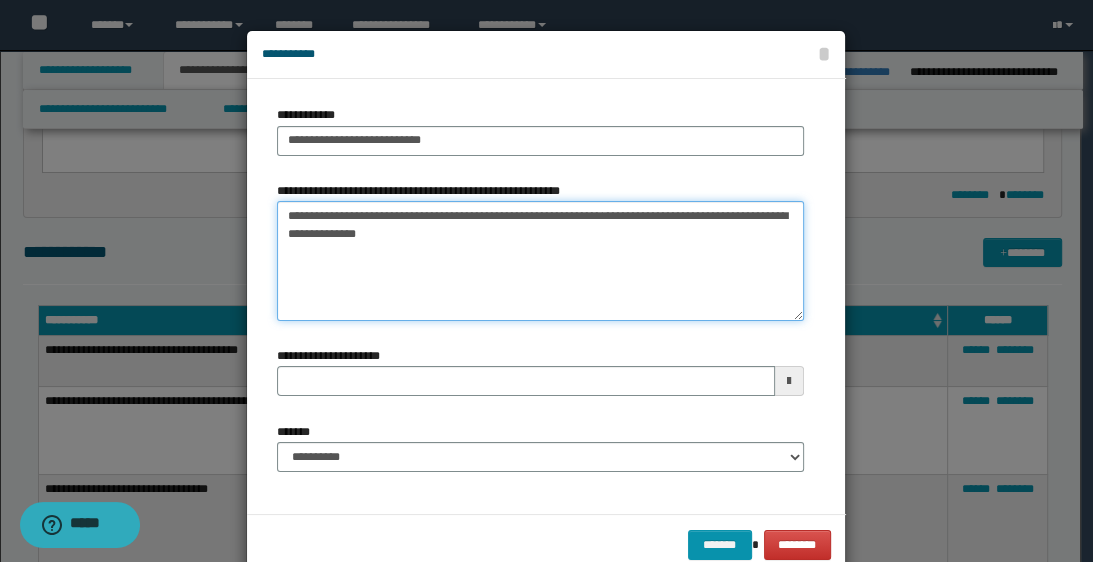 type on "**********" 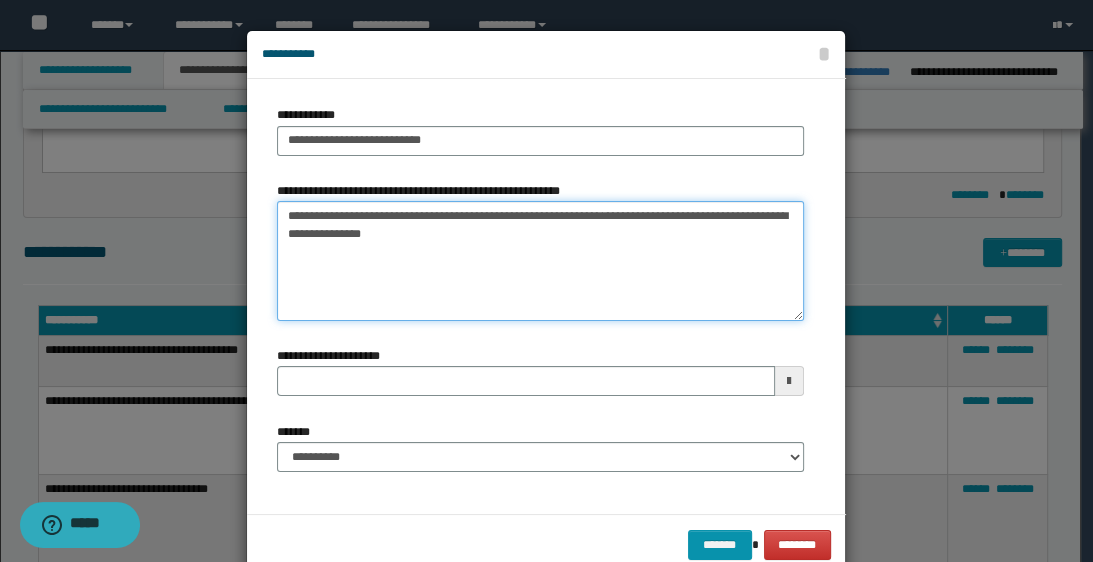 type 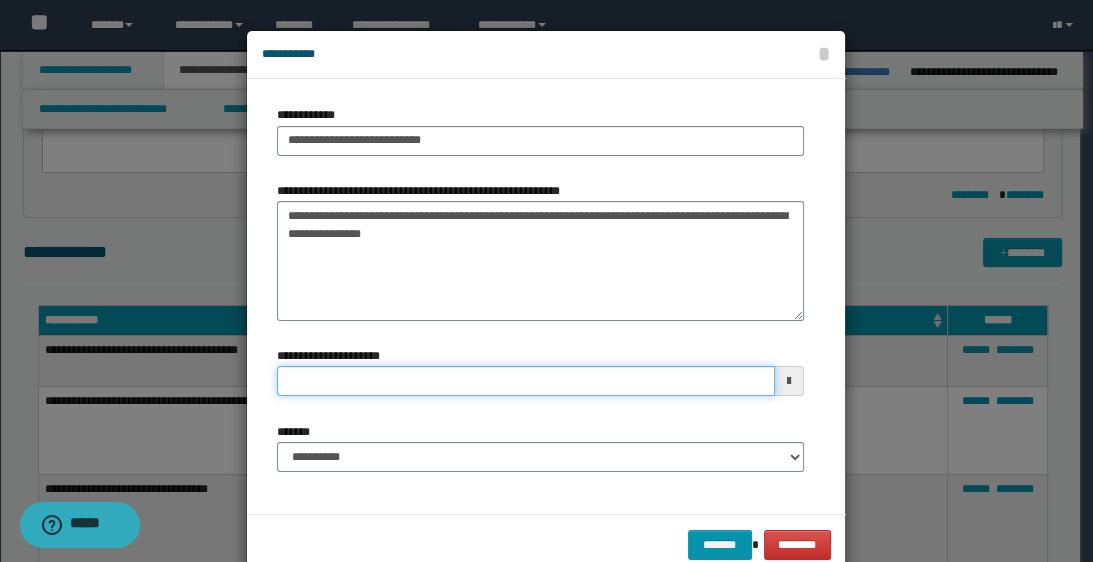 click on "**********" at bounding box center (525, 381) 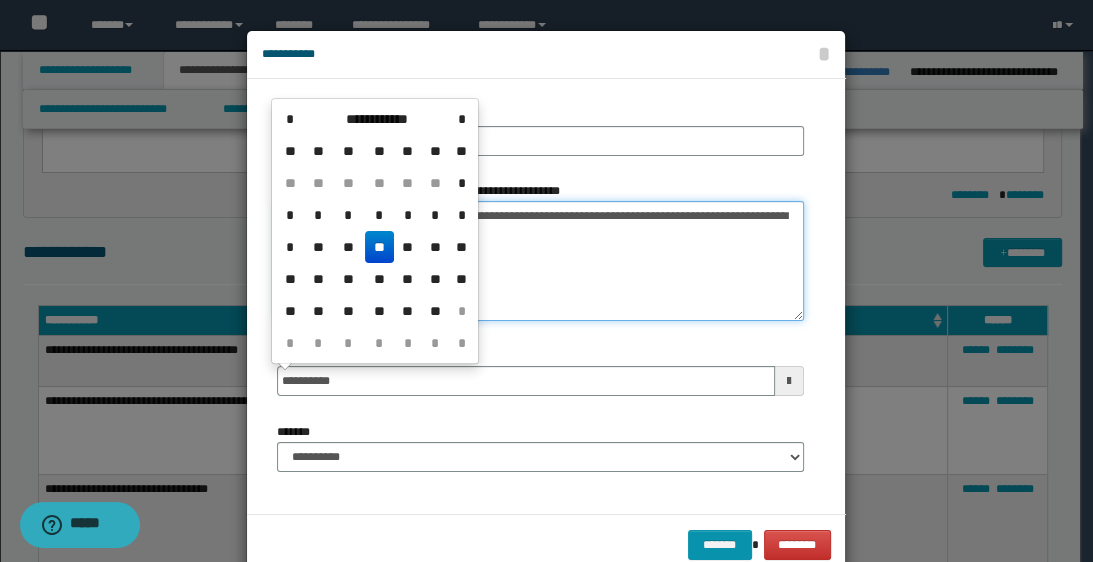 type on "**********" 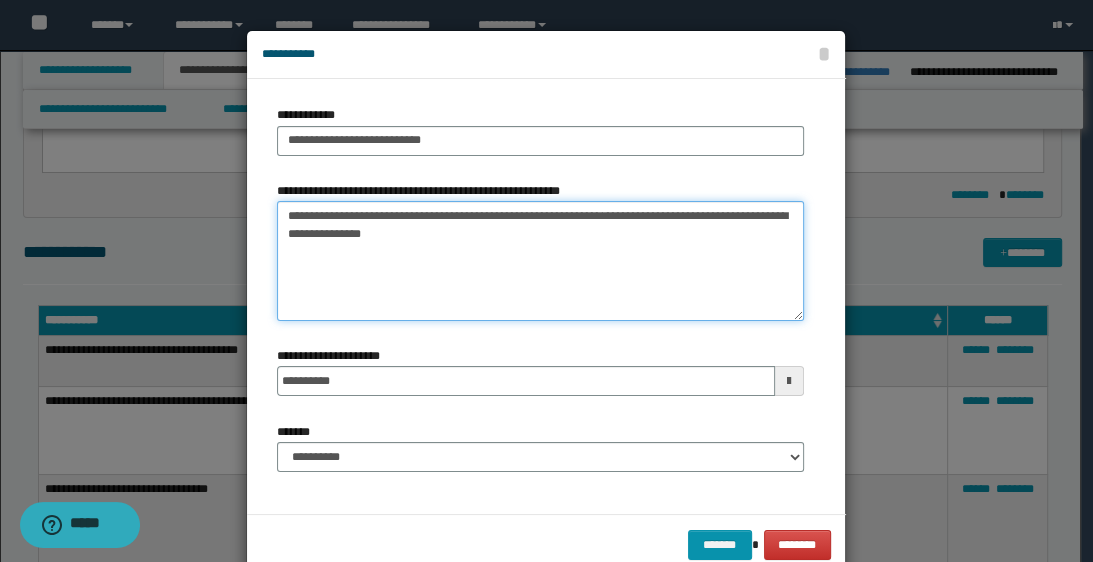 click on "**********" at bounding box center [540, 261] 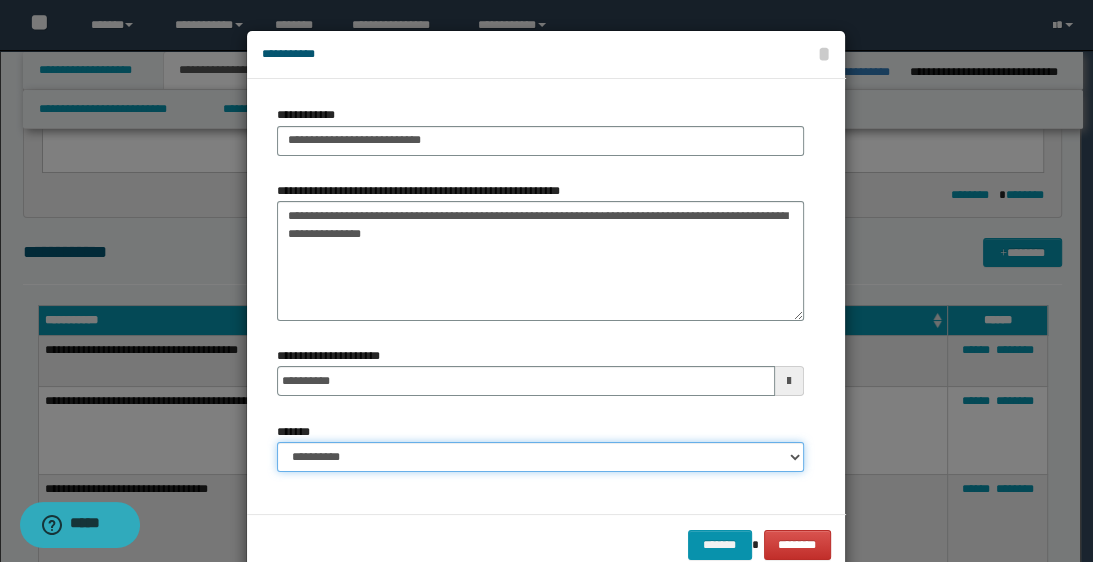 click on "**********" at bounding box center (540, 457) 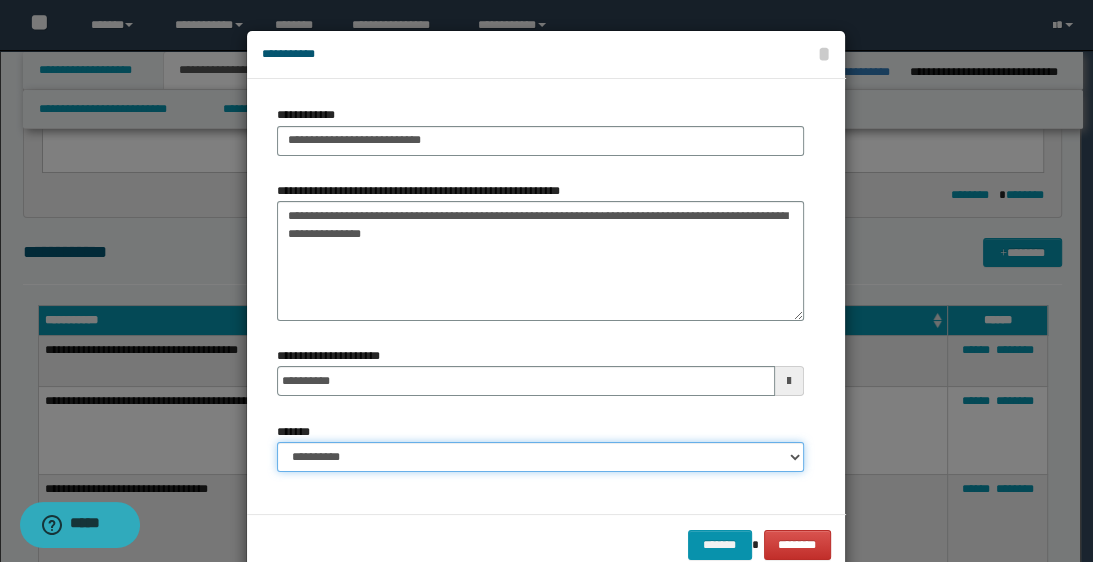 select on "*" 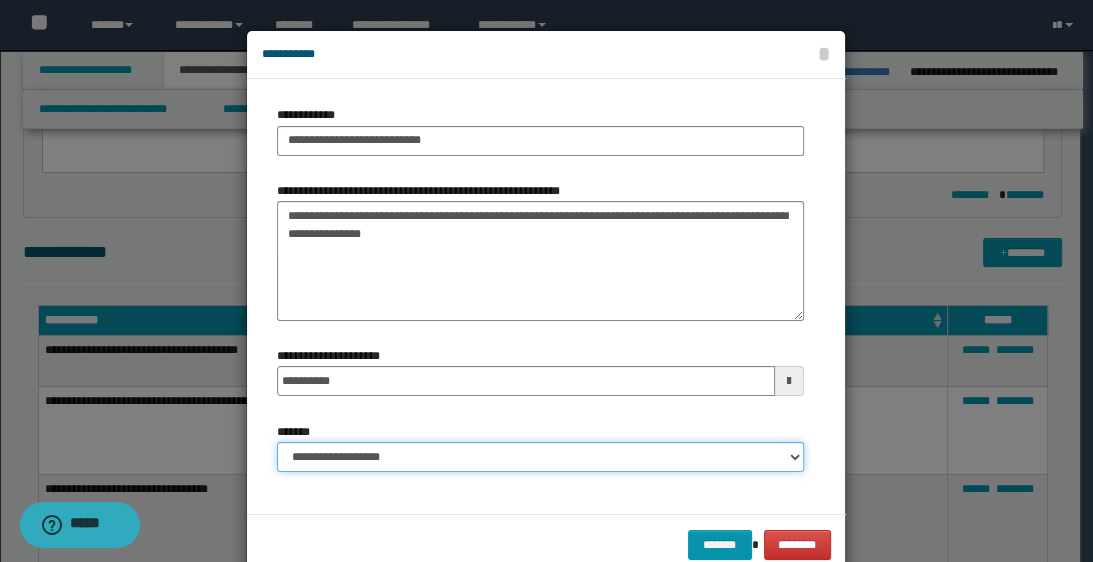click on "**********" at bounding box center (540, 457) 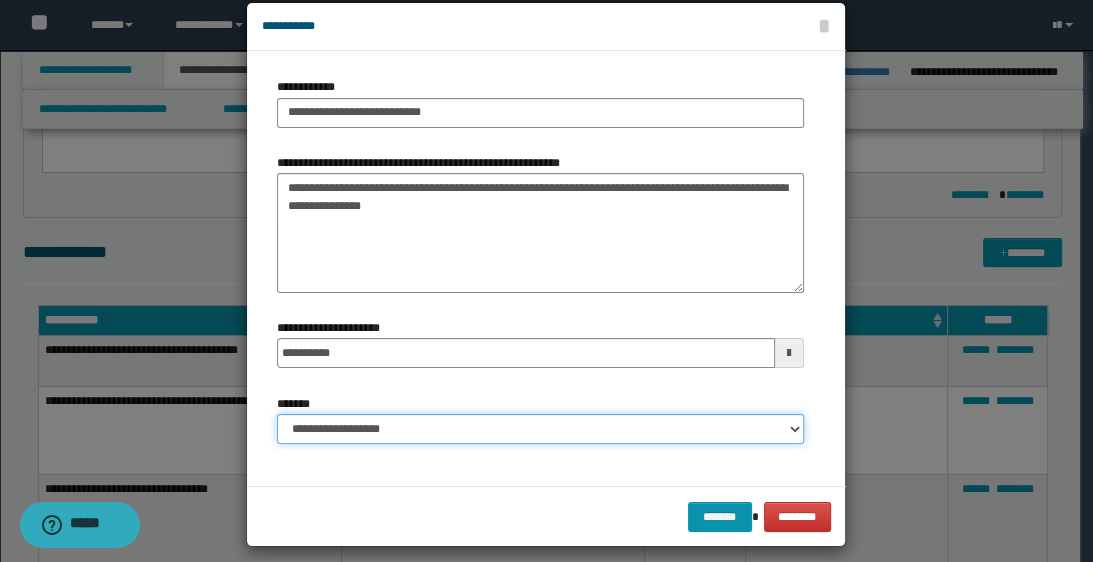 scroll, scrollTop: 43, scrollLeft: 0, axis: vertical 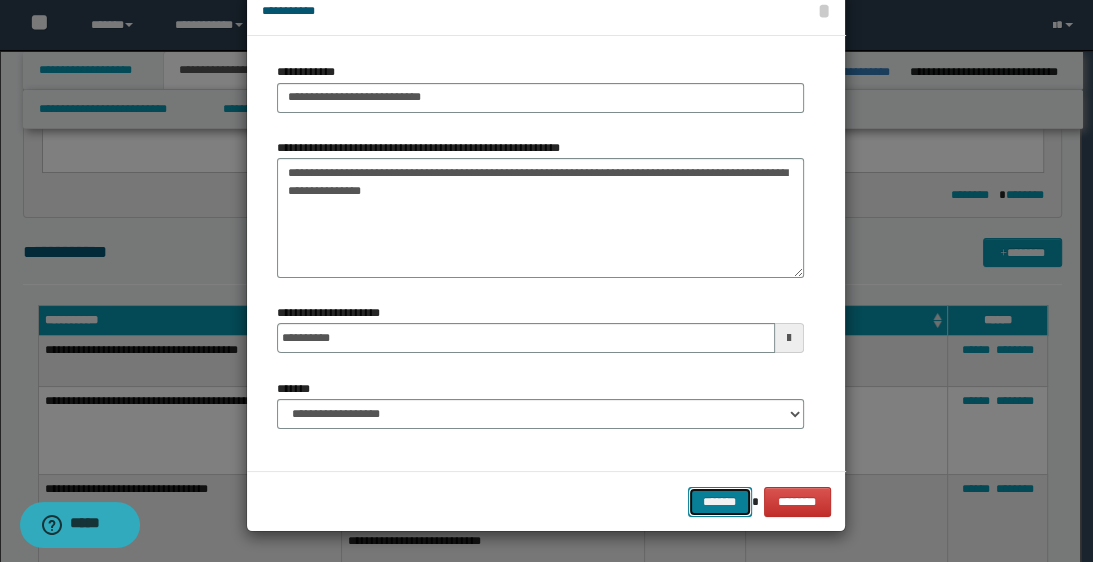 click on "*******" at bounding box center [720, 502] 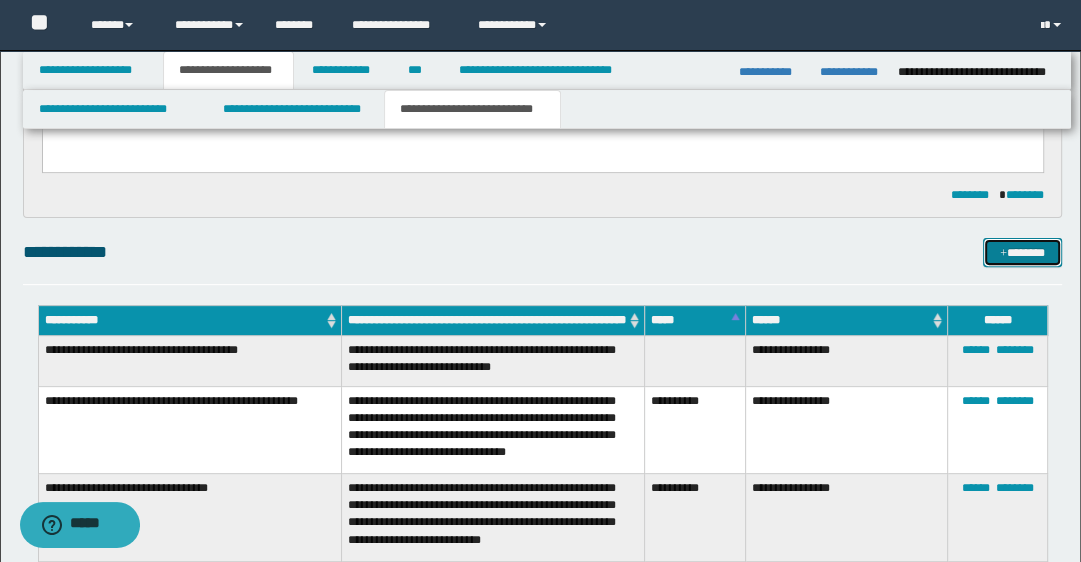 click on "*******" at bounding box center [1022, 253] 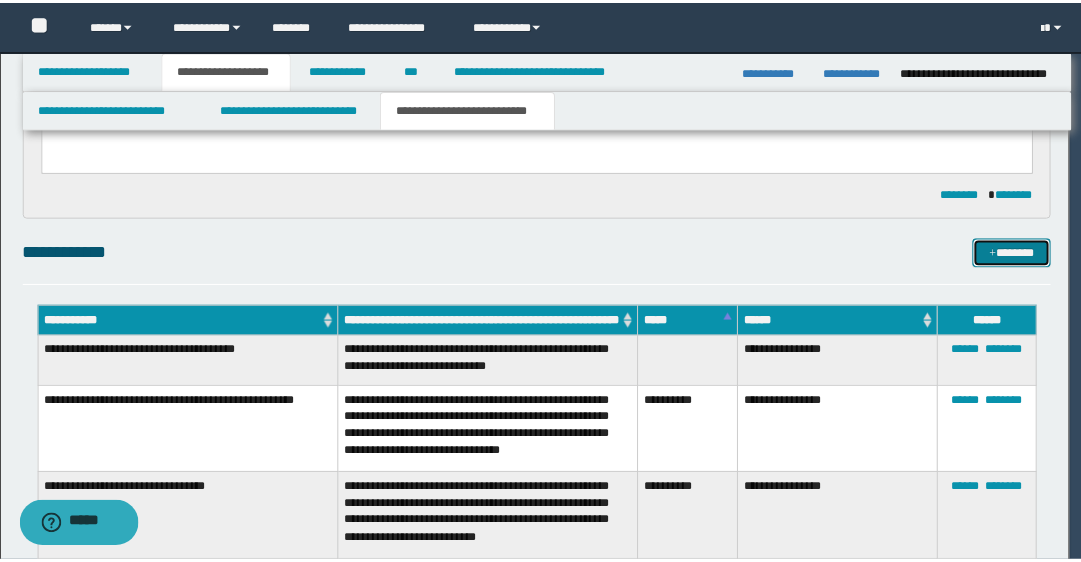 scroll, scrollTop: 0, scrollLeft: 0, axis: both 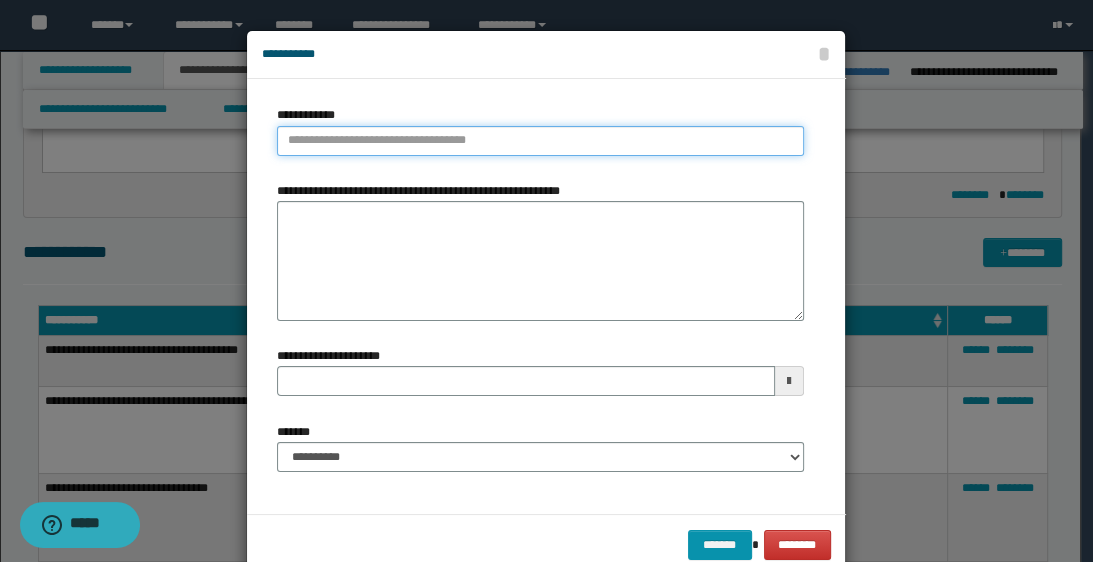 click on "**********" at bounding box center [540, 141] 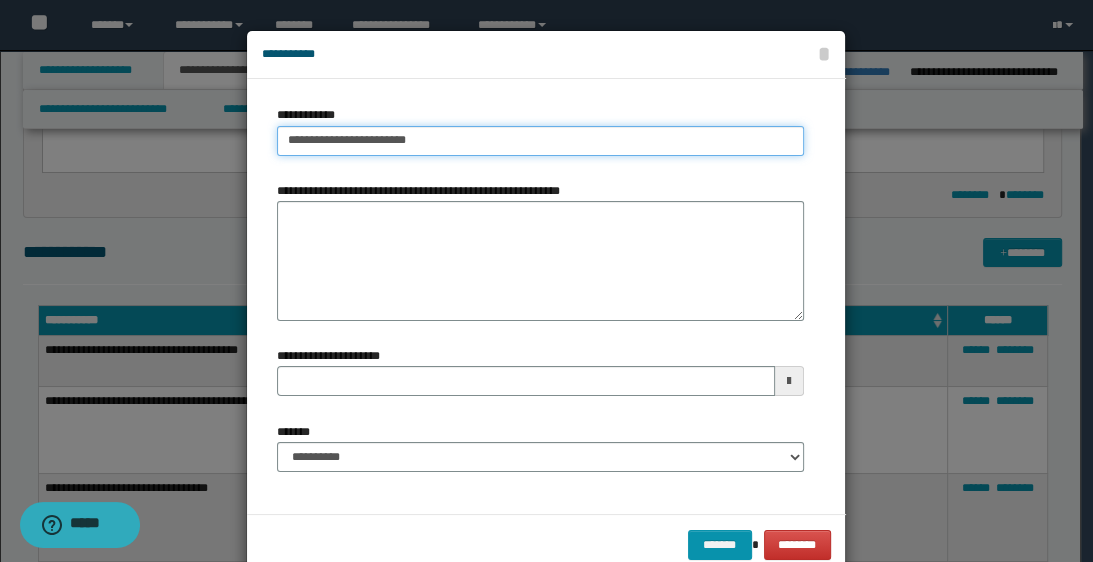 type on "**********" 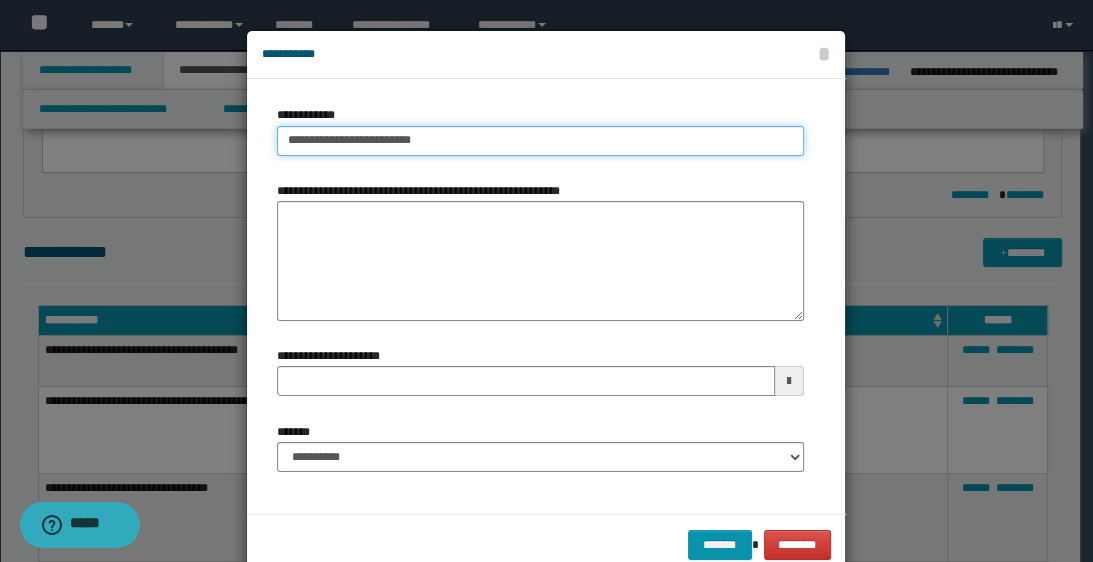 type on "**********" 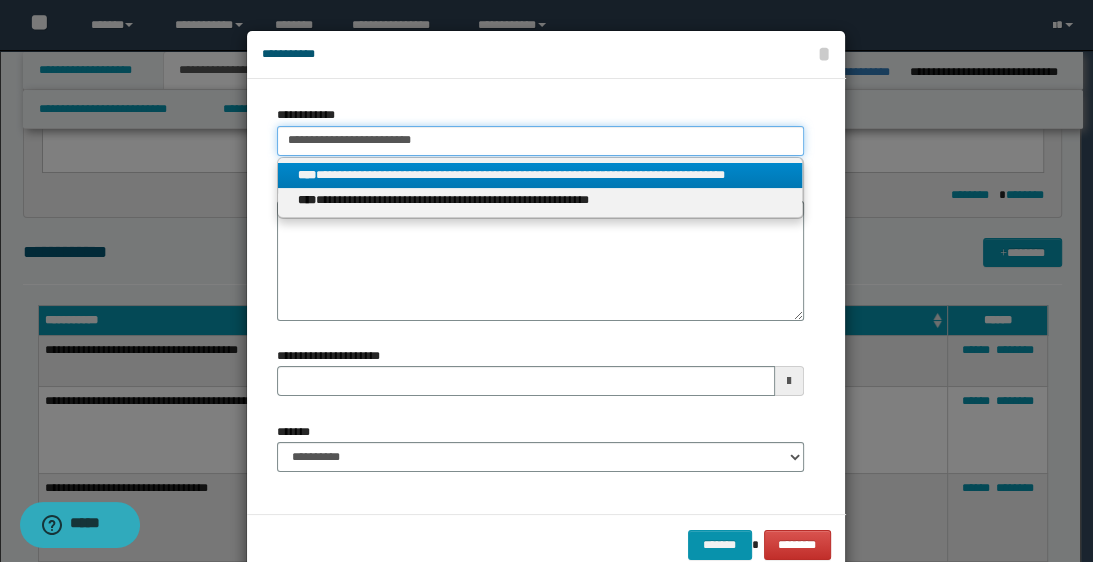 type on "**********" 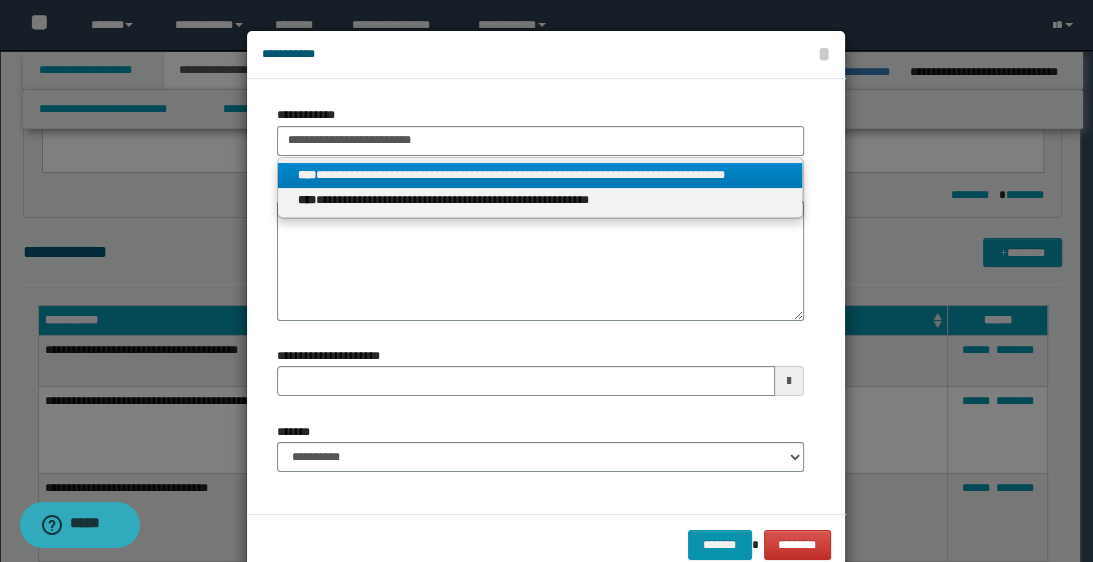 click on "**********" at bounding box center (540, 175) 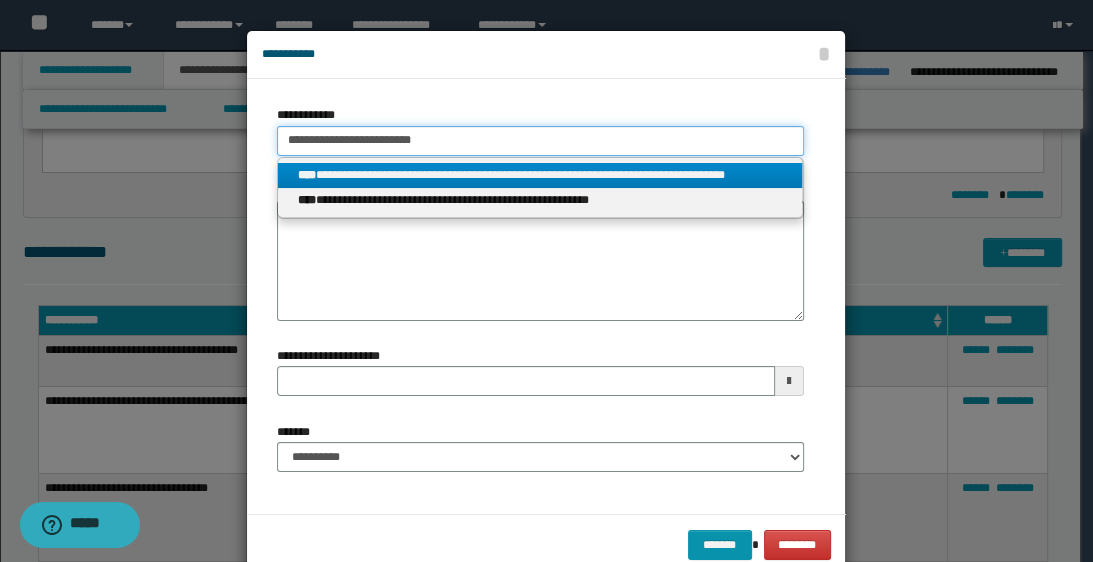 type 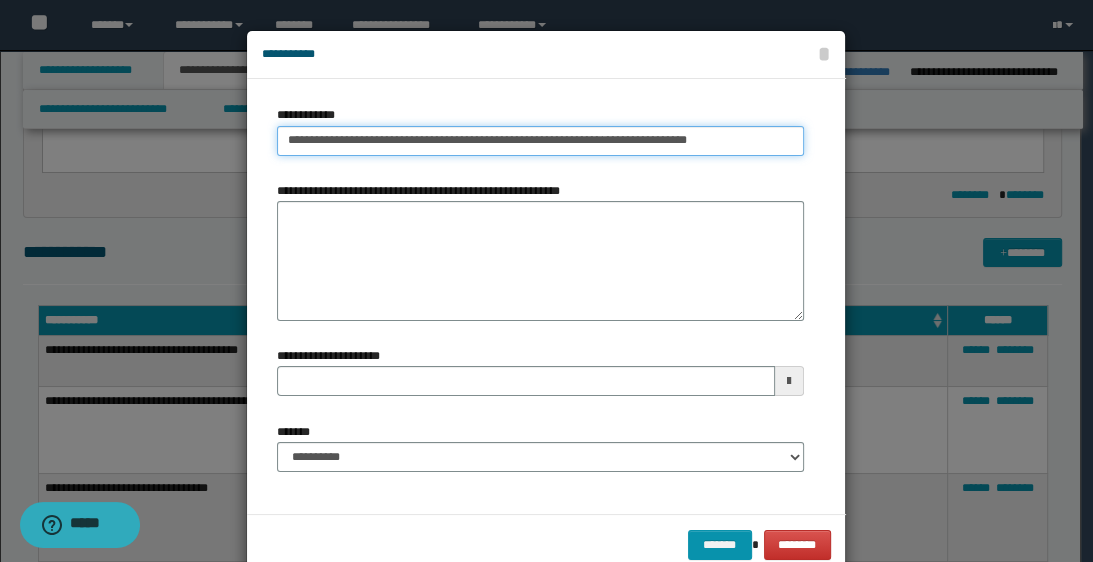 drag, startPoint x: 279, startPoint y: 140, endPoint x: 570, endPoint y: 155, distance: 291.38635 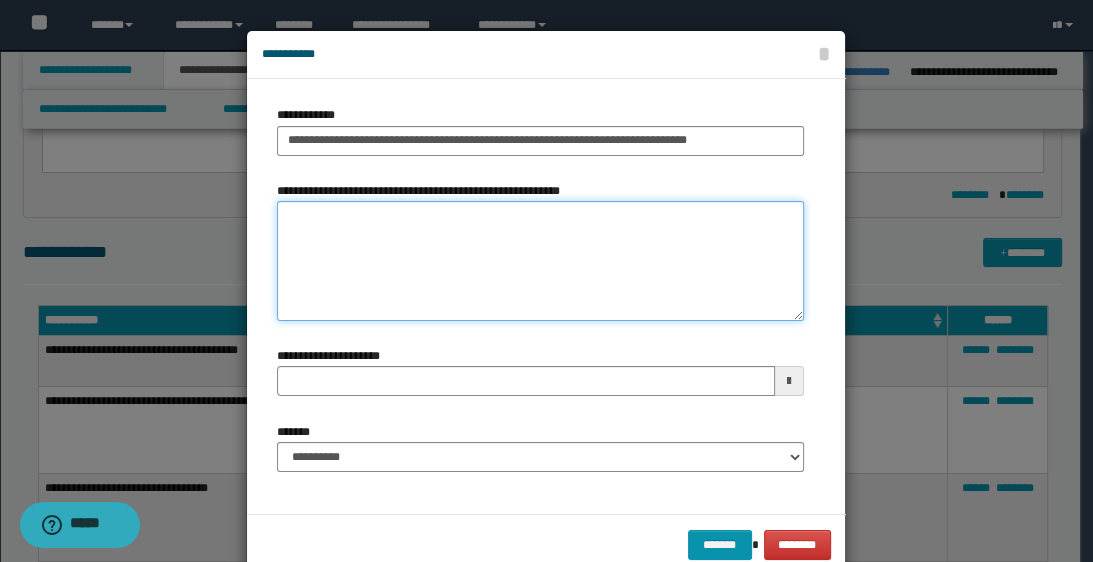 click on "**********" at bounding box center (540, 261) 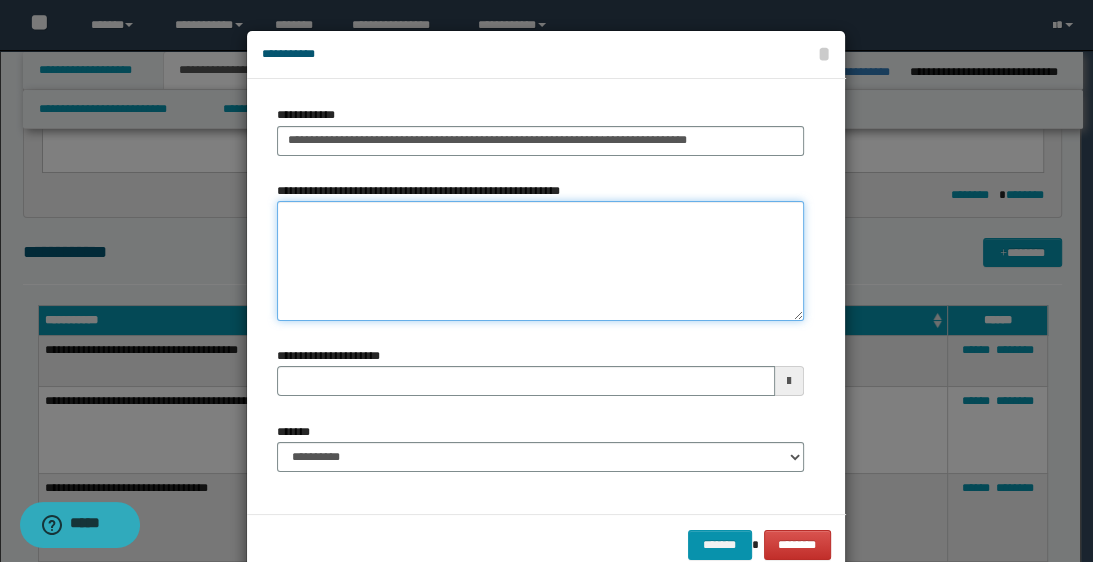 paste on "**********" 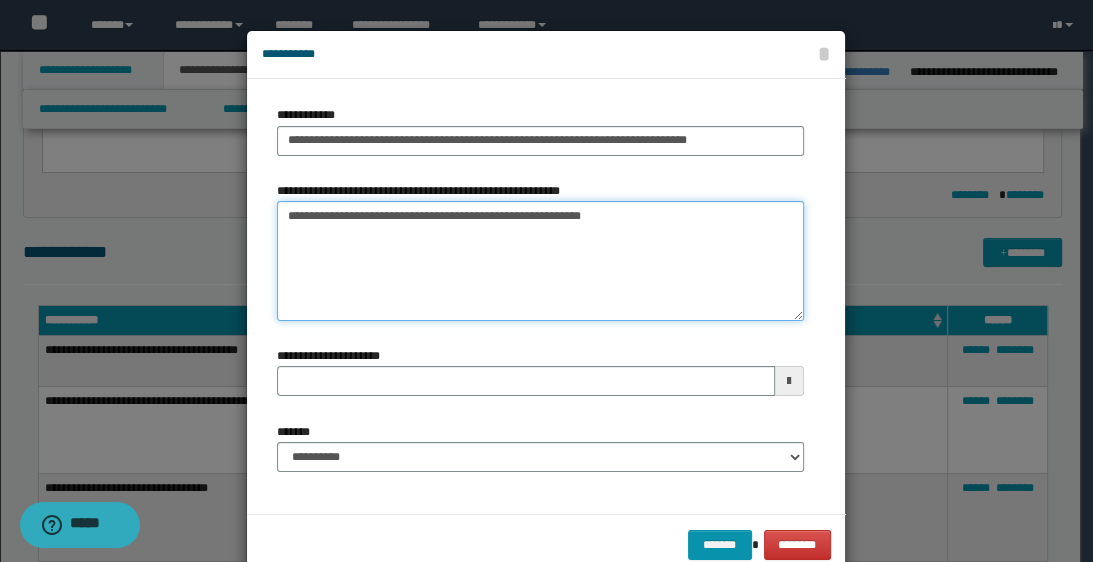 type on "**********" 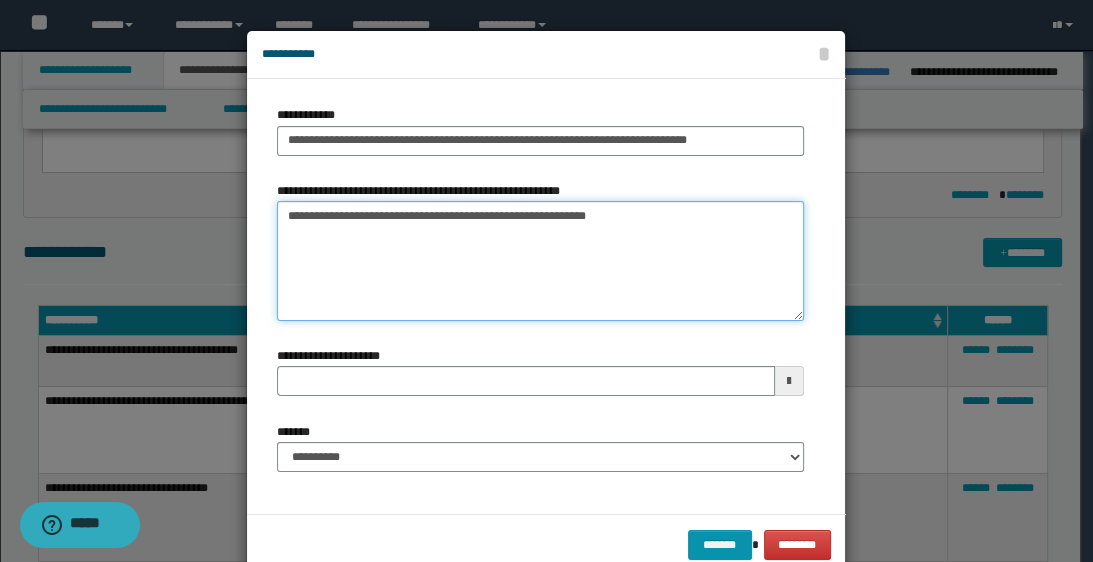 type 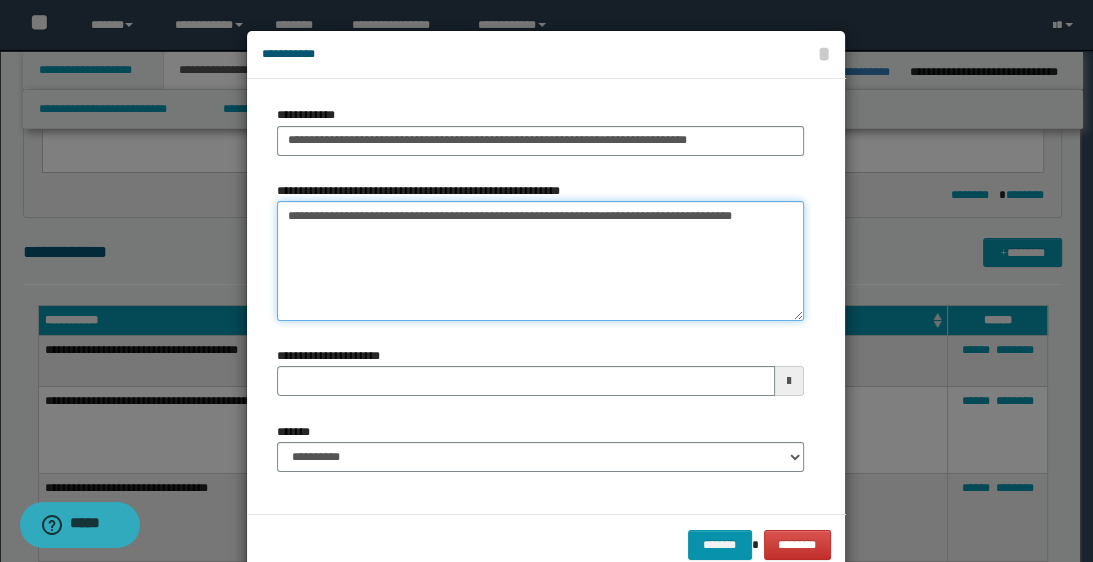 click on "**********" at bounding box center (540, 261) 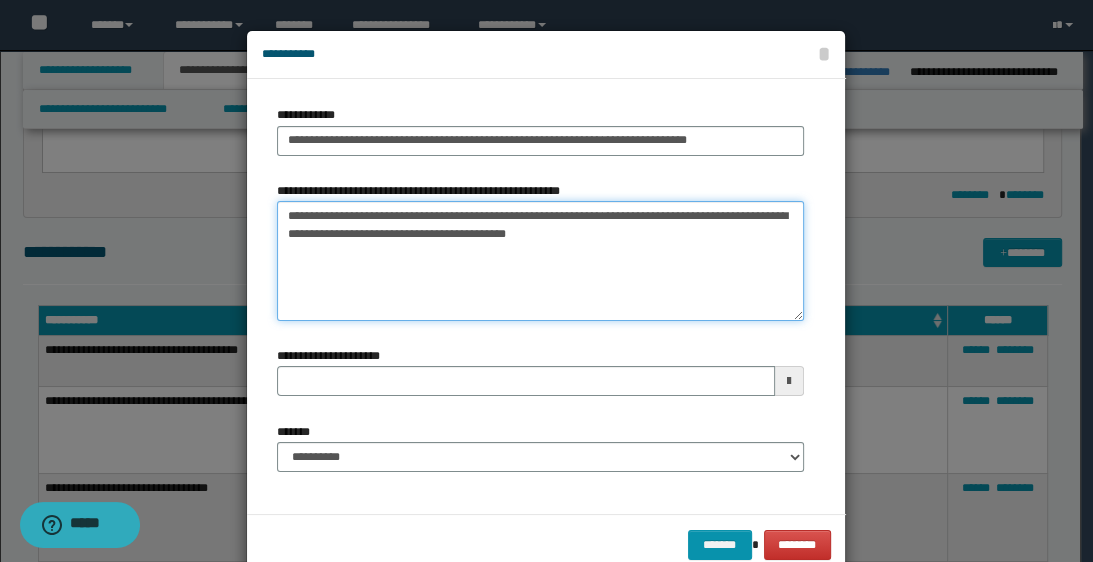 click on "**********" at bounding box center [540, 261] 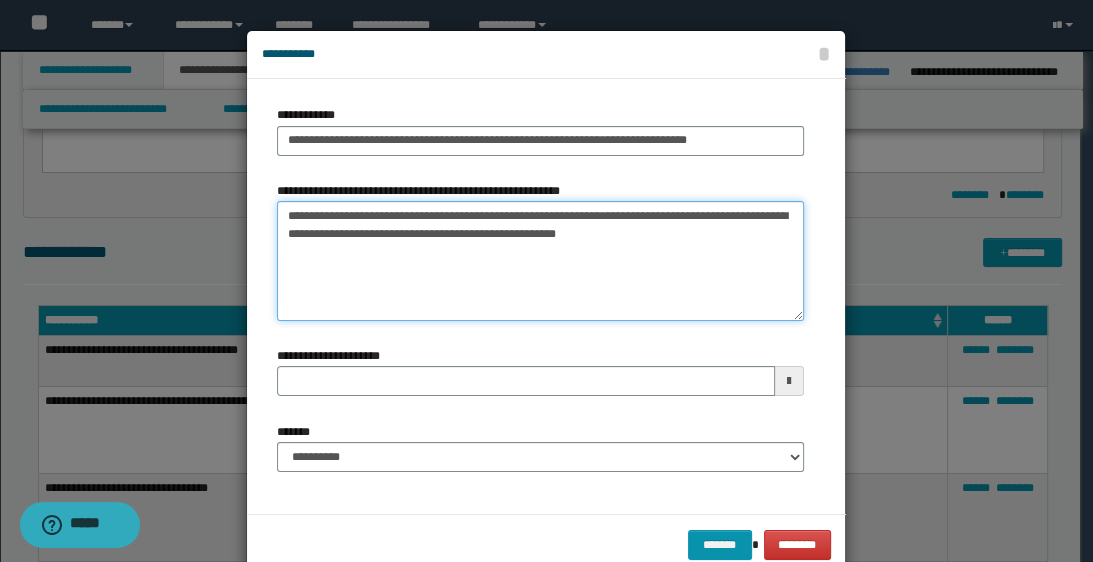 type on "**********" 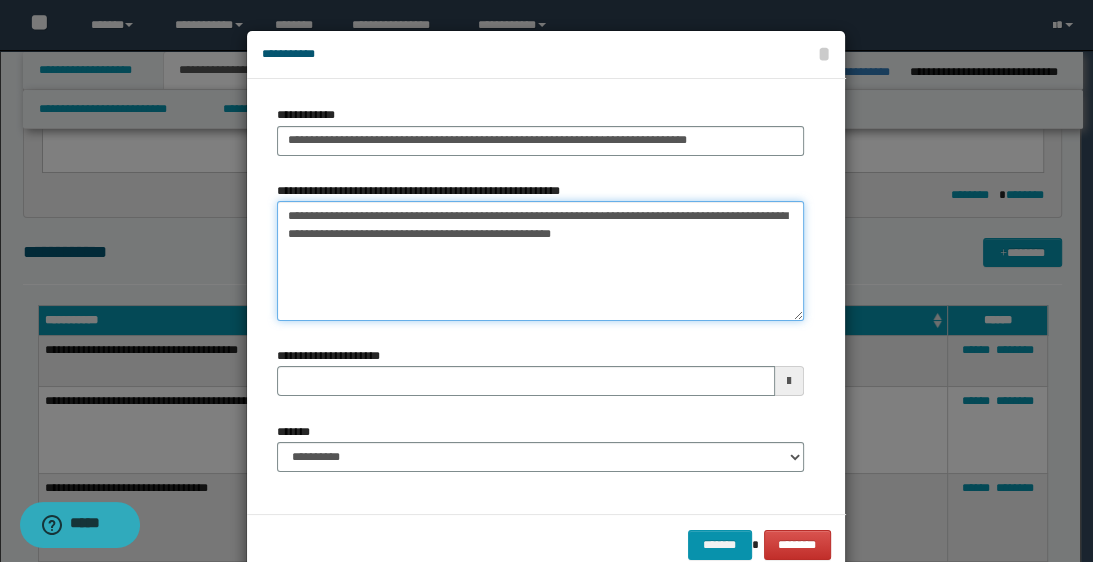 type 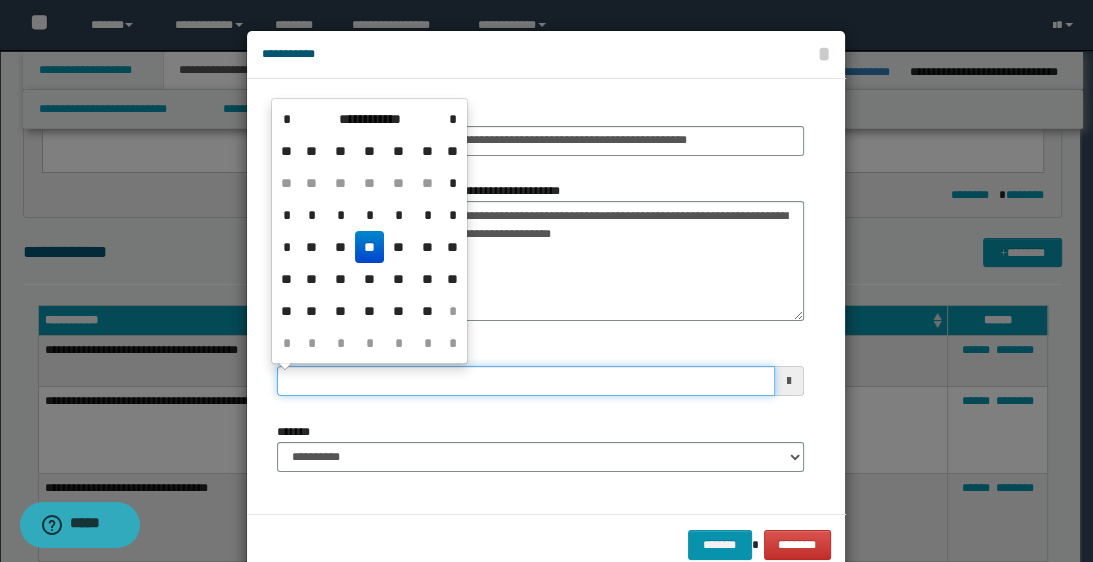 click on "**********" at bounding box center (525, 381) 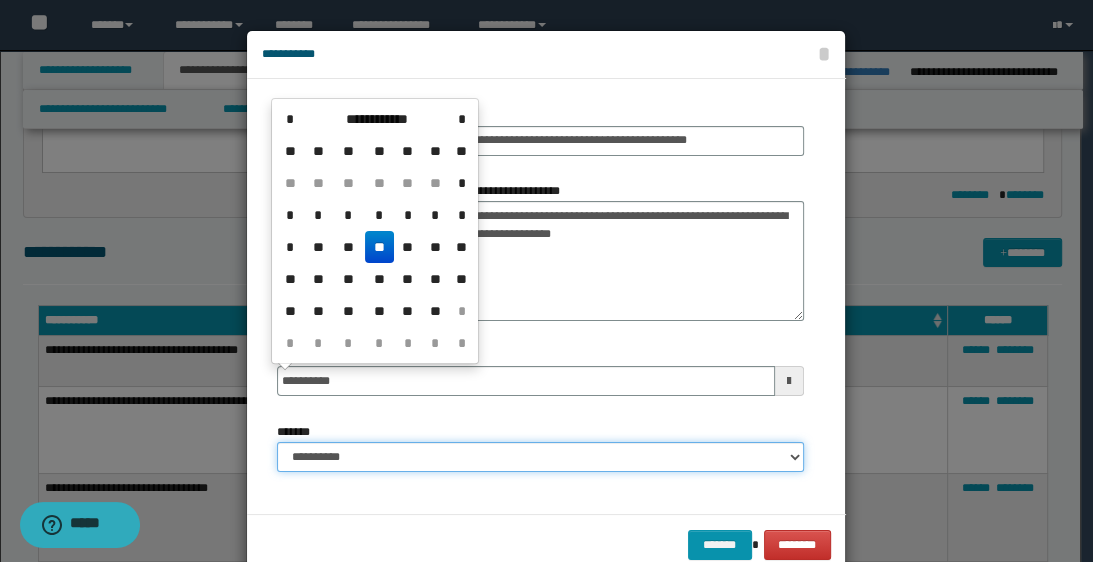 click on "**********" at bounding box center [540, 457] 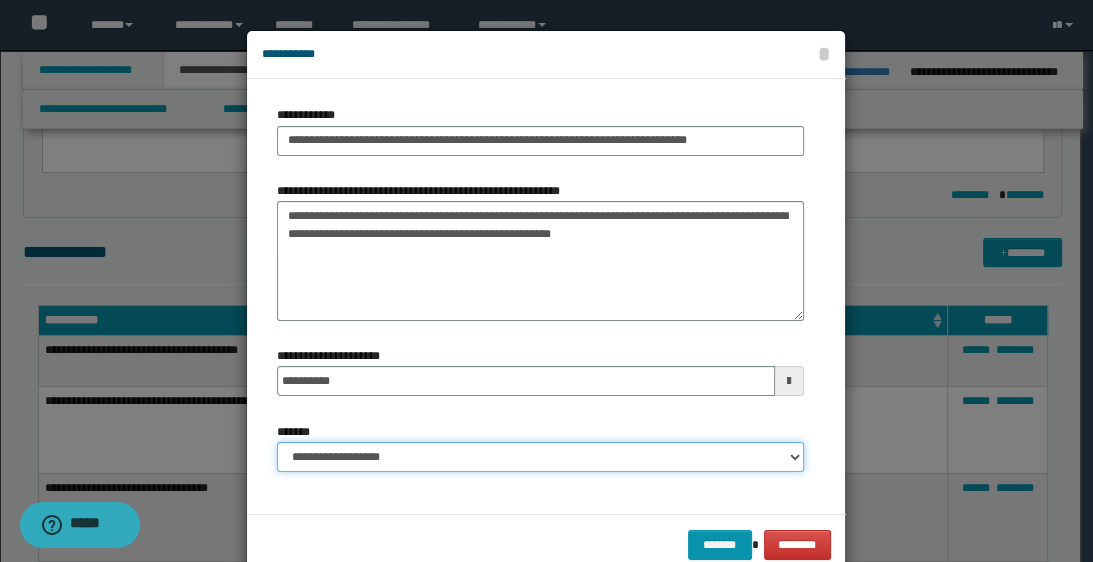 click on "**********" at bounding box center [540, 457] 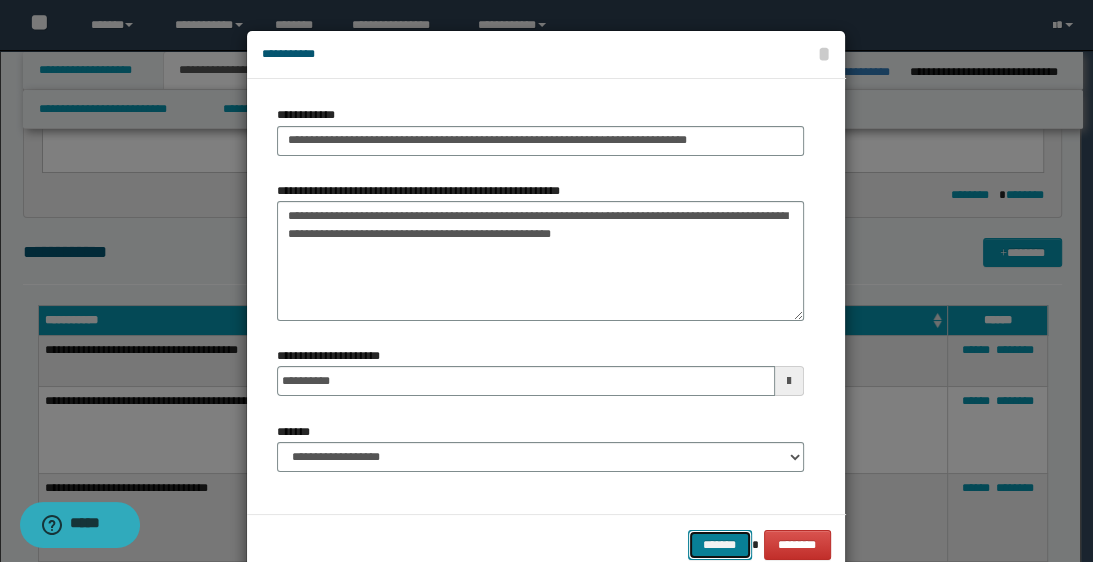 click on "*******" at bounding box center (720, 545) 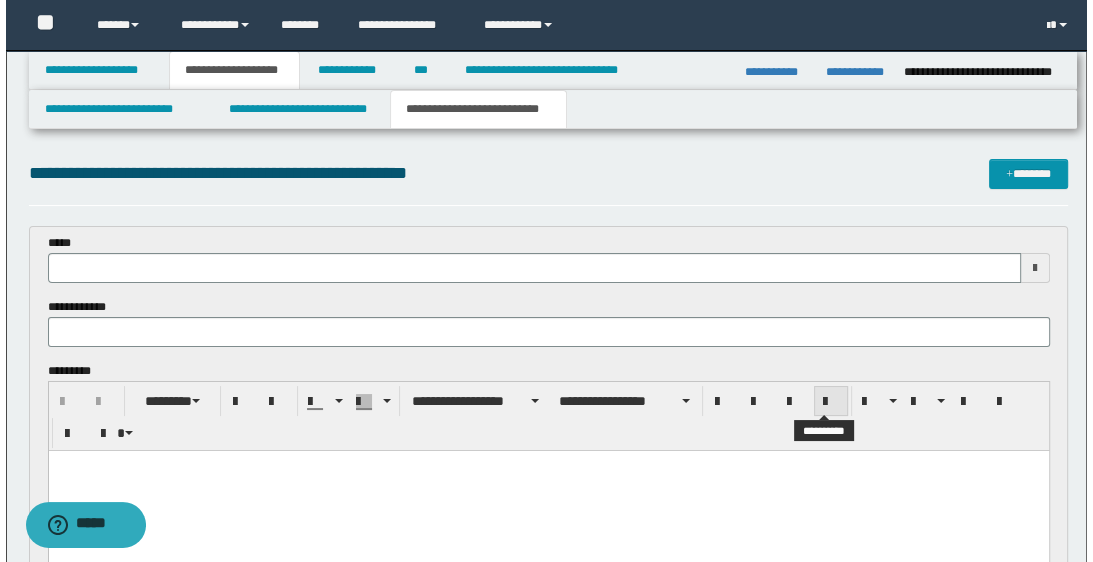 scroll, scrollTop: 0, scrollLeft: 0, axis: both 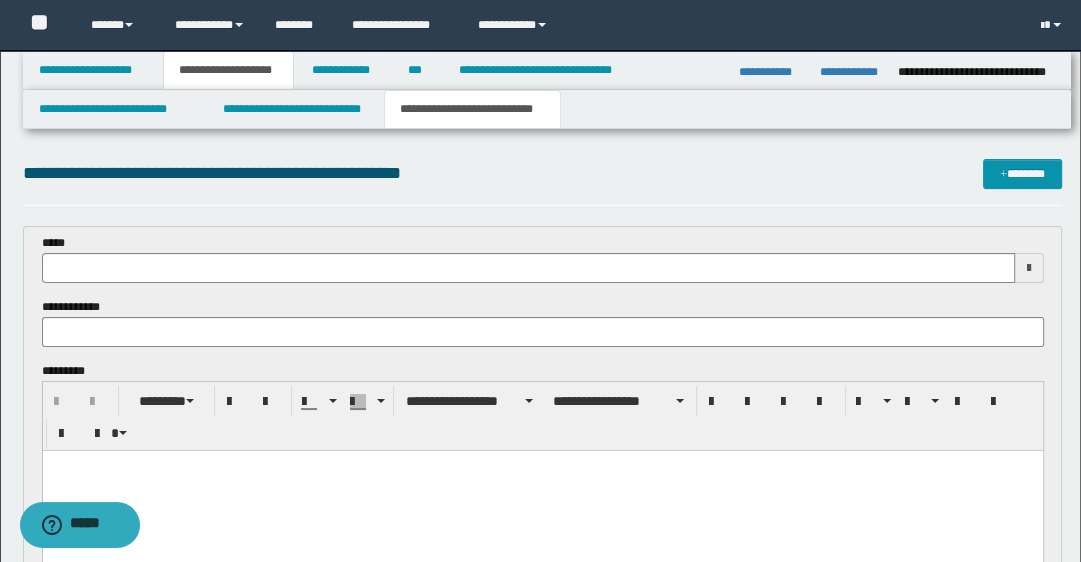 type 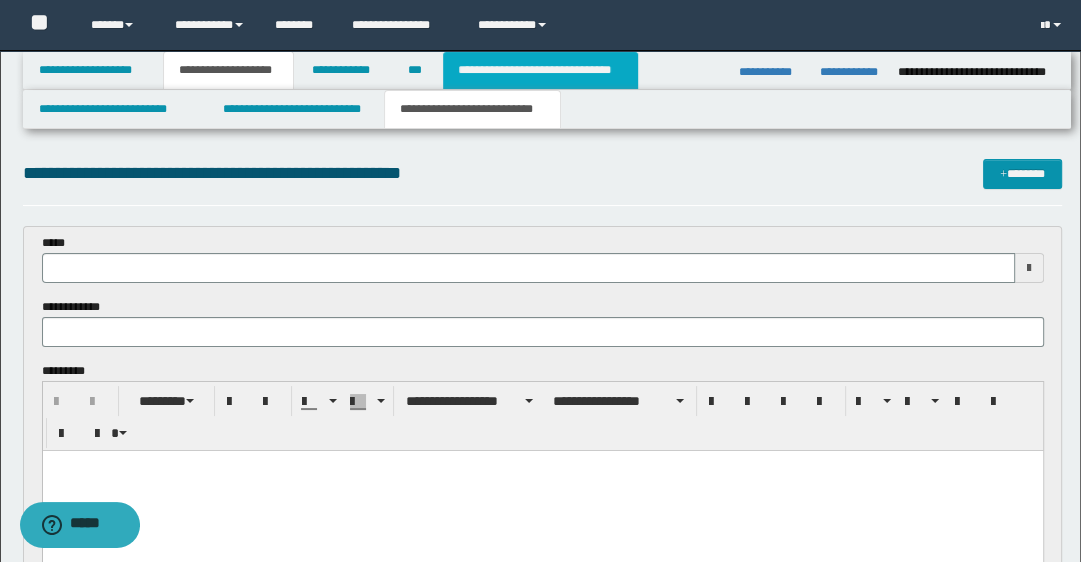 click on "**********" at bounding box center (540, 70) 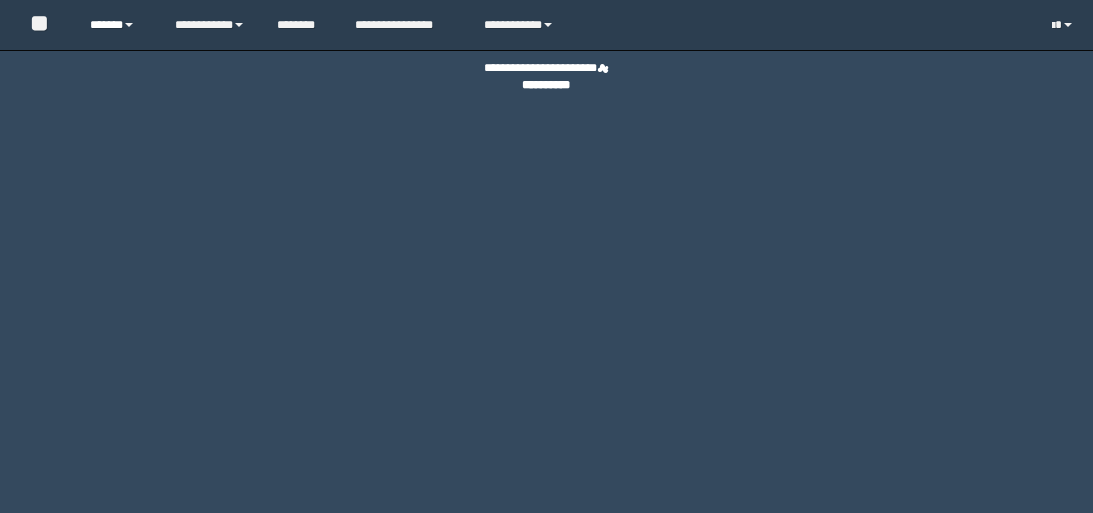 scroll, scrollTop: 0, scrollLeft: 0, axis: both 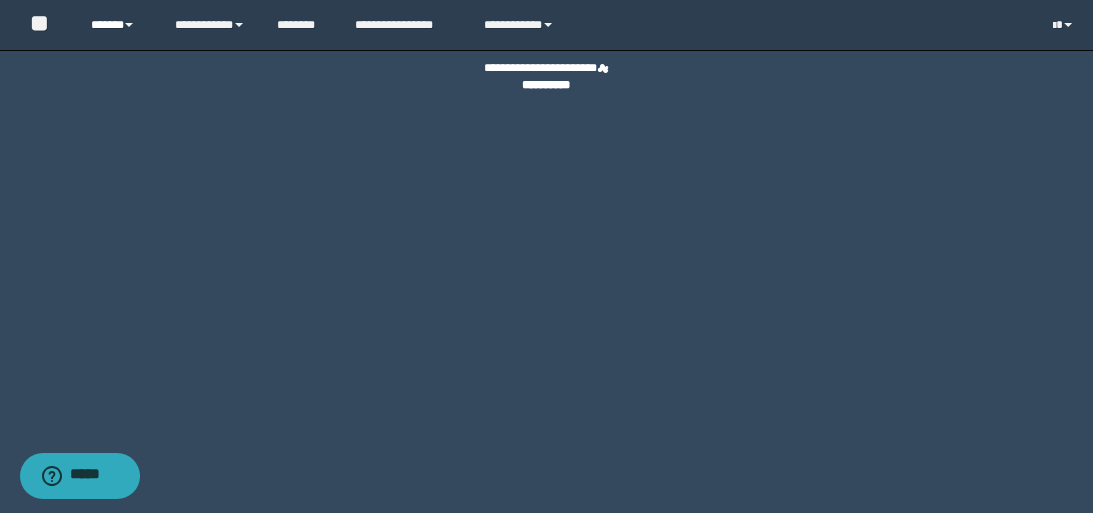 click on "******" at bounding box center (117, 25) 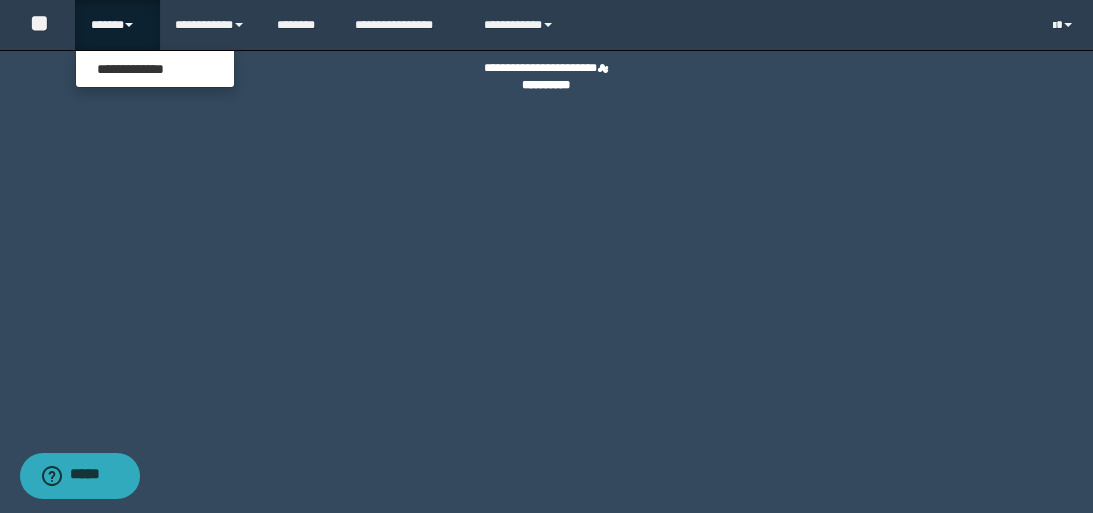 click on "******" at bounding box center [117, 25] 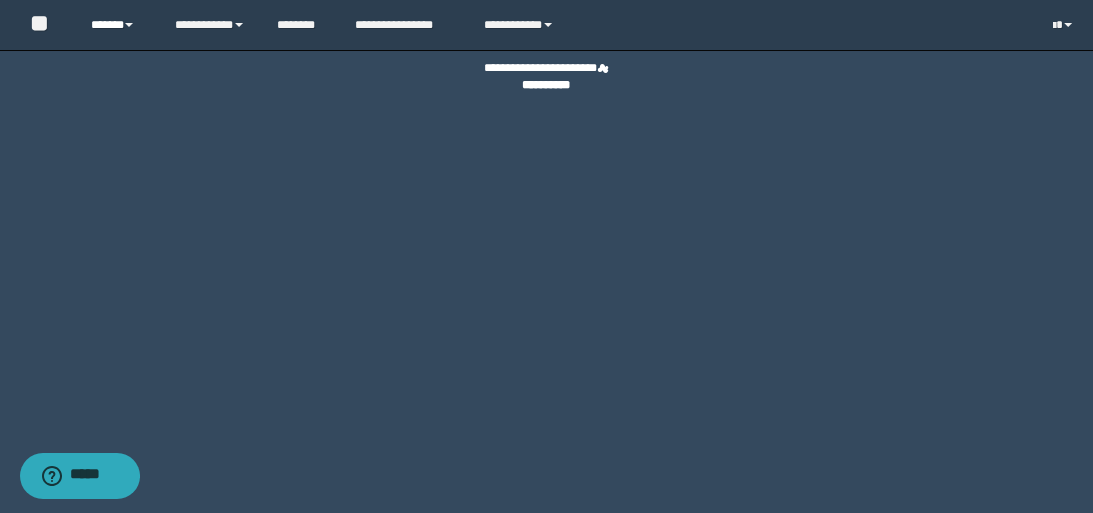 click on "******" at bounding box center (117, 25) 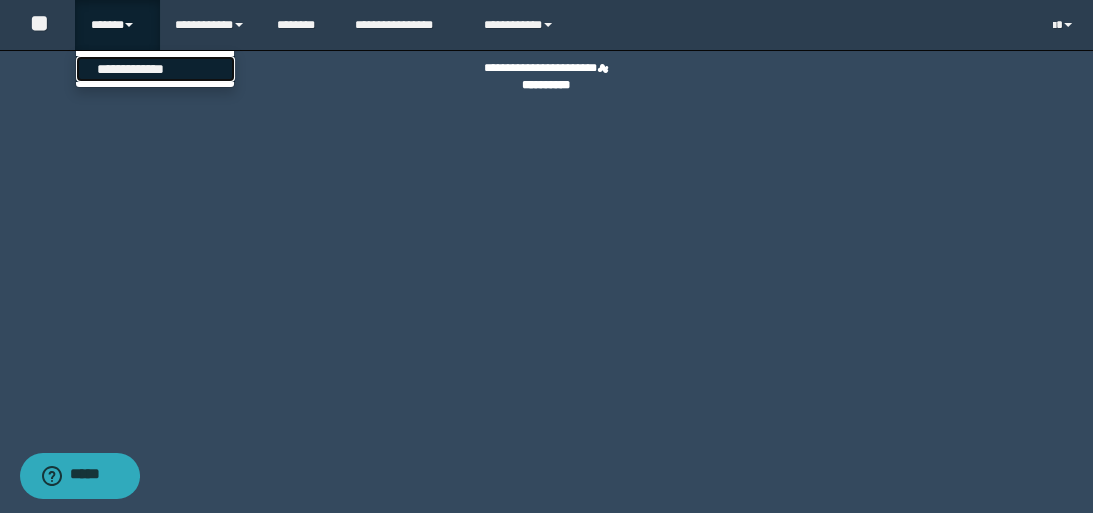 click on "**********" at bounding box center (155, 69) 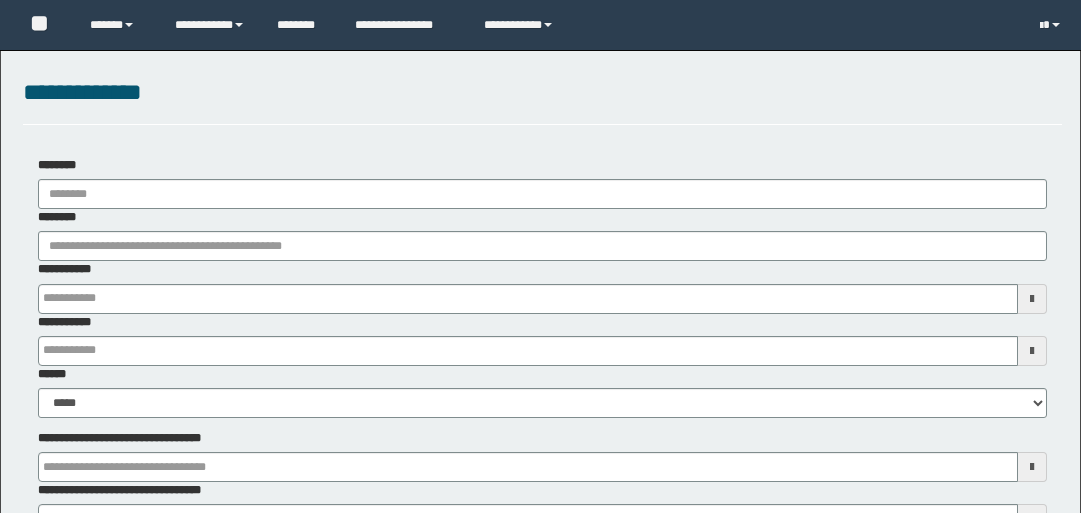 scroll, scrollTop: 0, scrollLeft: 0, axis: both 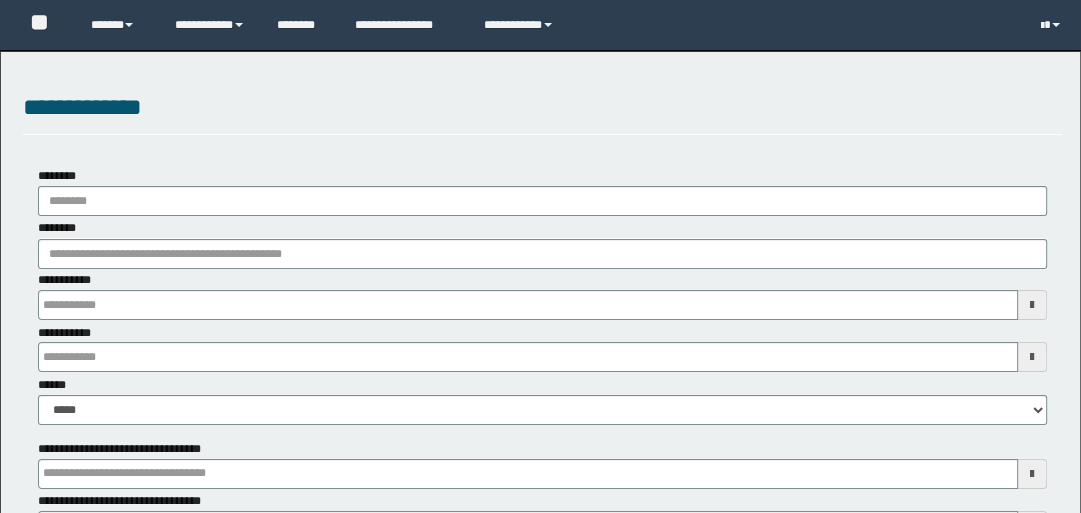 type on "**********" 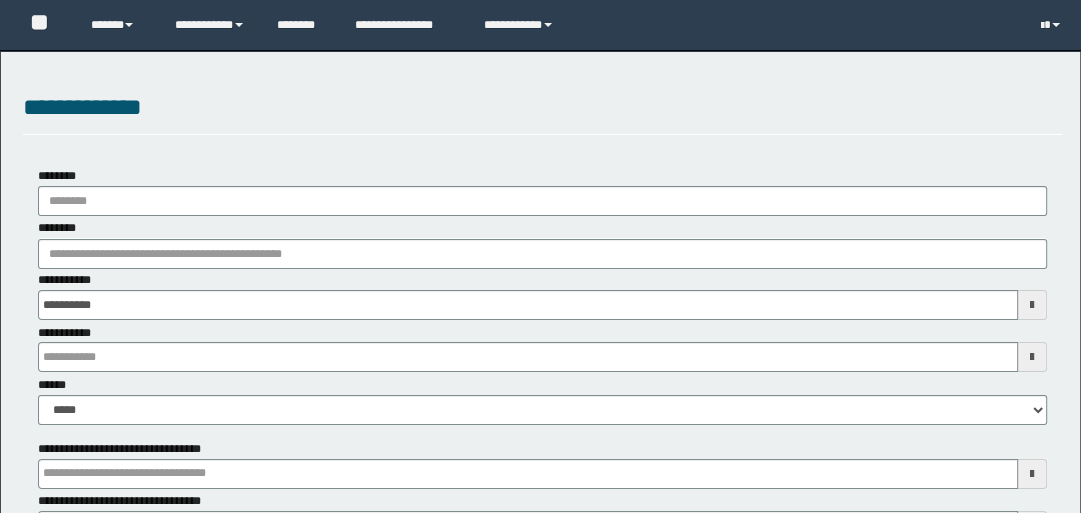 type on "**********" 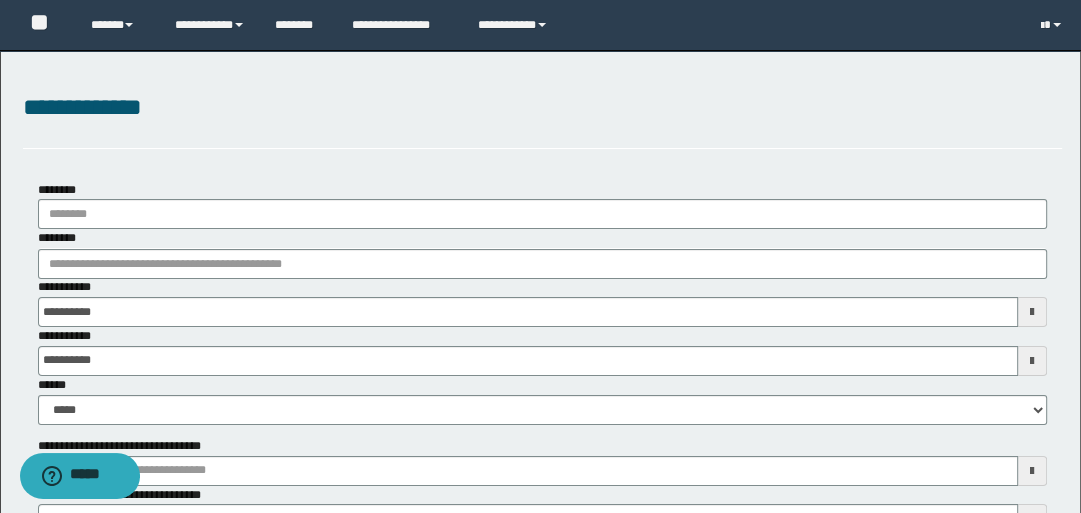 scroll, scrollTop: 0, scrollLeft: 0, axis: both 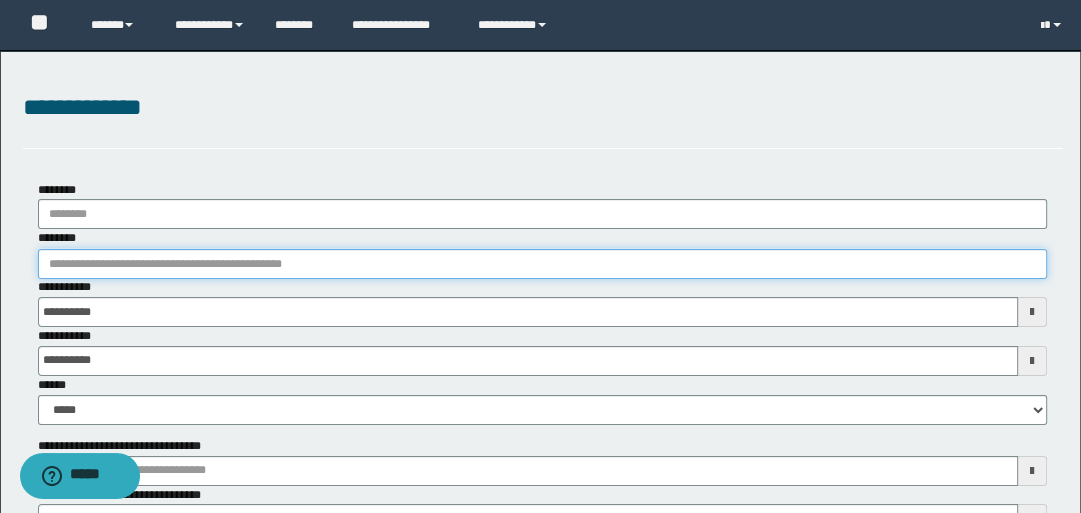click on "********" at bounding box center [543, 264] 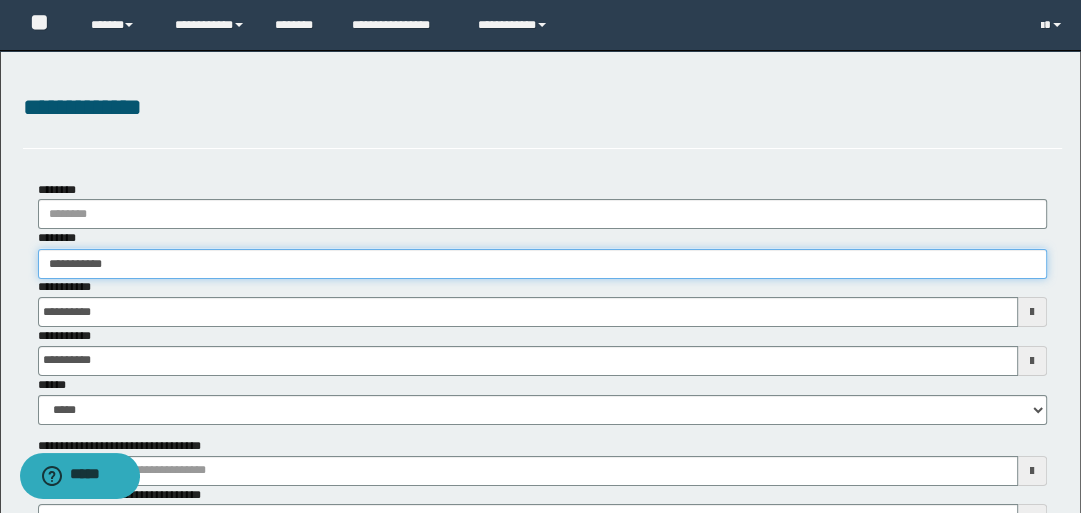 type on "**********" 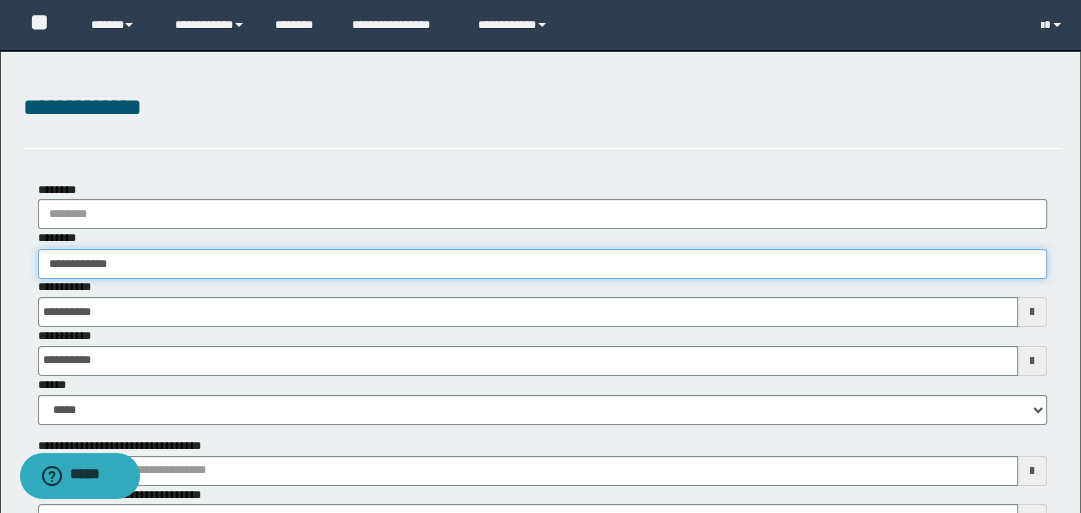 type on "**********" 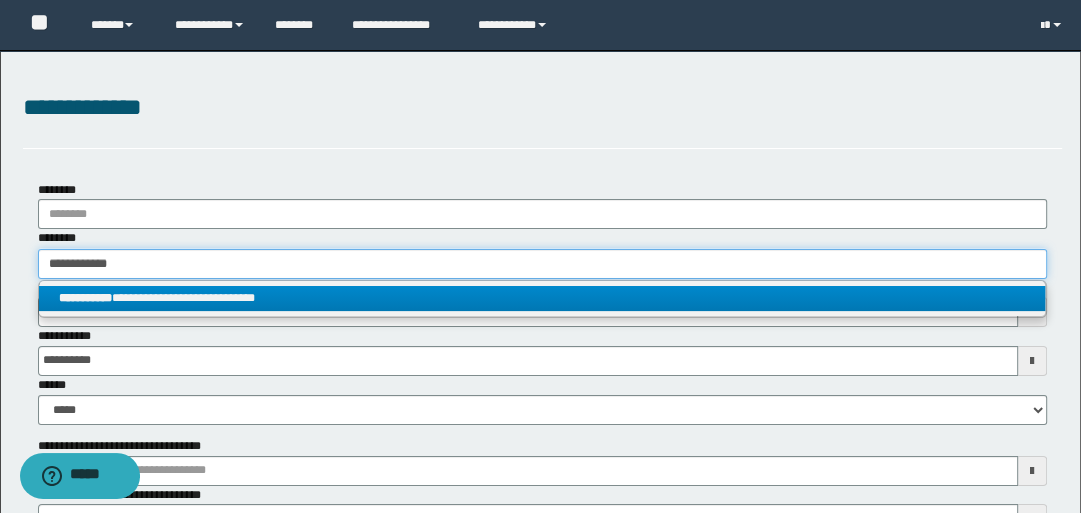 type on "**********" 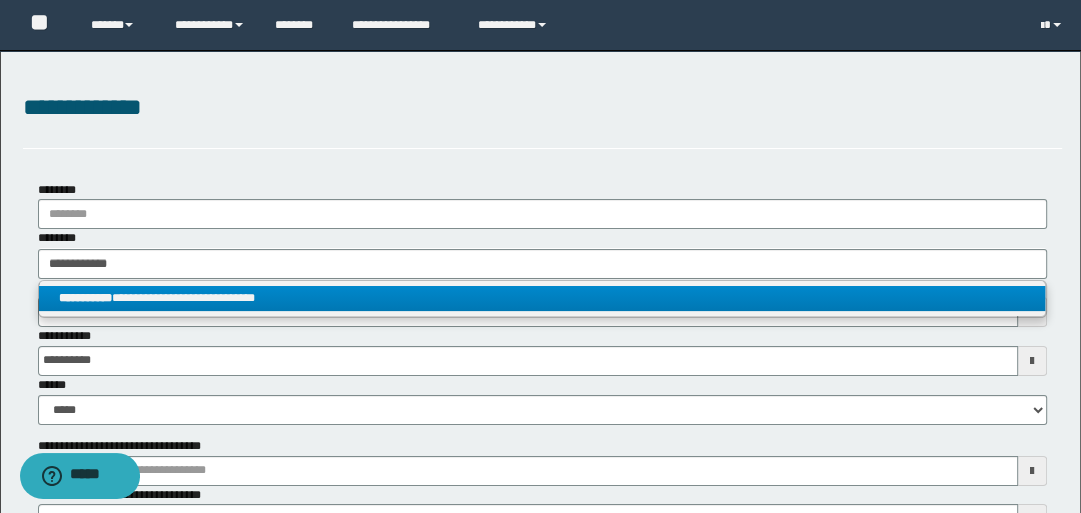 click on "**********" at bounding box center [542, 298] 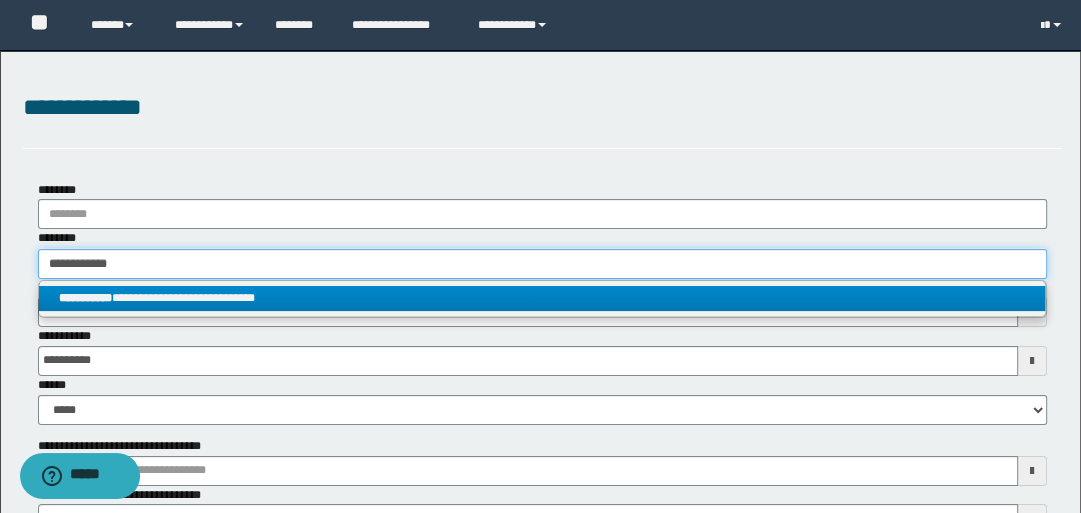 type 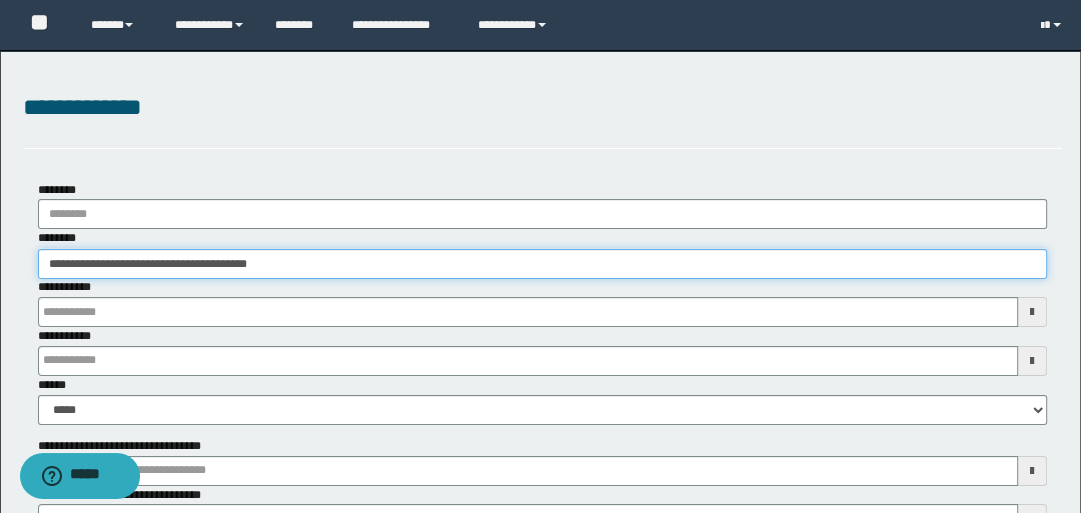 type 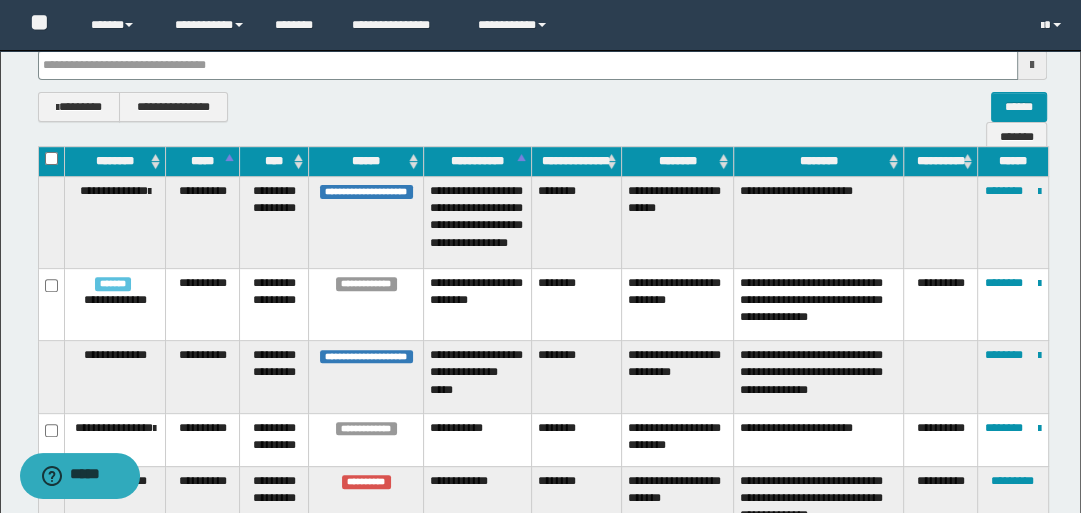scroll, scrollTop: 480, scrollLeft: 0, axis: vertical 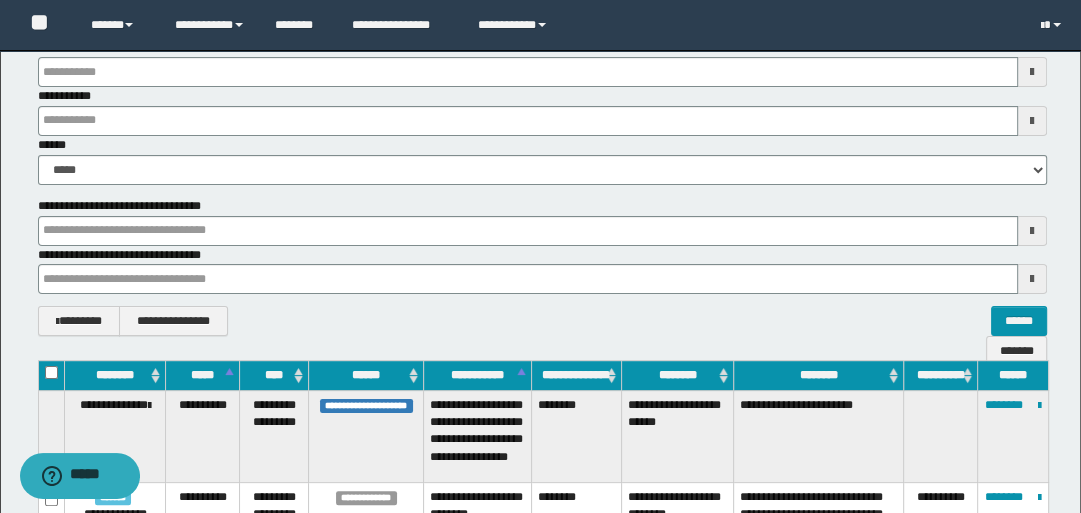 type 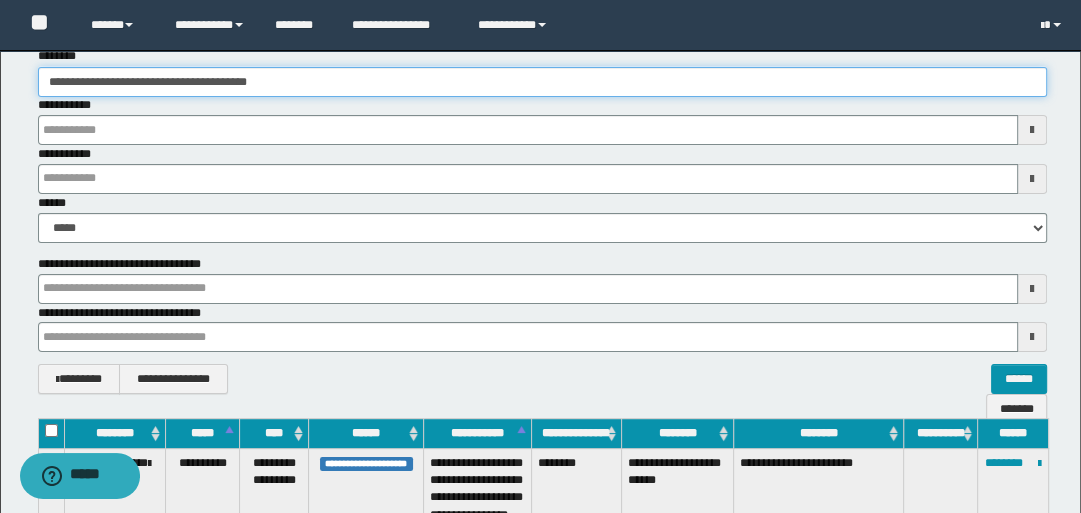 scroll, scrollTop: 160, scrollLeft: 0, axis: vertical 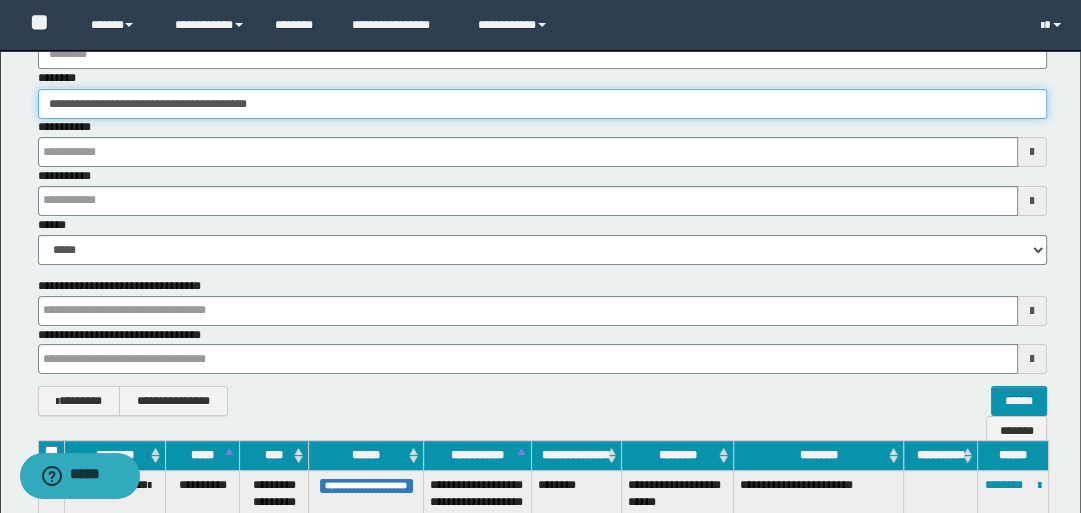 type 